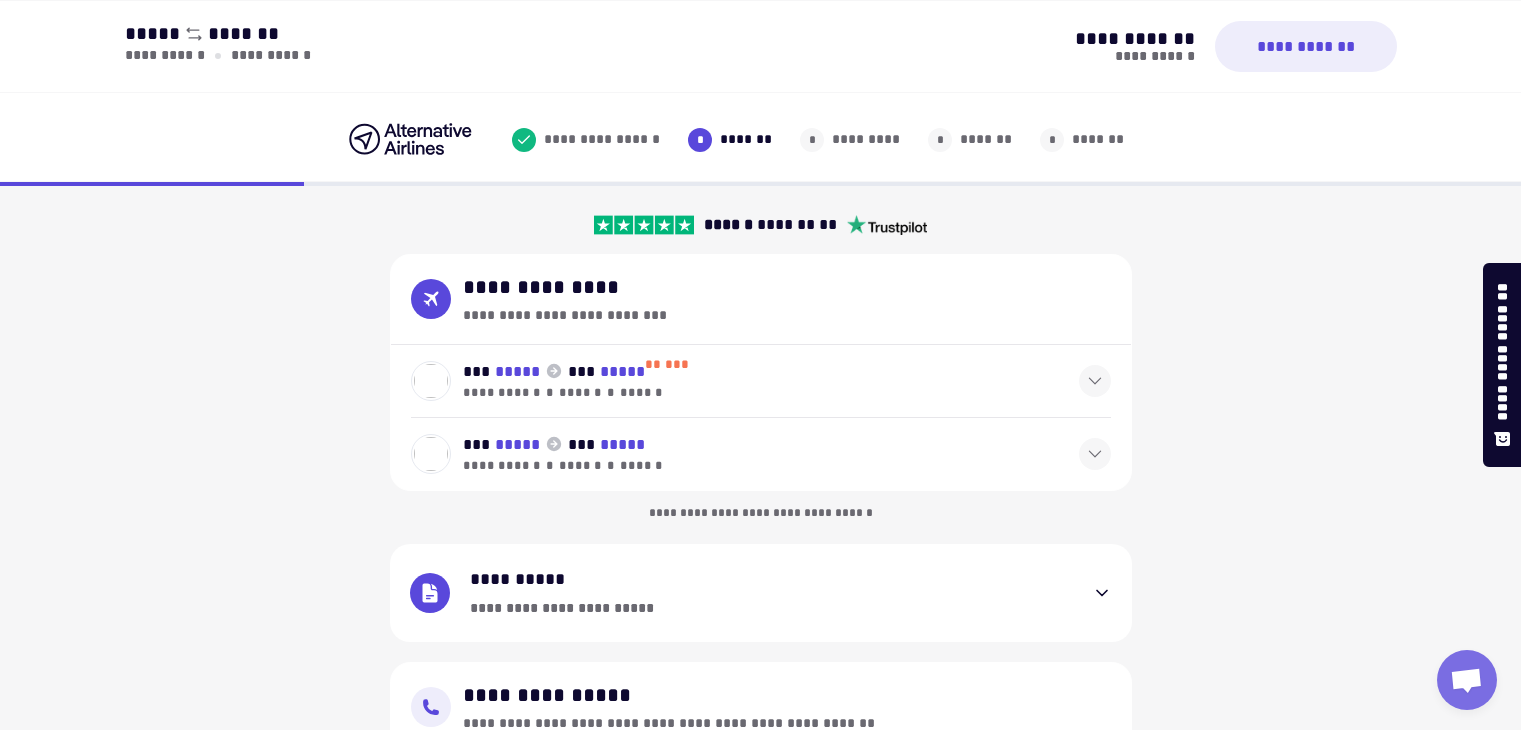 select on "**" 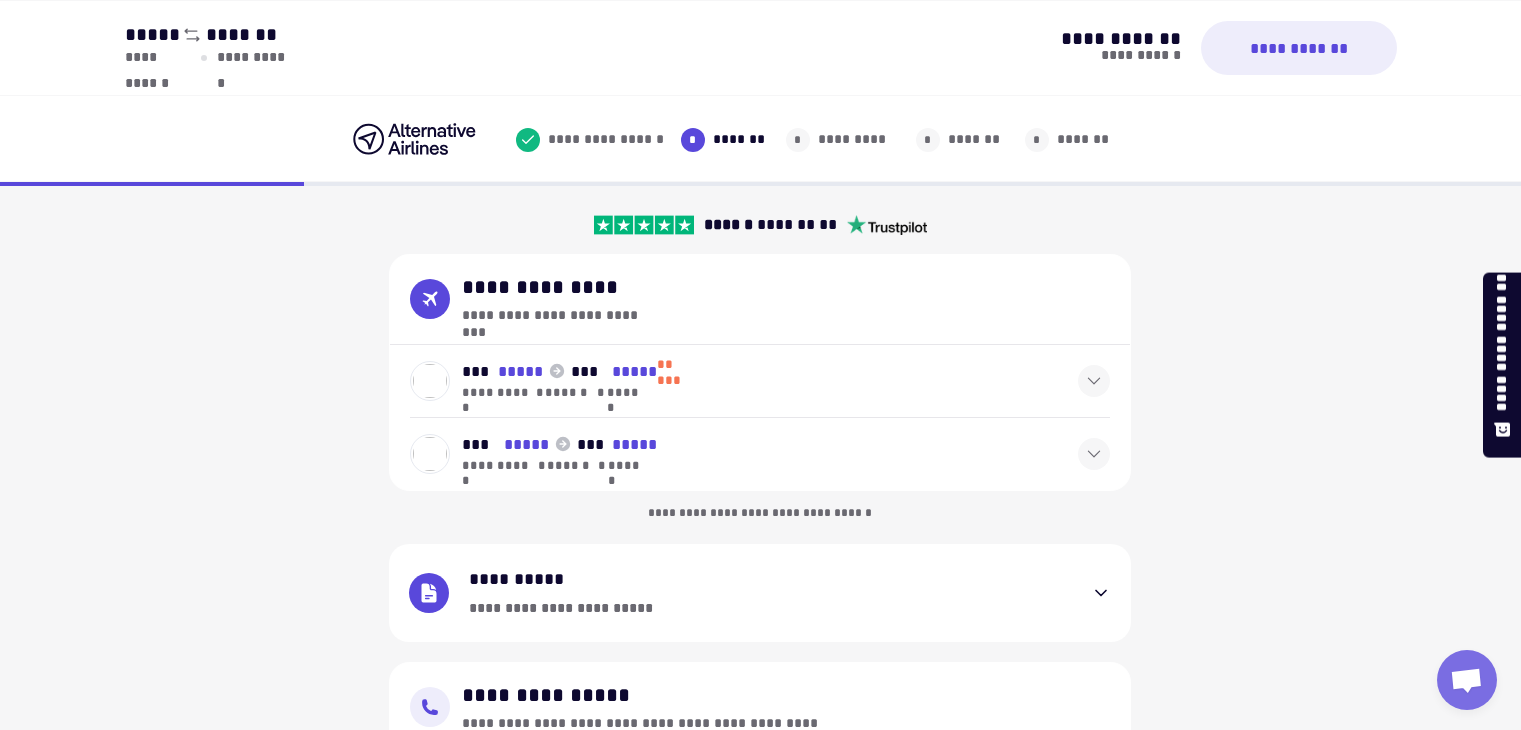 scroll, scrollTop: 193, scrollLeft: 0, axis: vertical 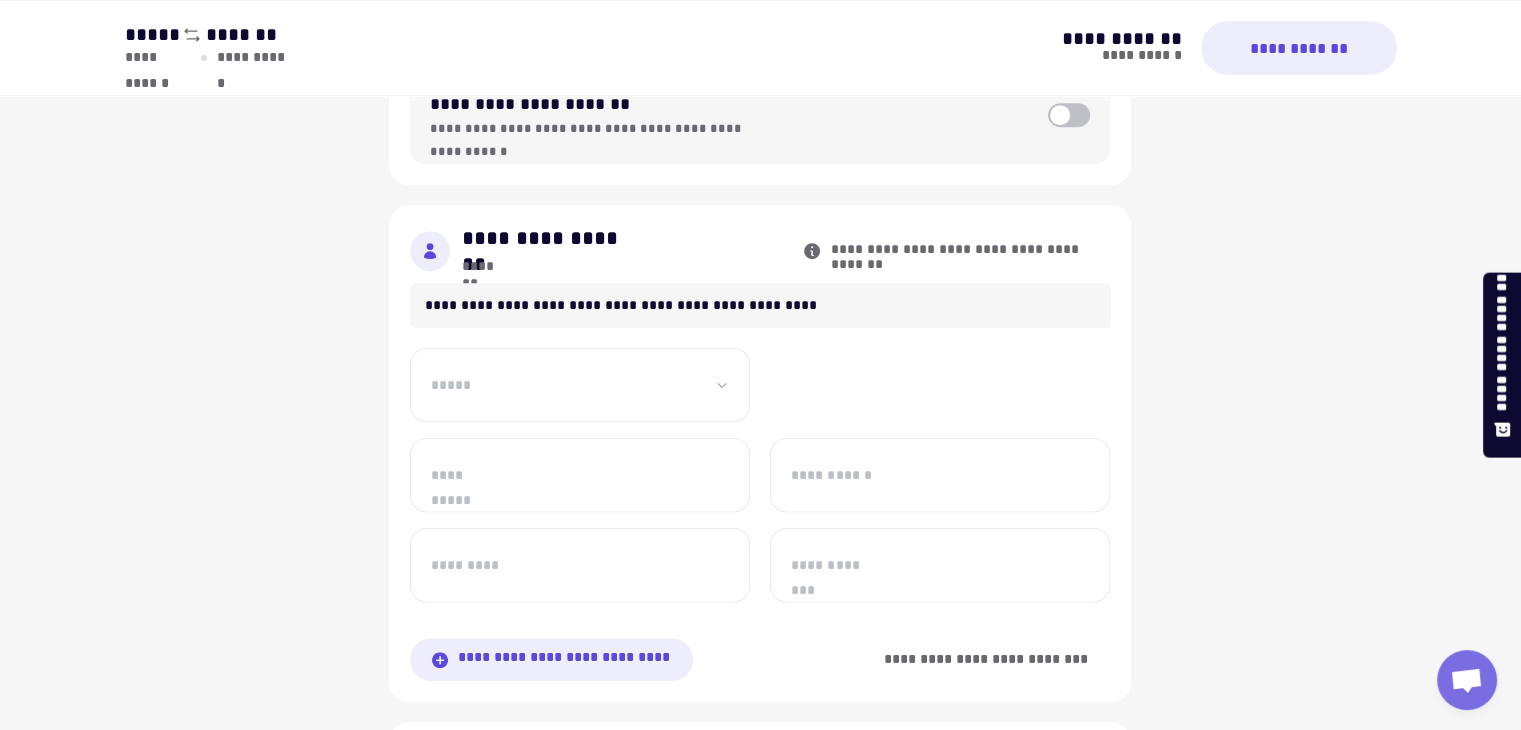 click on "**********" at bounding box center [580, 385] 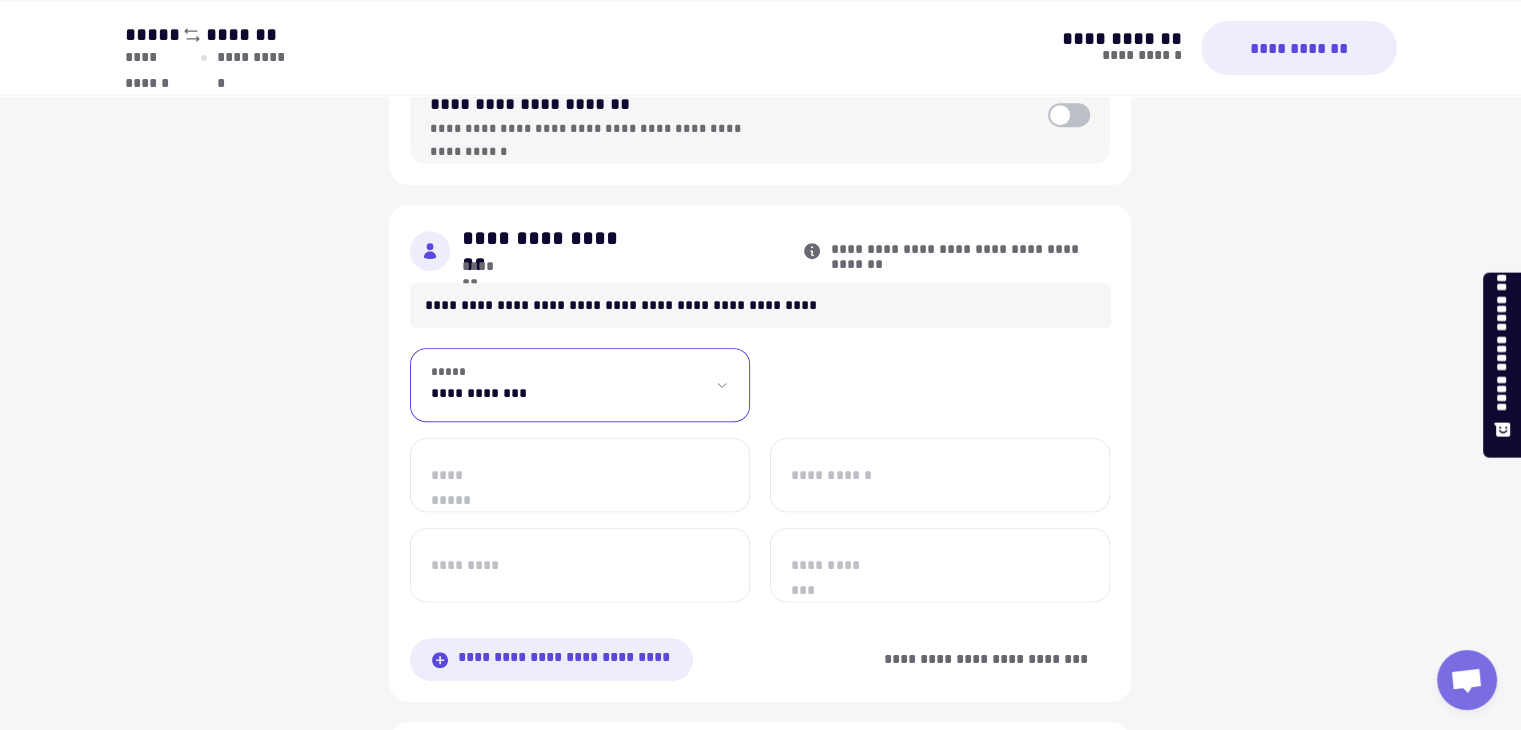 select on "***" 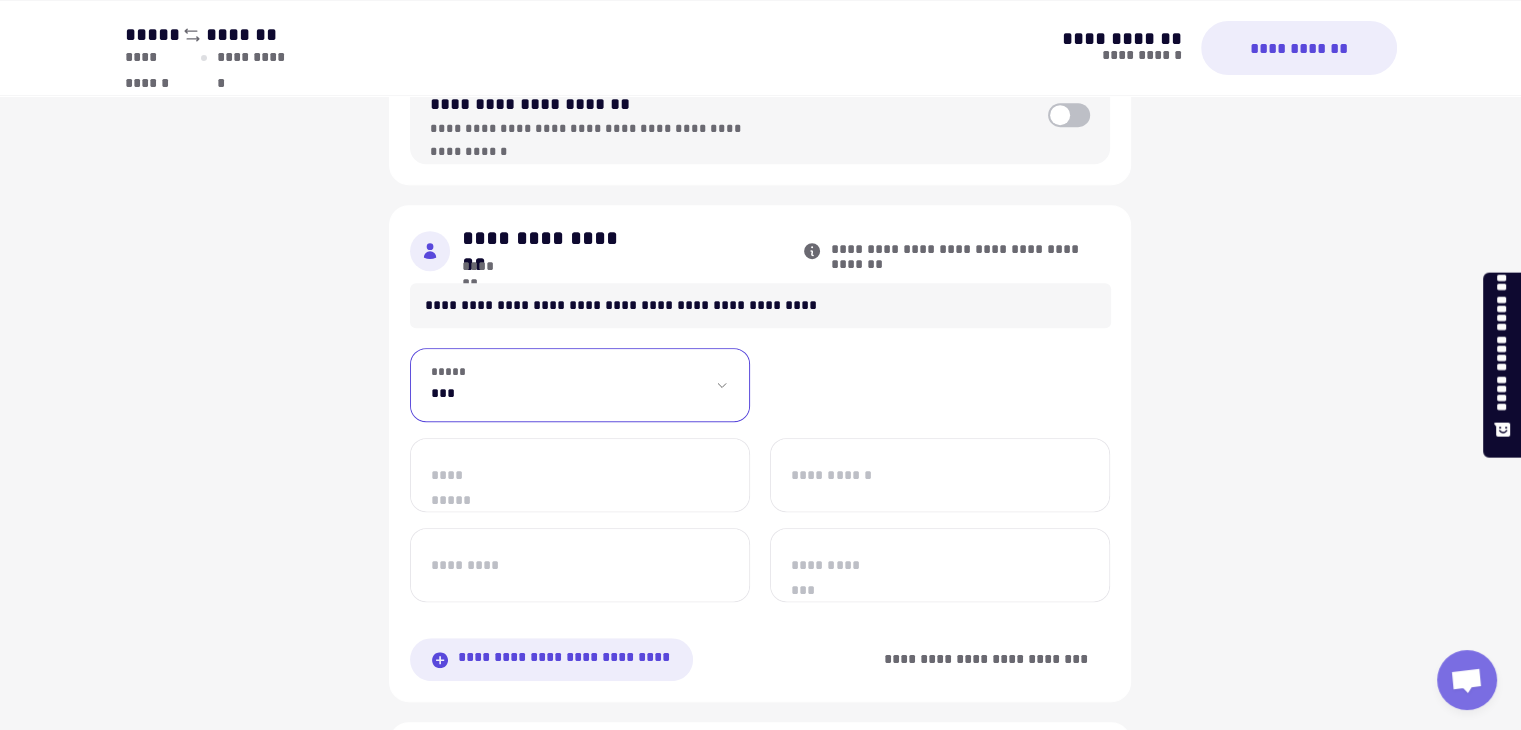 click on "**********" at bounding box center (580, 385) 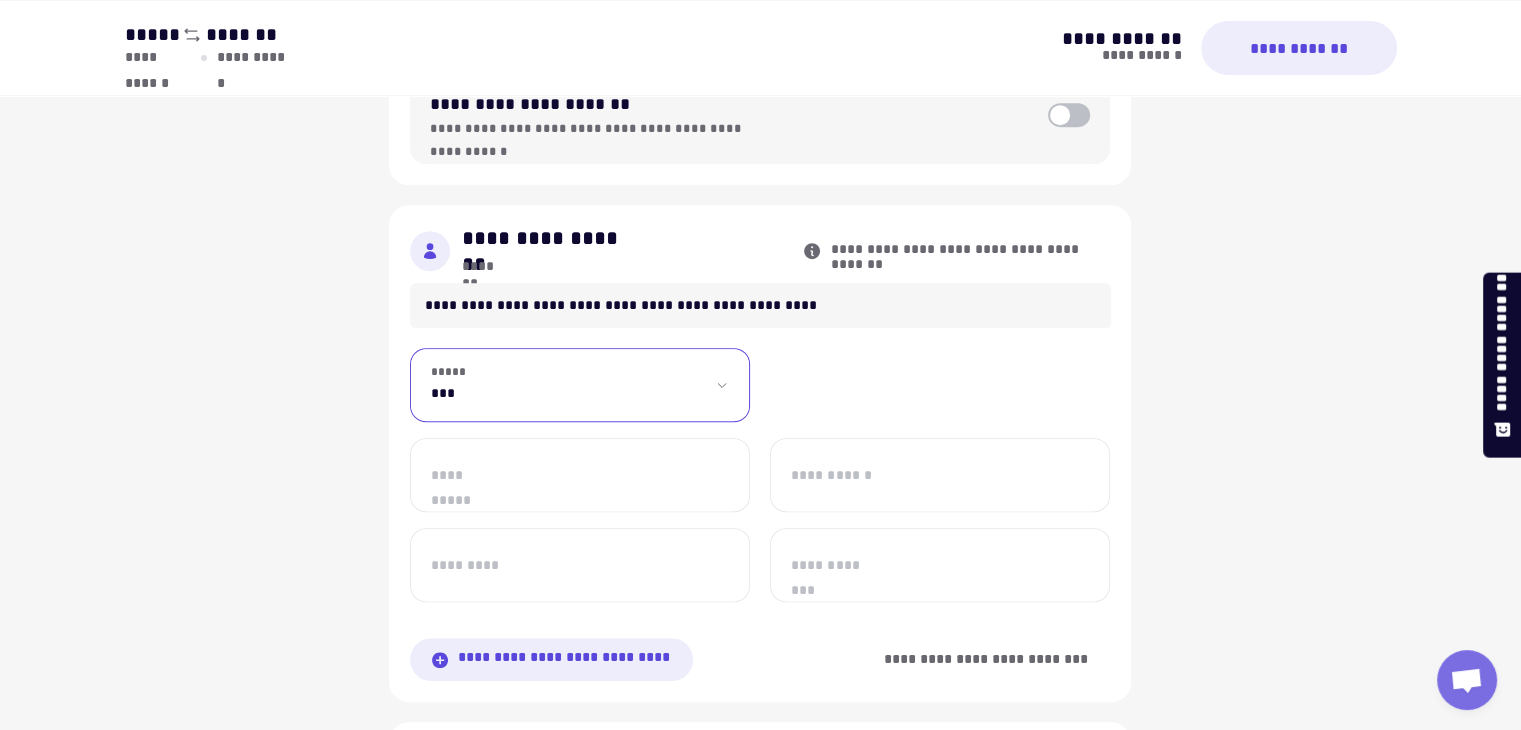 click on "**********" at bounding box center (580, 475) 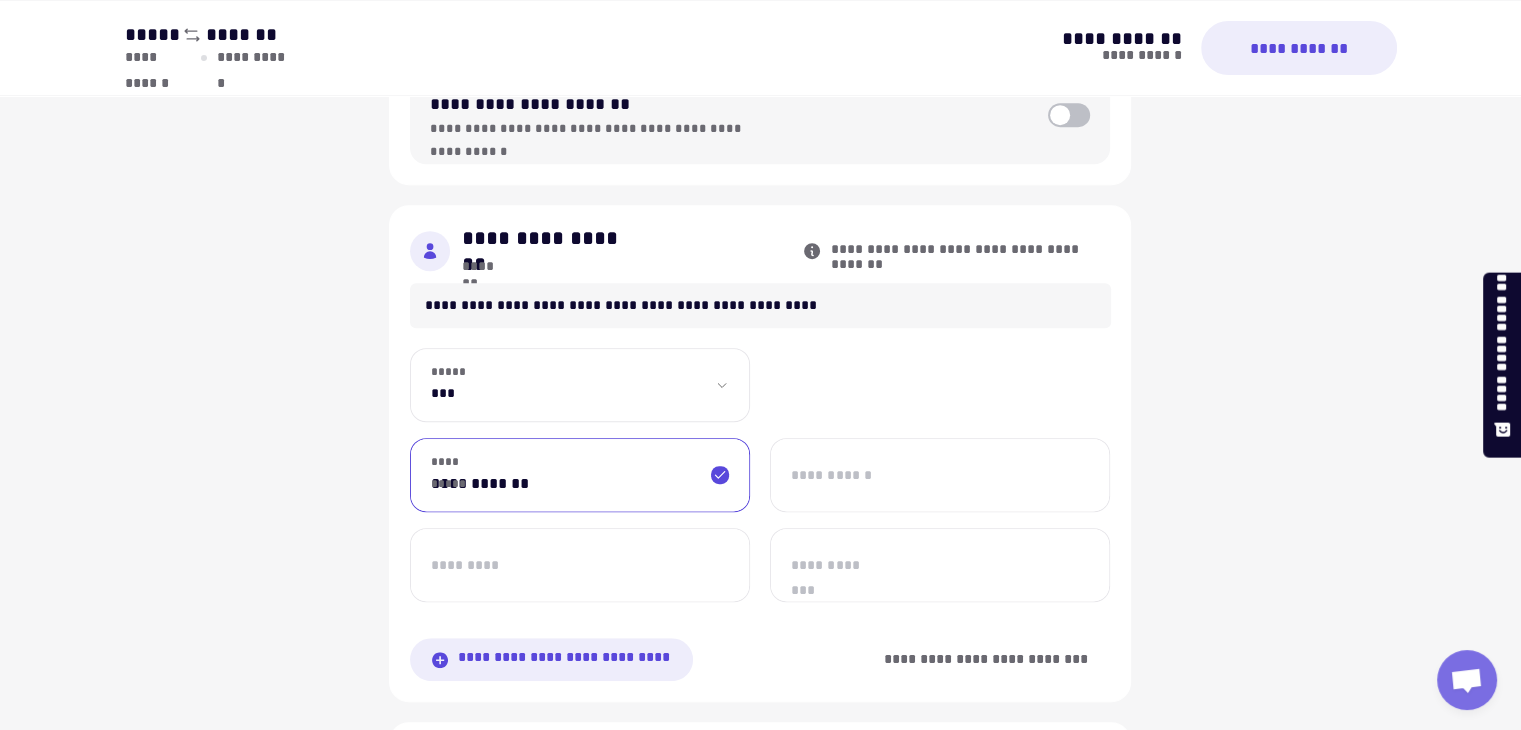 type on "**********" 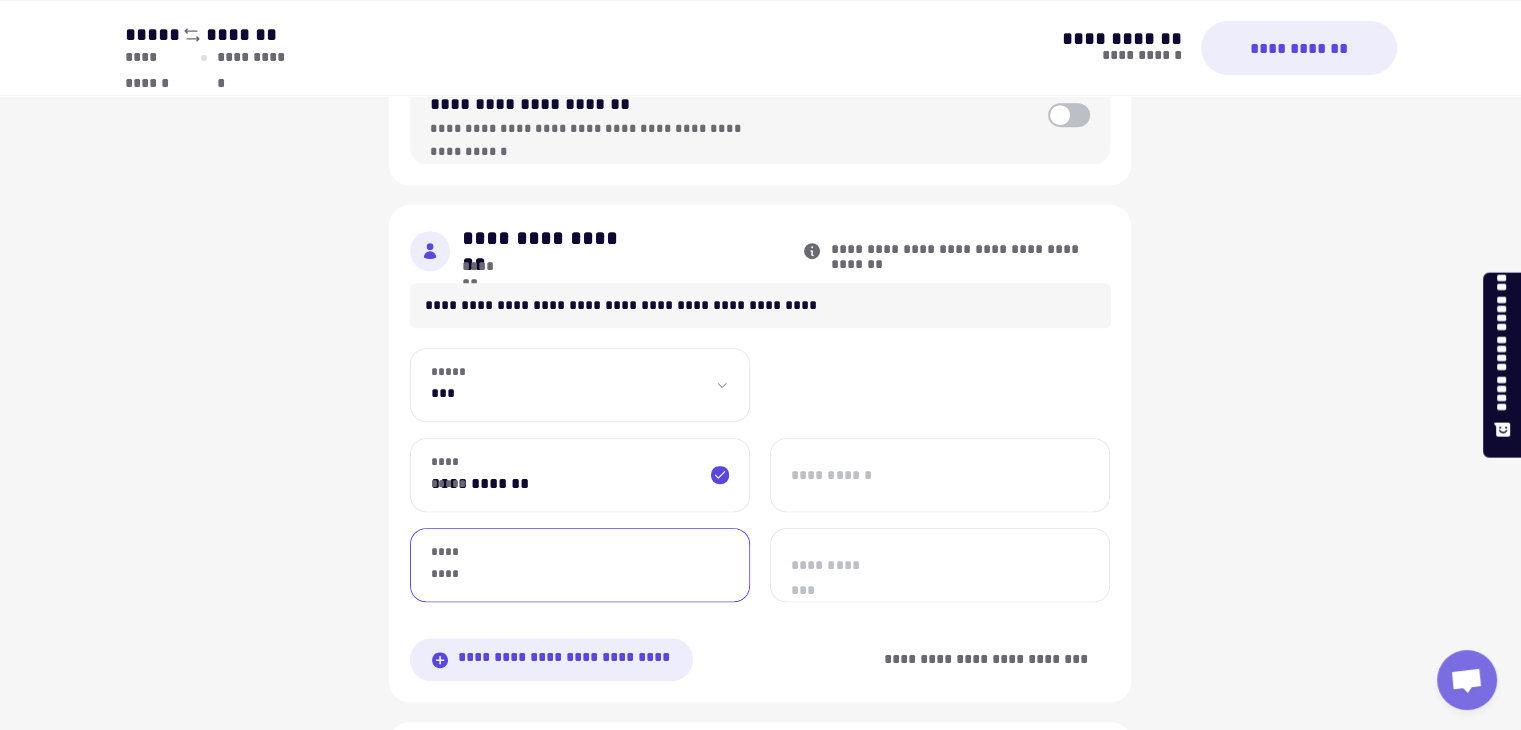 click on "*********" at bounding box center [580, 565] 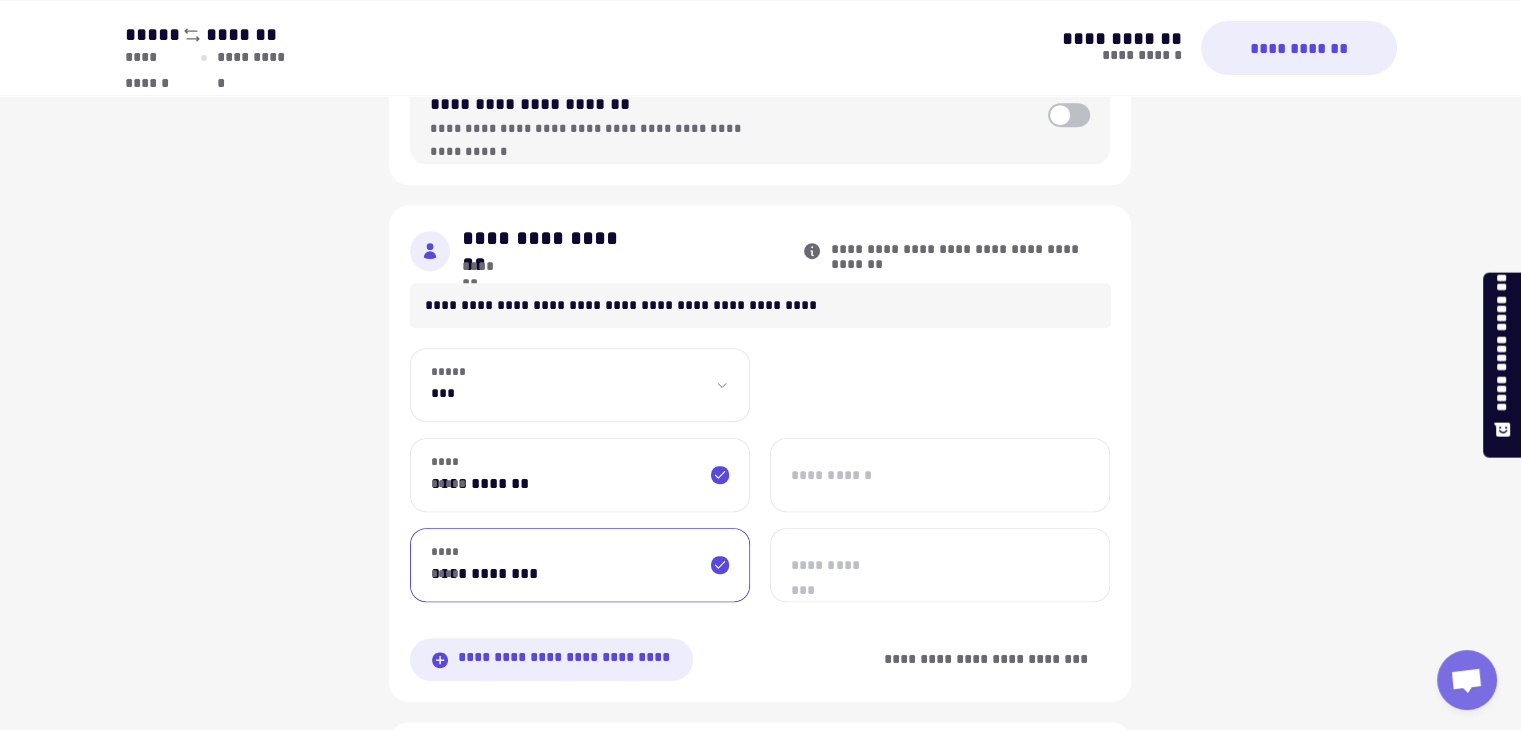 type on "**********" 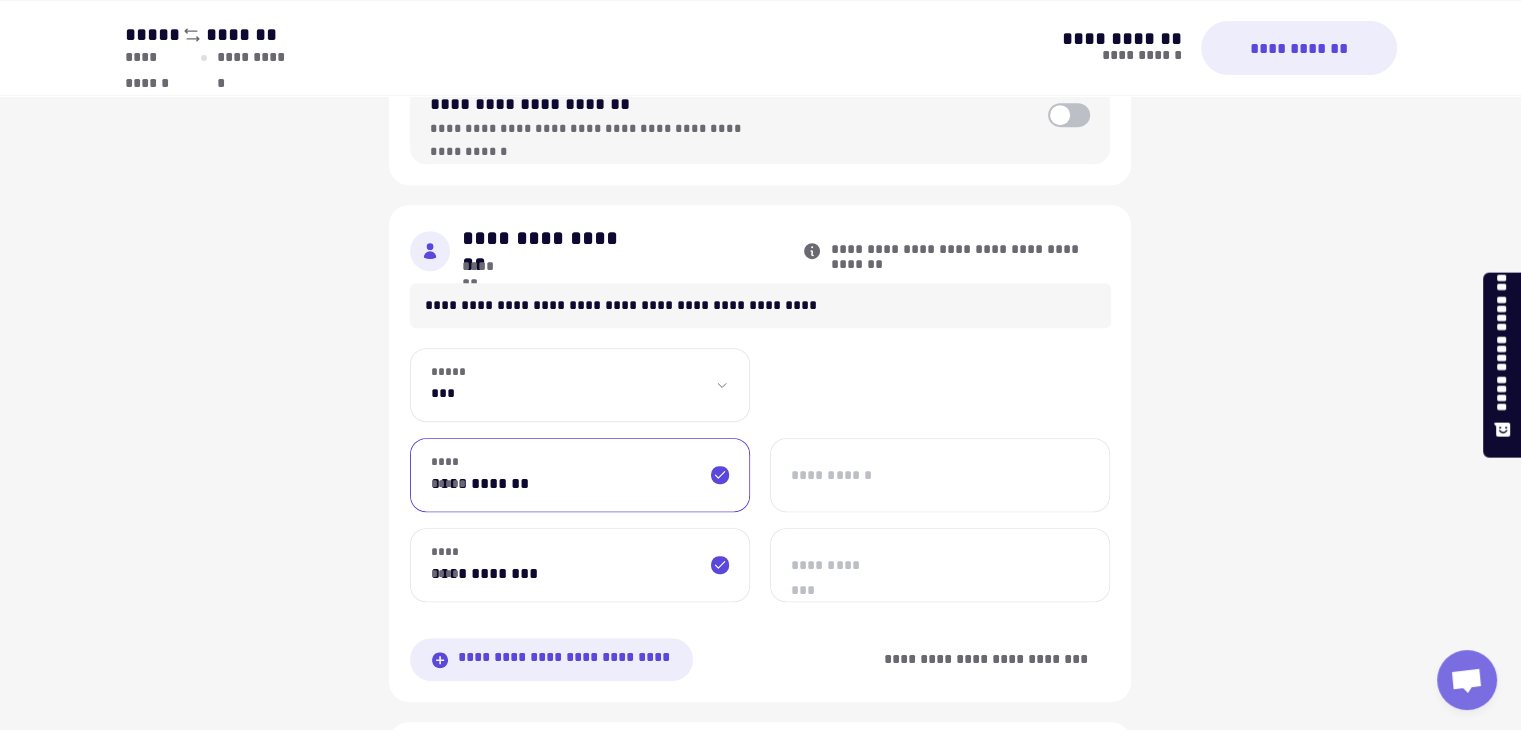 click on "**********" at bounding box center (580, 475) 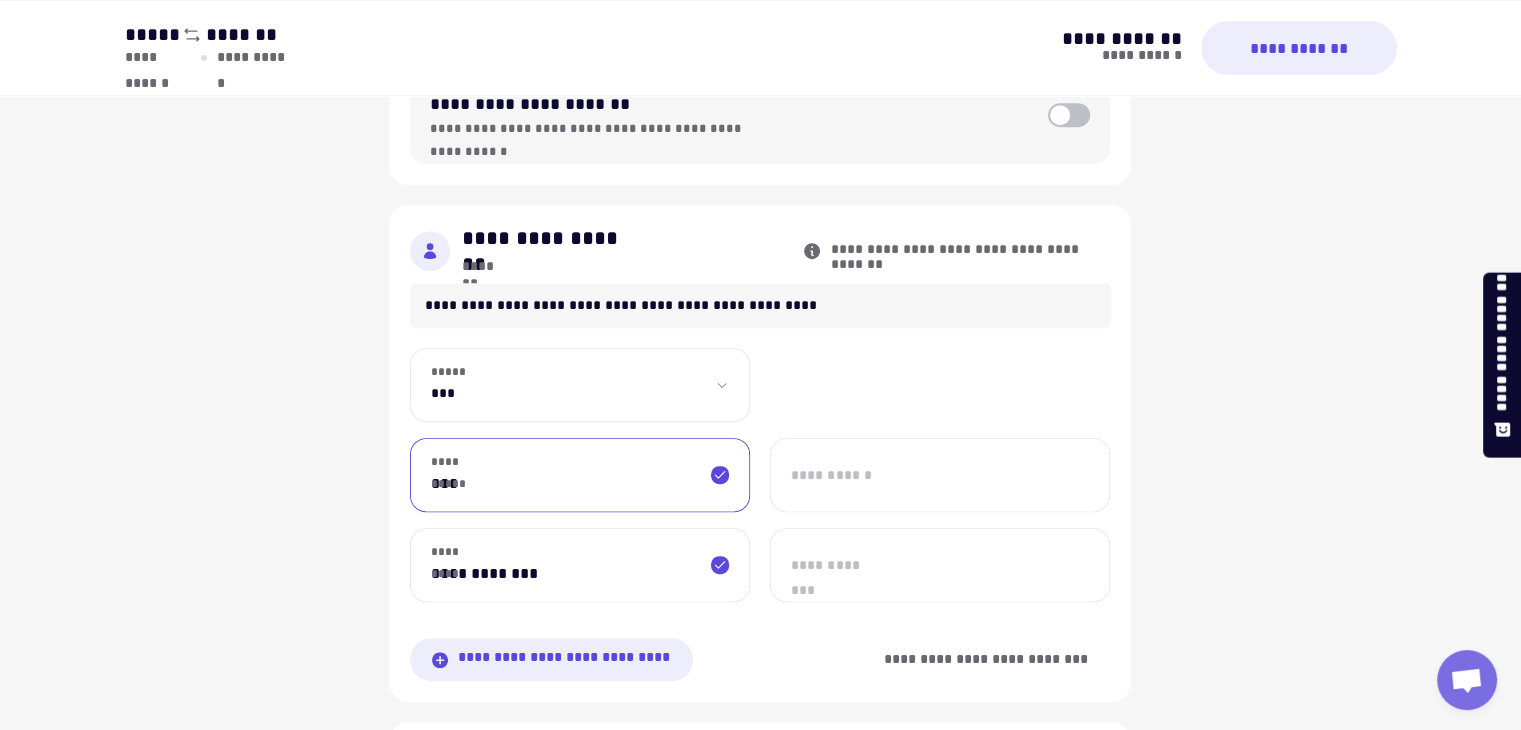 type on "***" 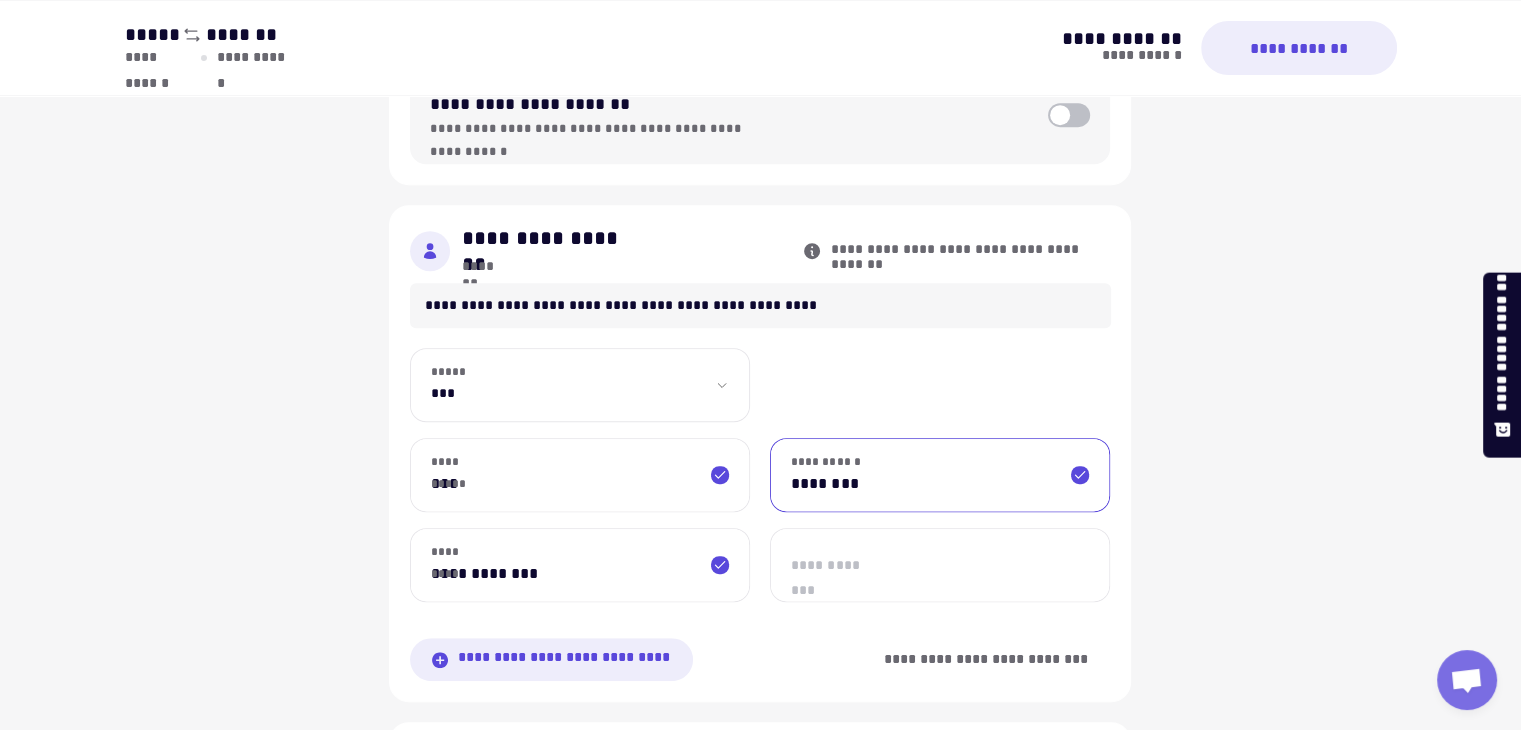 type on "********" 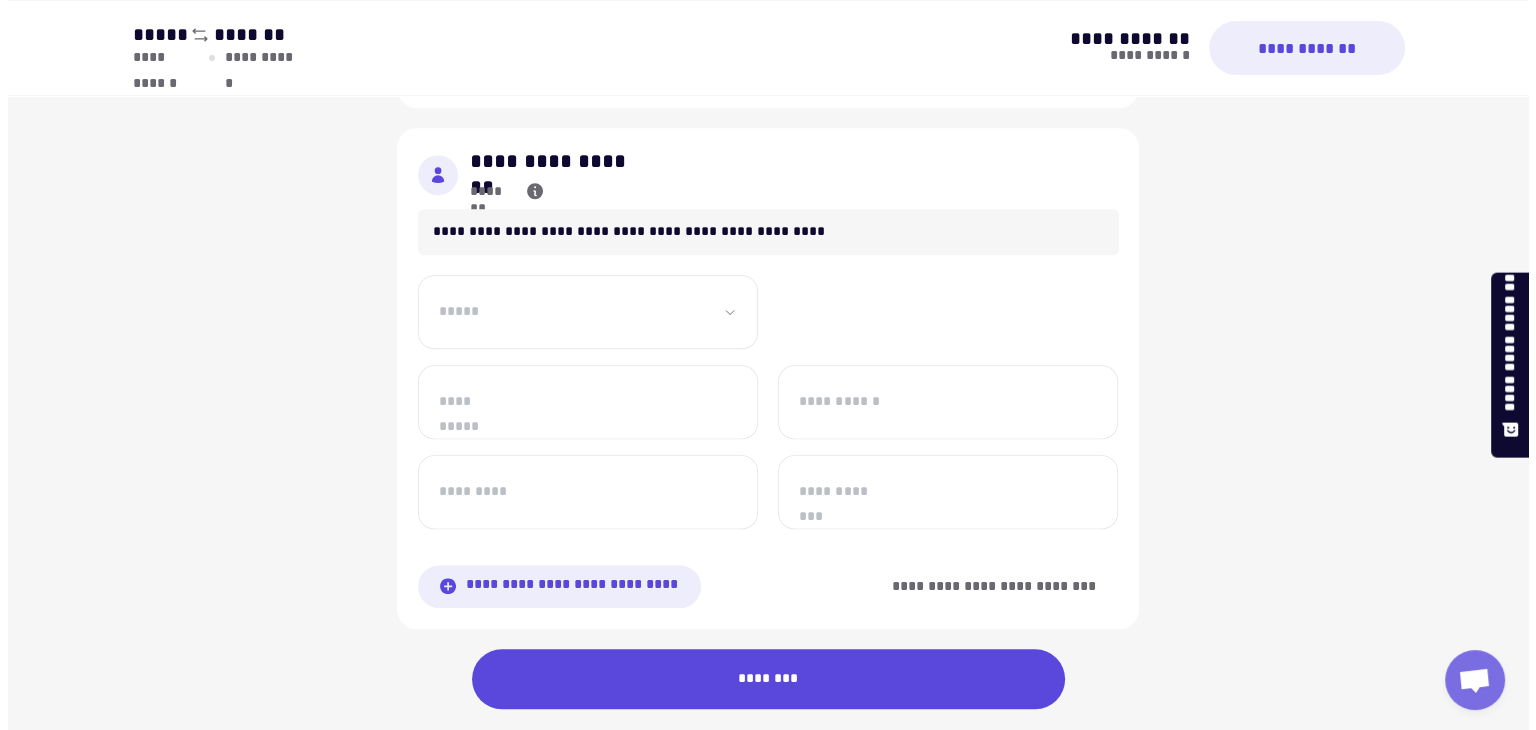 scroll, scrollTop: 1481, scrollLeft: 0, axis: vertical 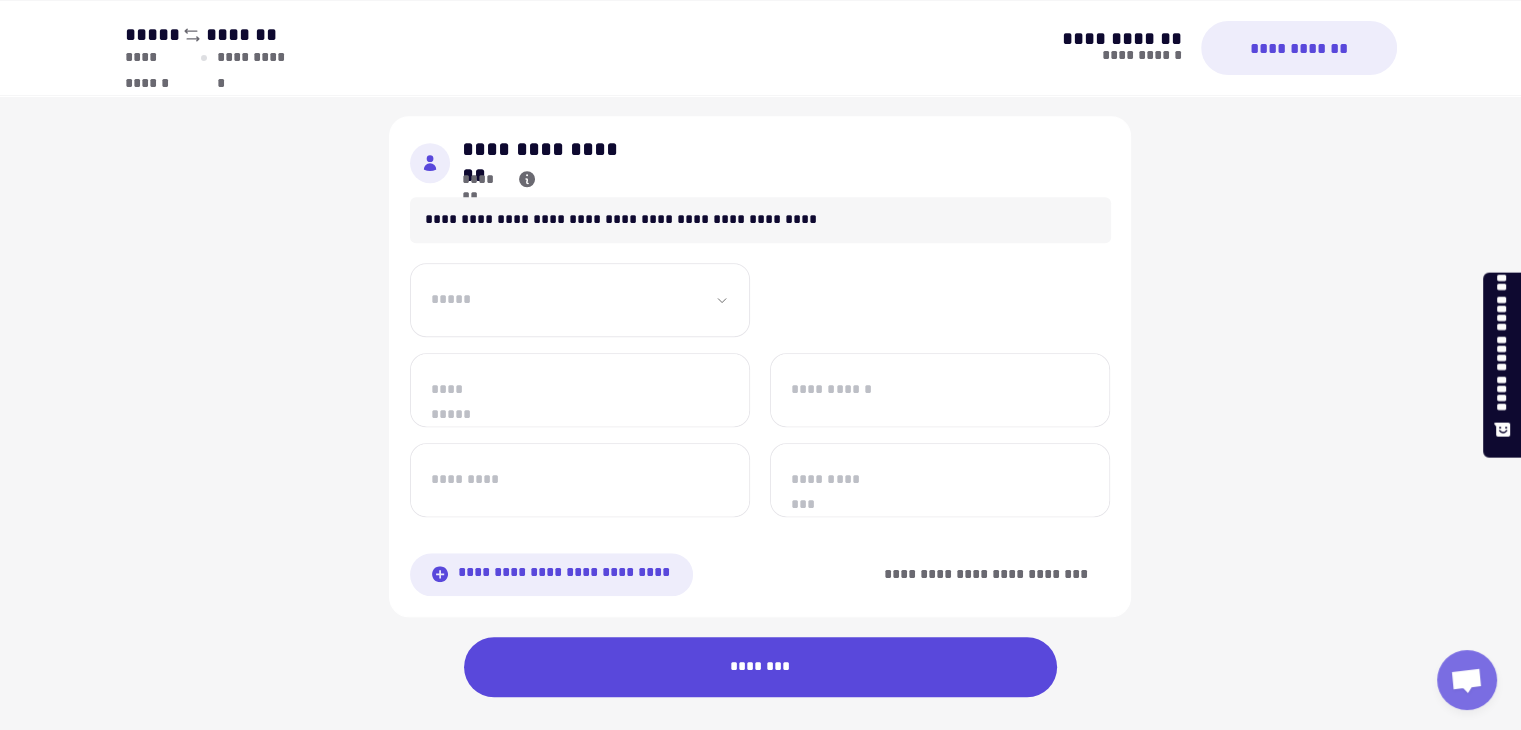 type on "**********" 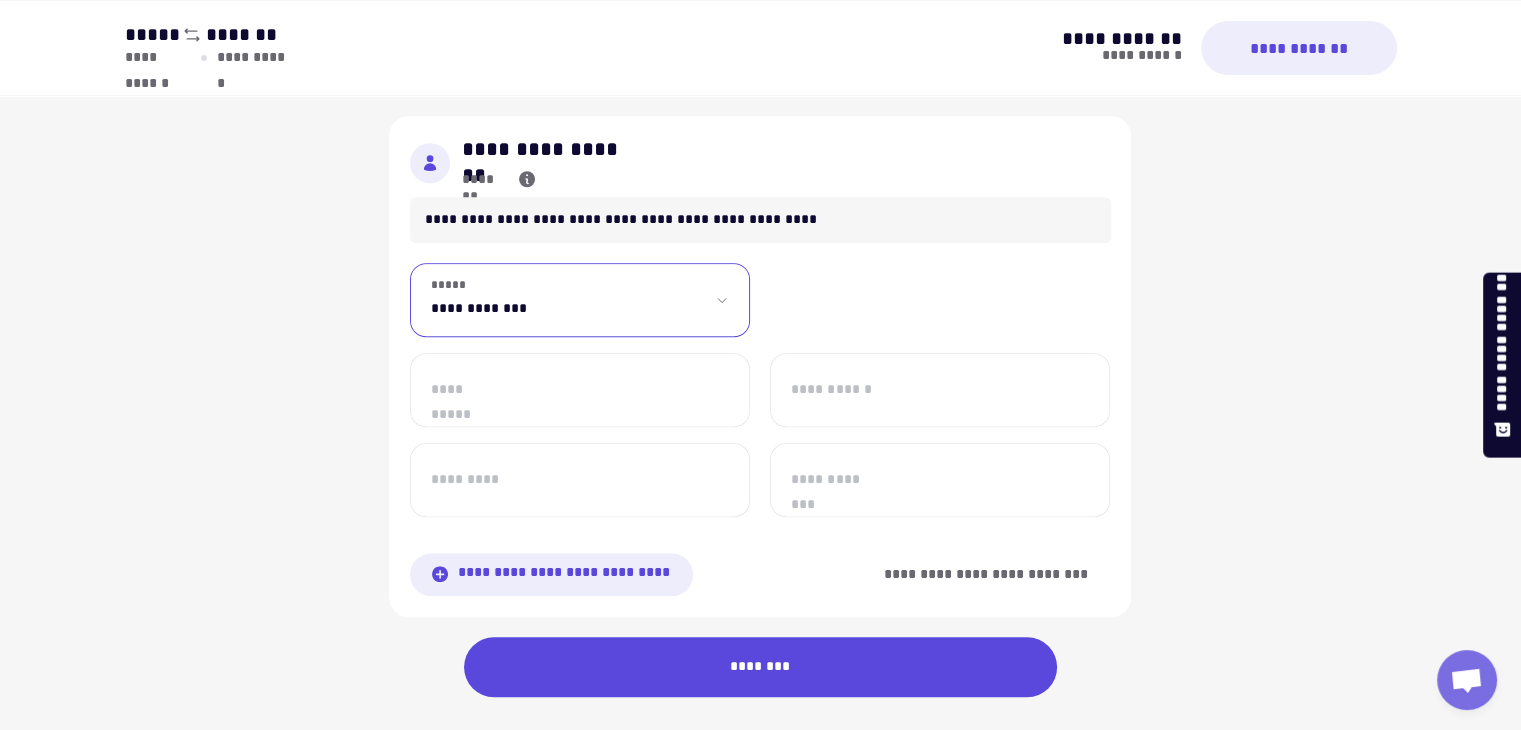 click on "**********" at bounding box center (580, 300) 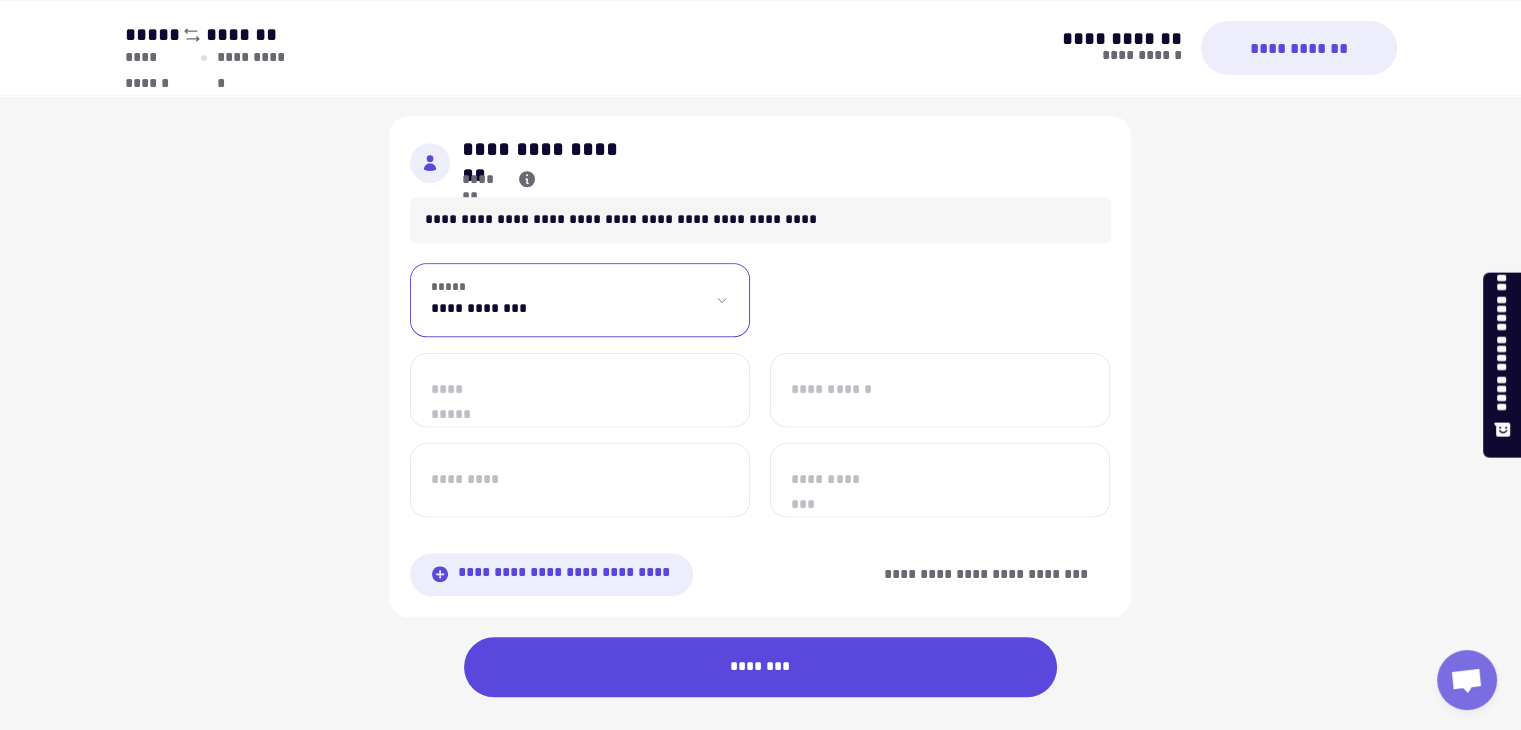select on "****" 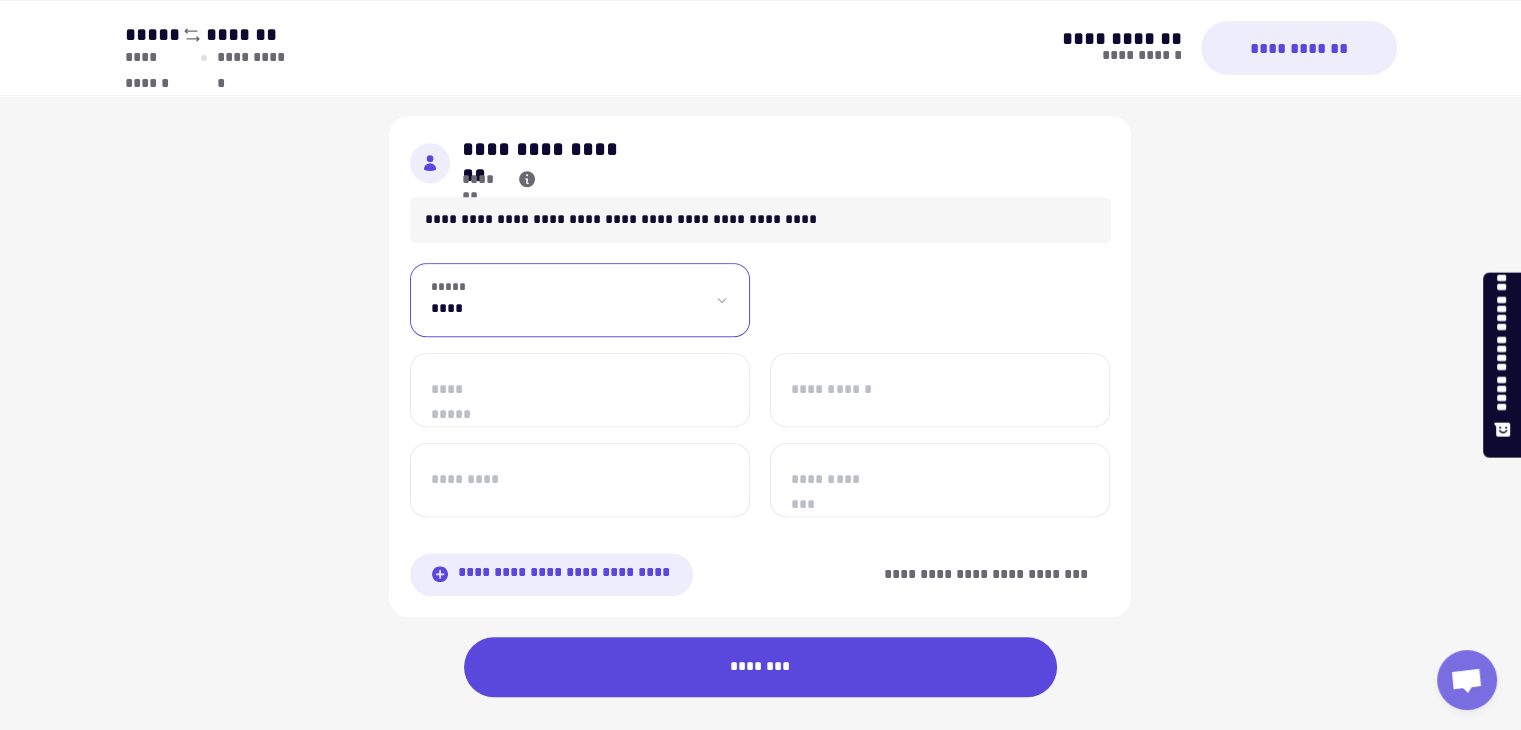 click on "**********" at bounding box center [580, 300] 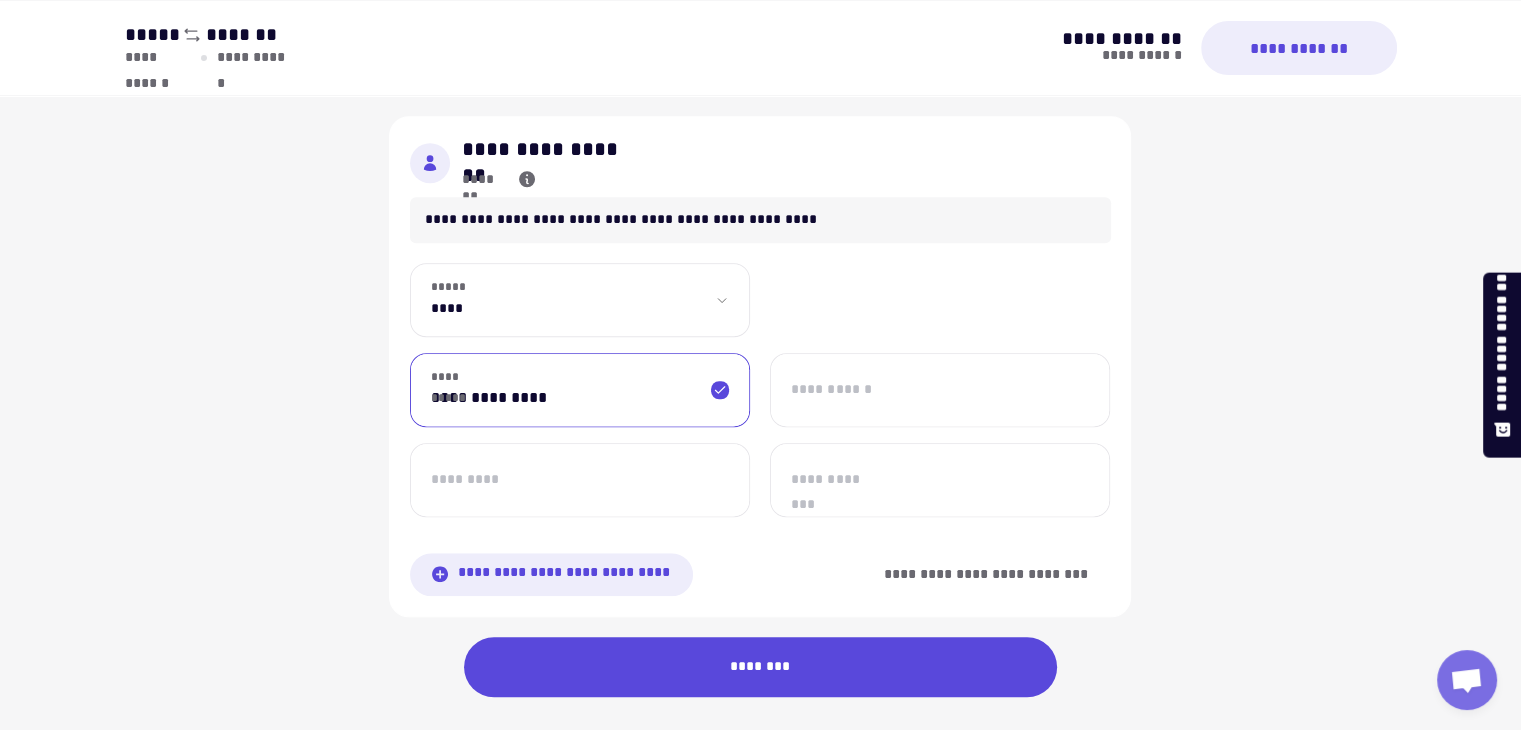 type on "**********" 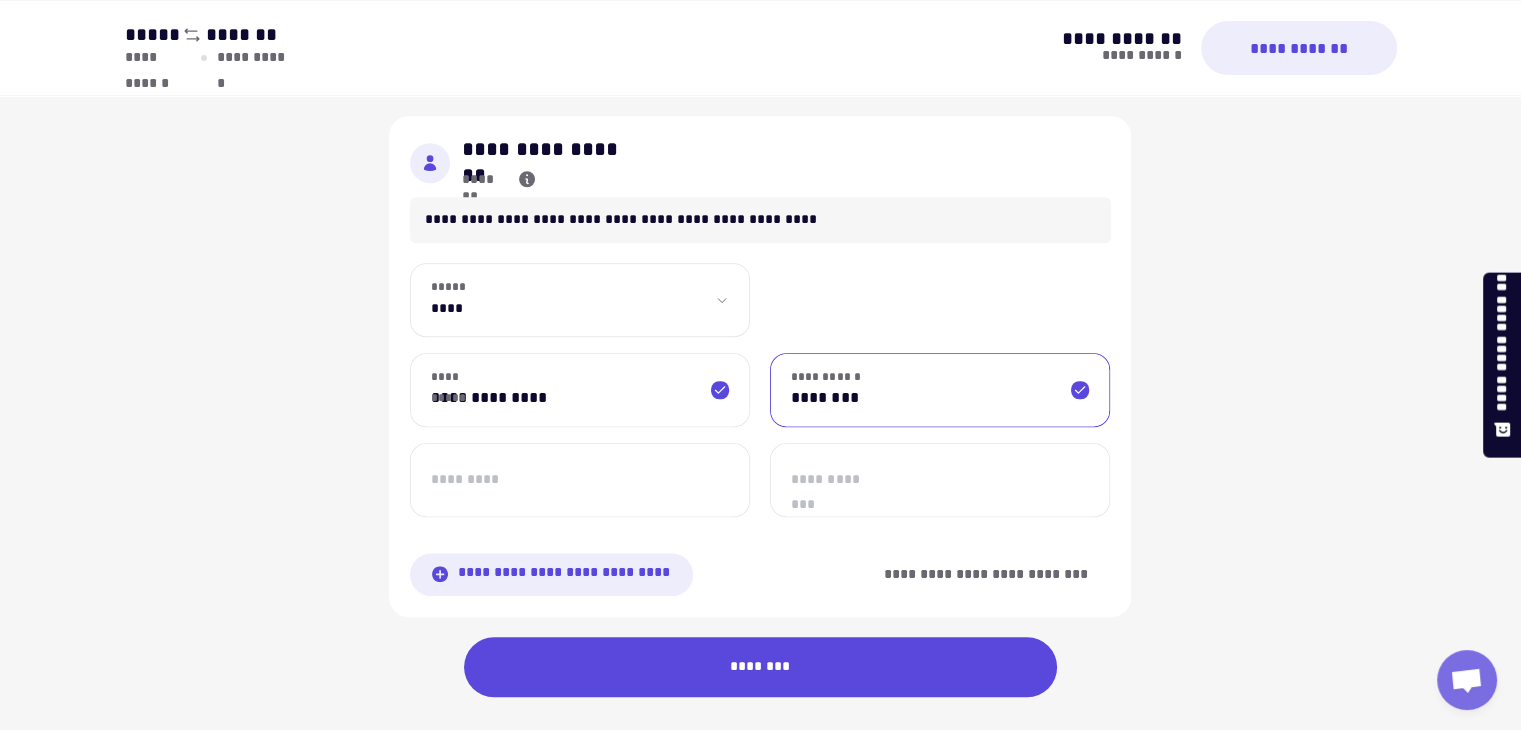 type on "********" 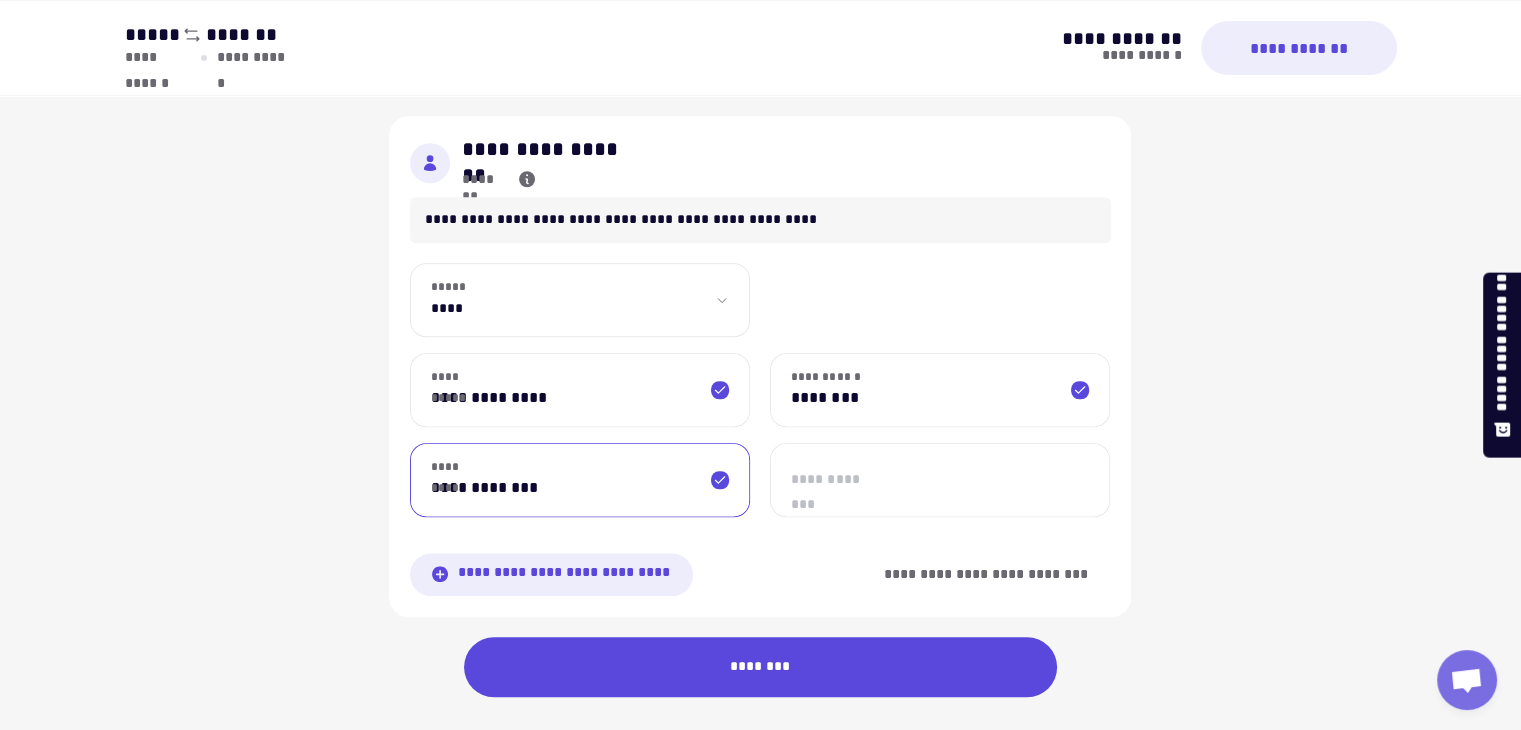 type on "**********" 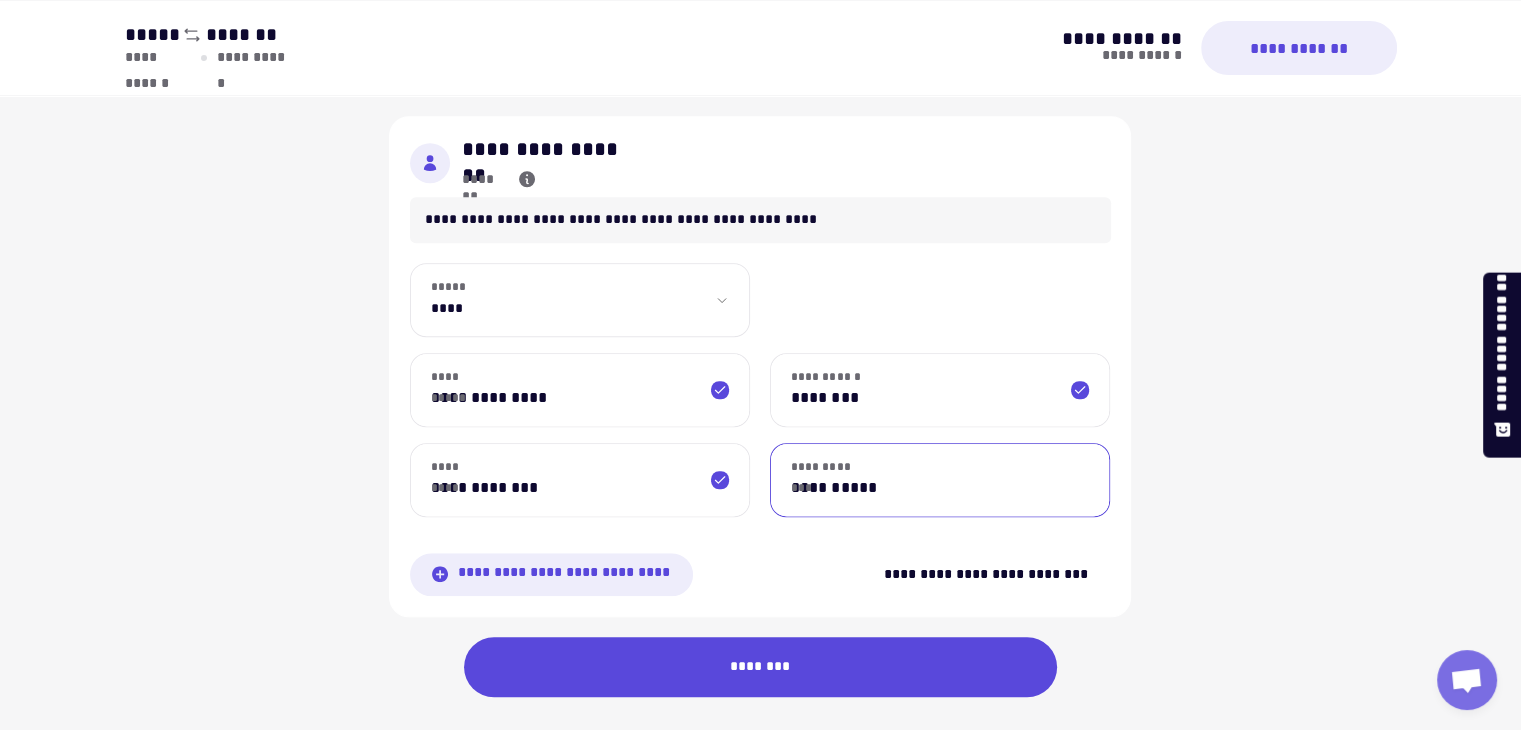 type on "**********" 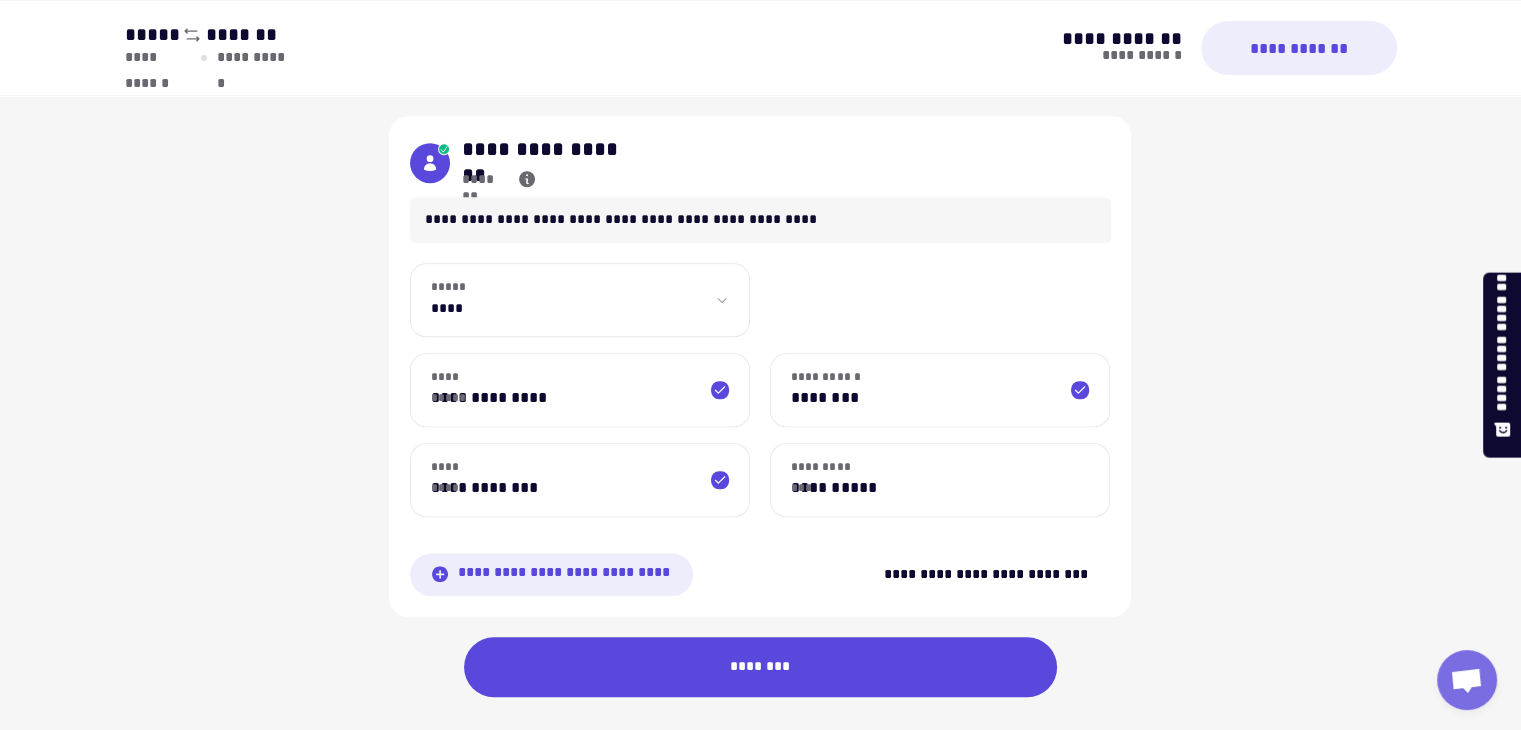 click on "**********" at bounding box center [985, 54] 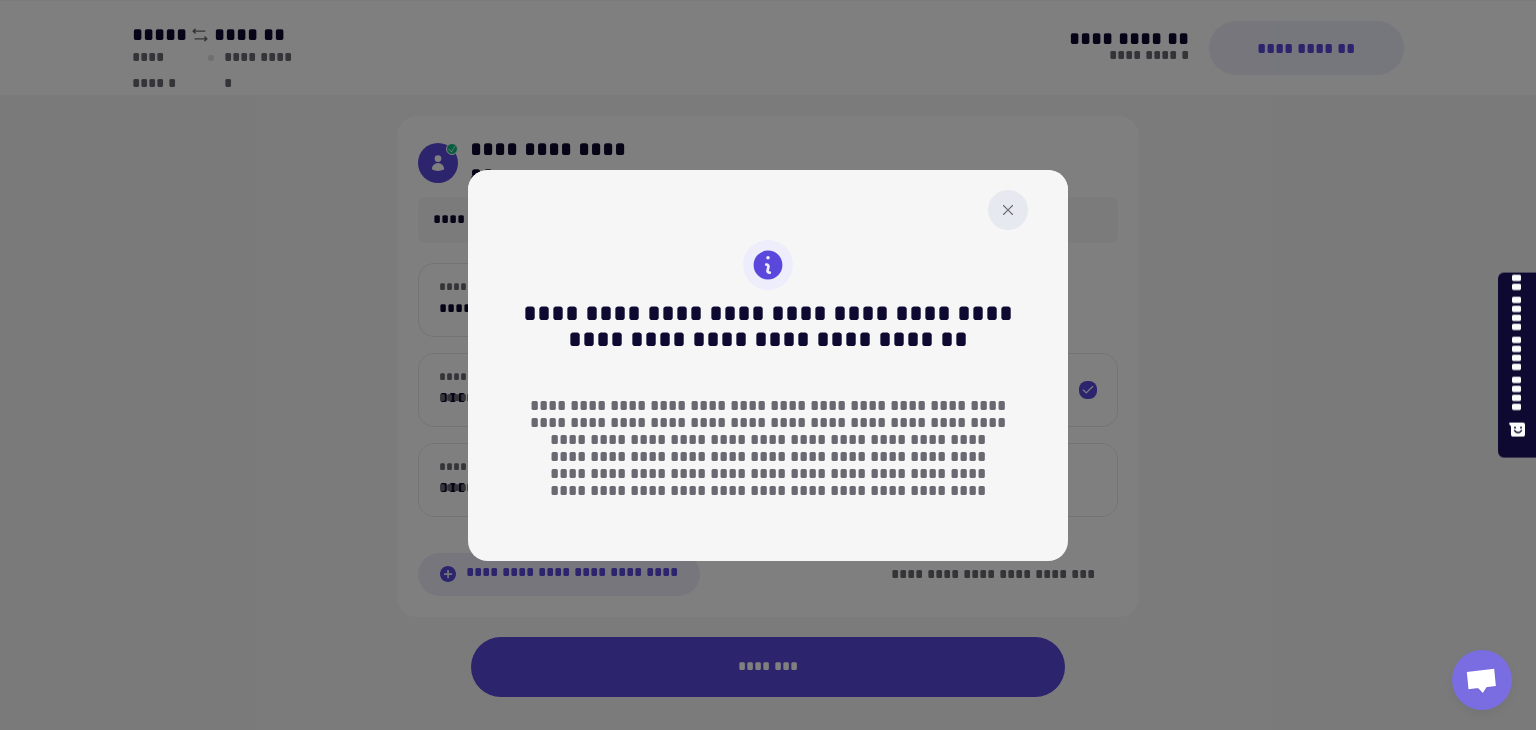 click 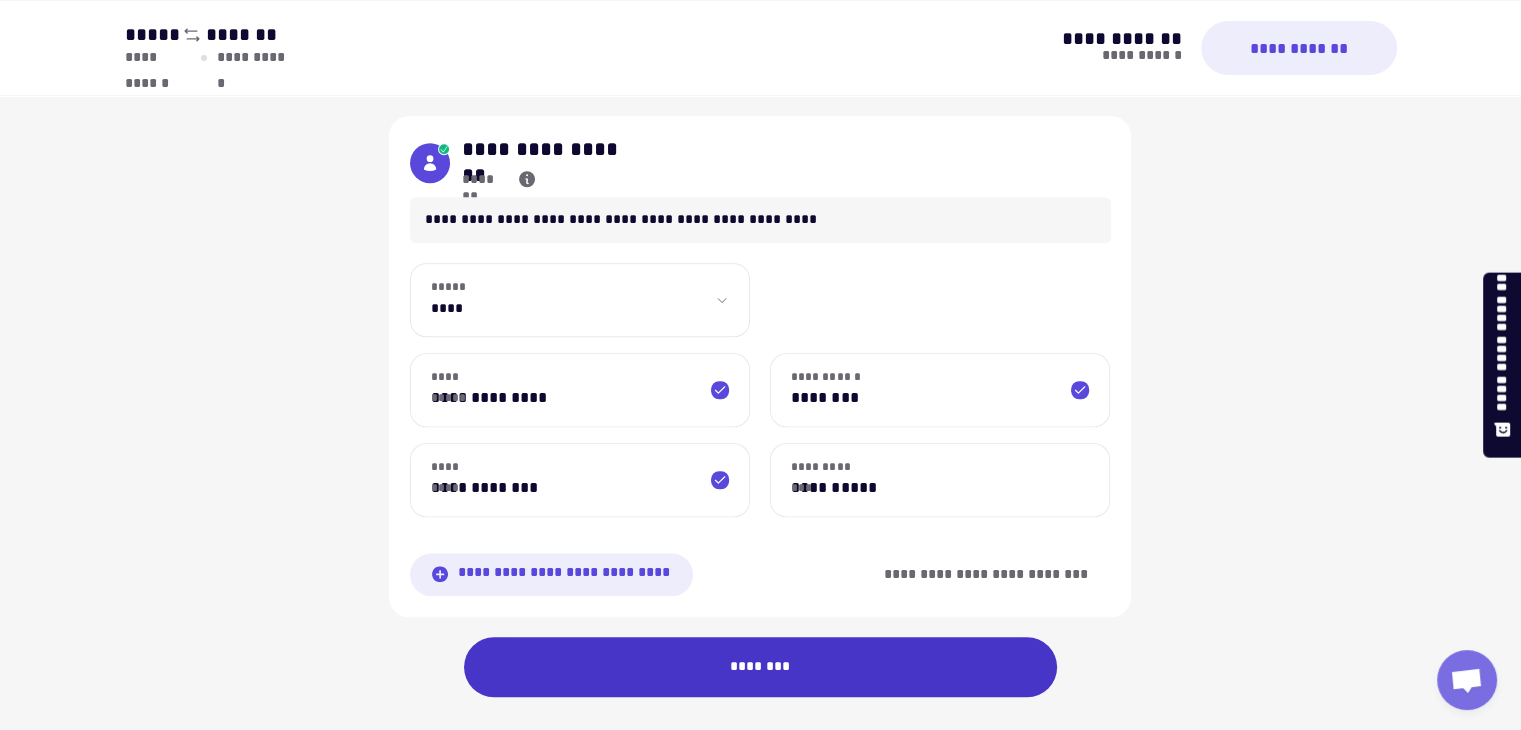 click on "********" at bounding box center (761, 667) 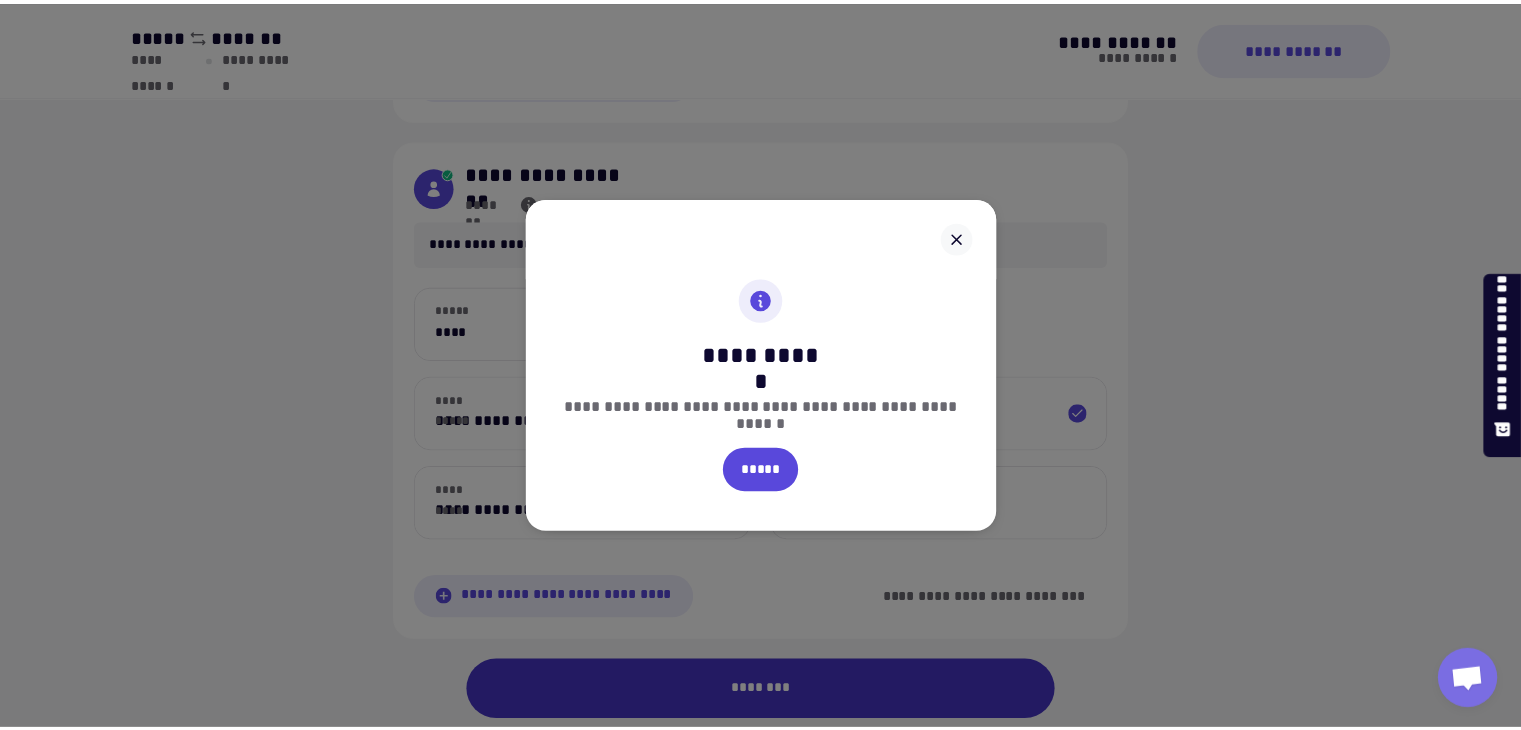 scroll, scrollTop: 494, scrollLeft: 0, axis: vertical 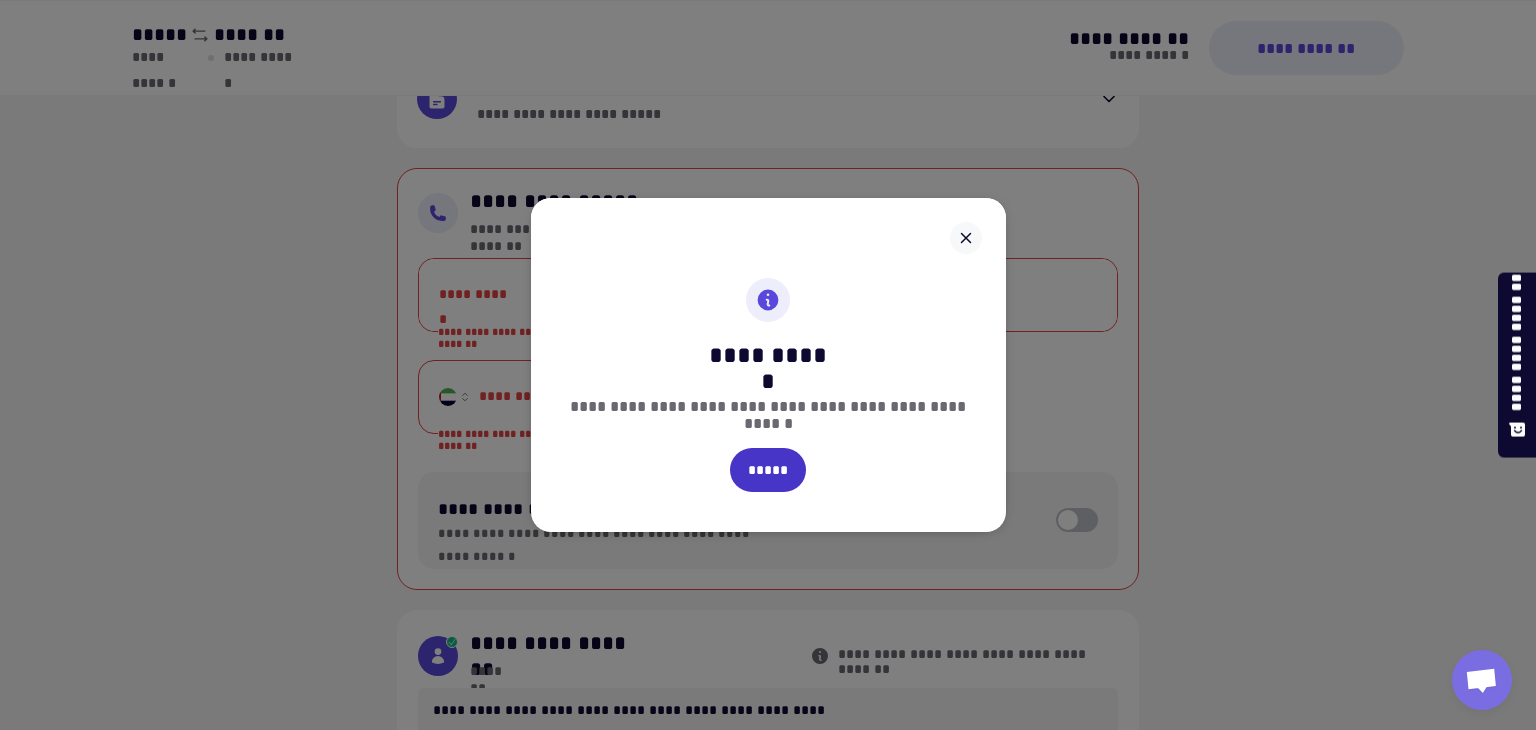 click on "*****" at bounding box center (768, 470) 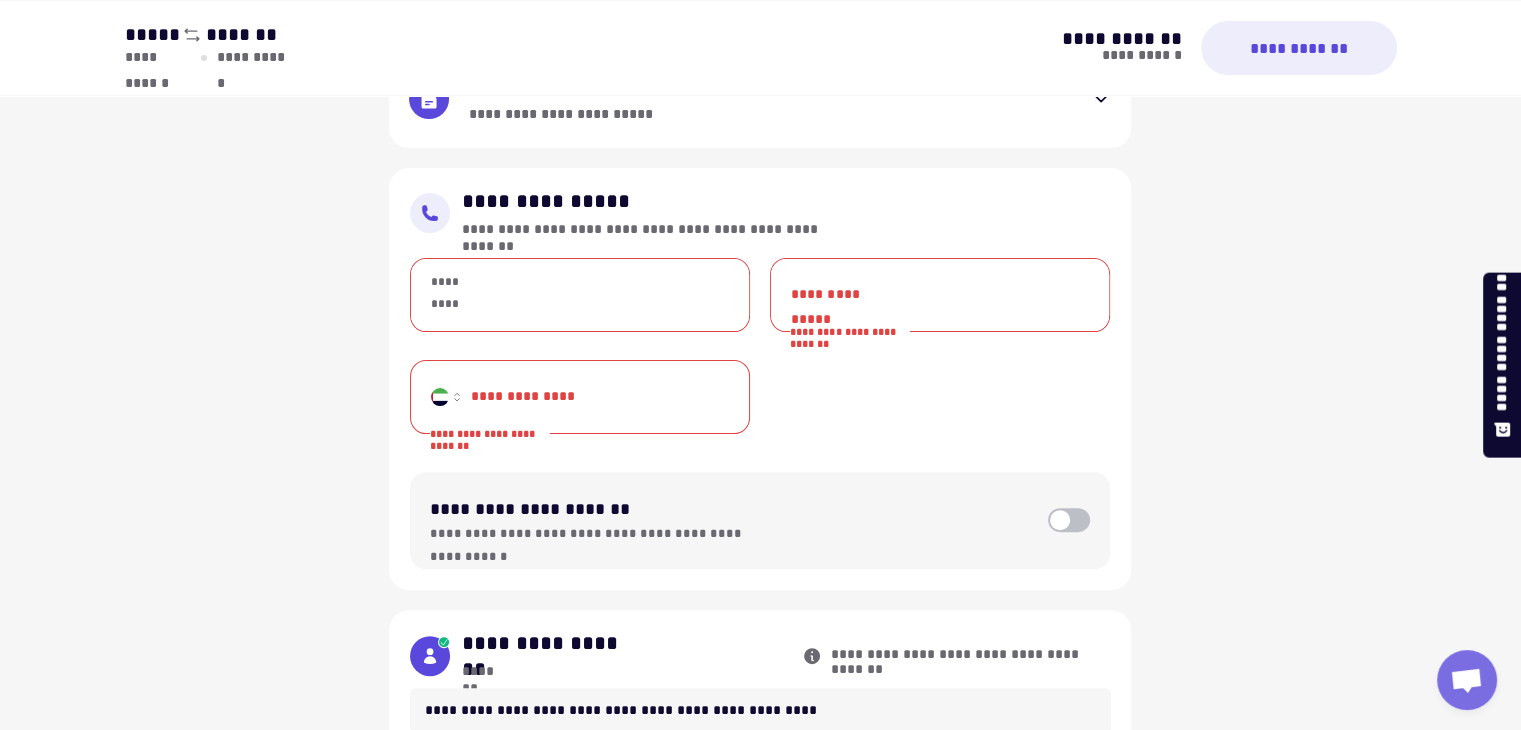 click on "*********" at bounding box center (580, 295) 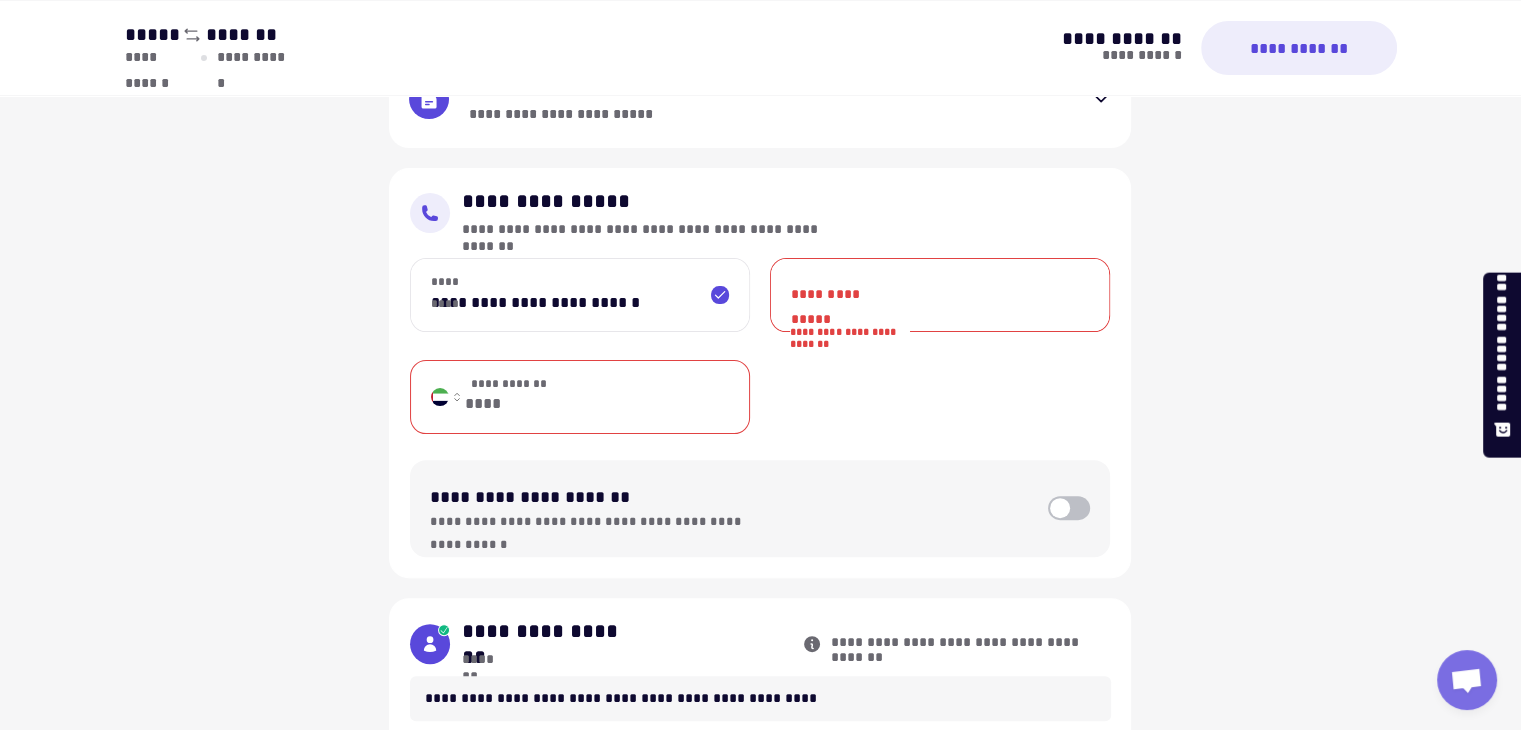 click on "**********" at bounding box center (613, 397) 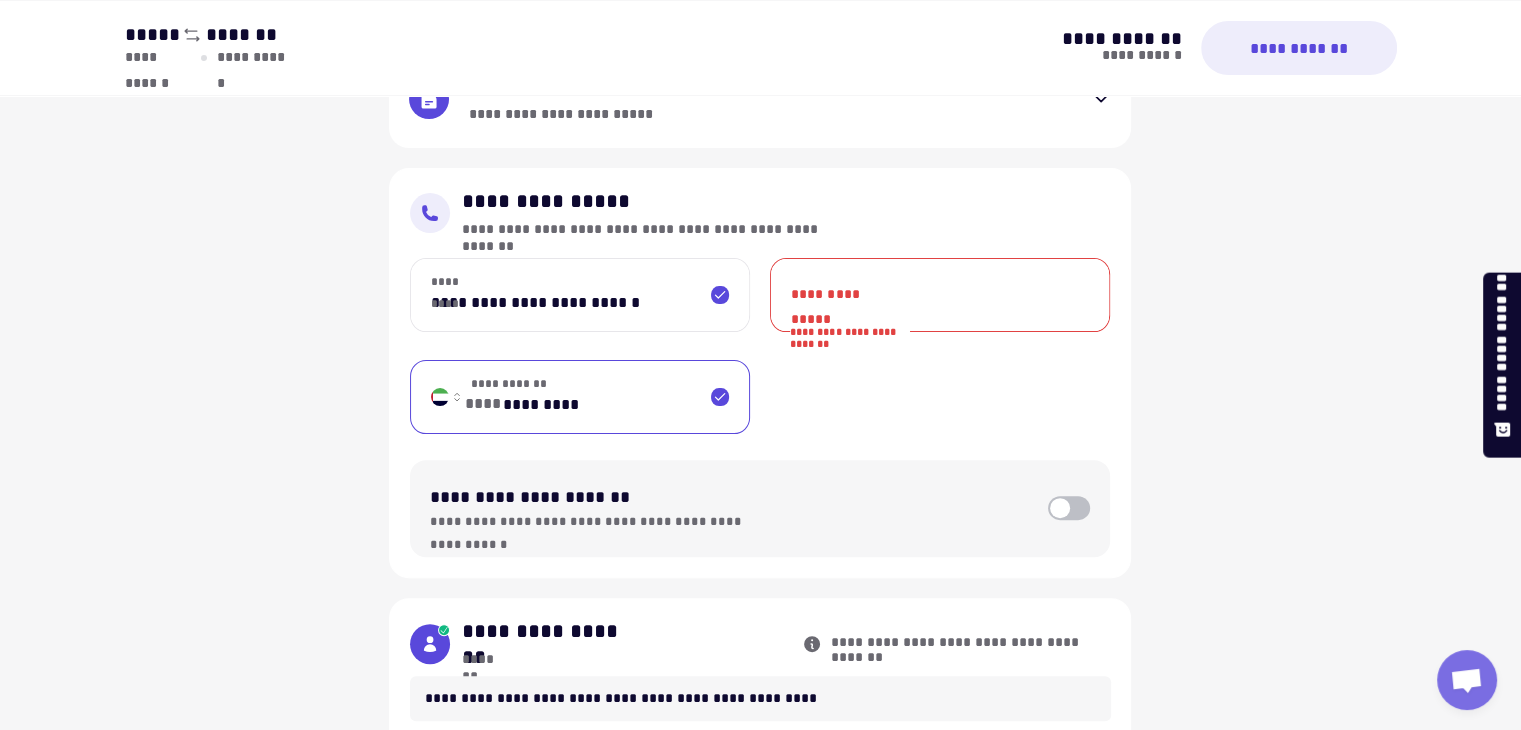 type on "*********" 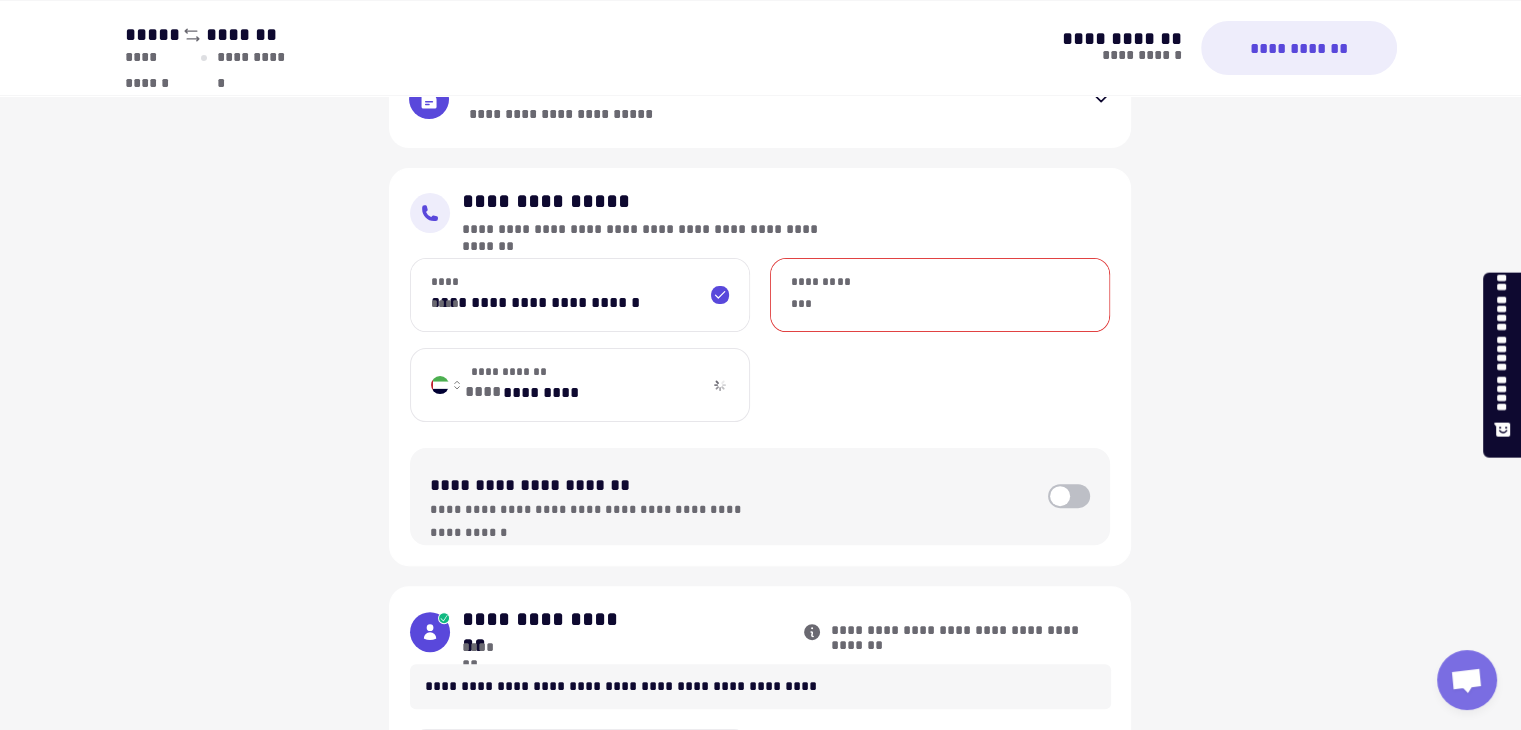 click on "**********" at bounding box center (940, 295) 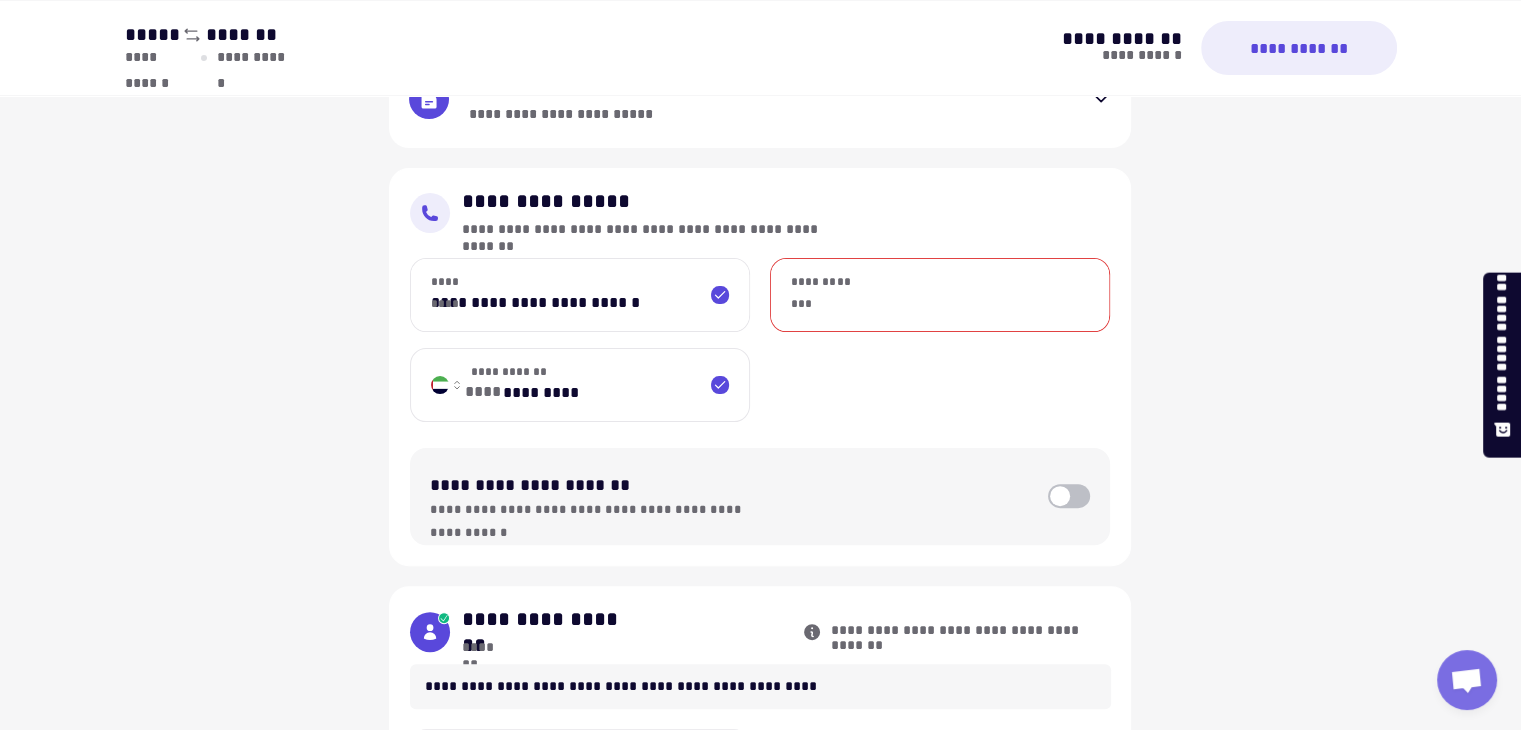 type on "**********" 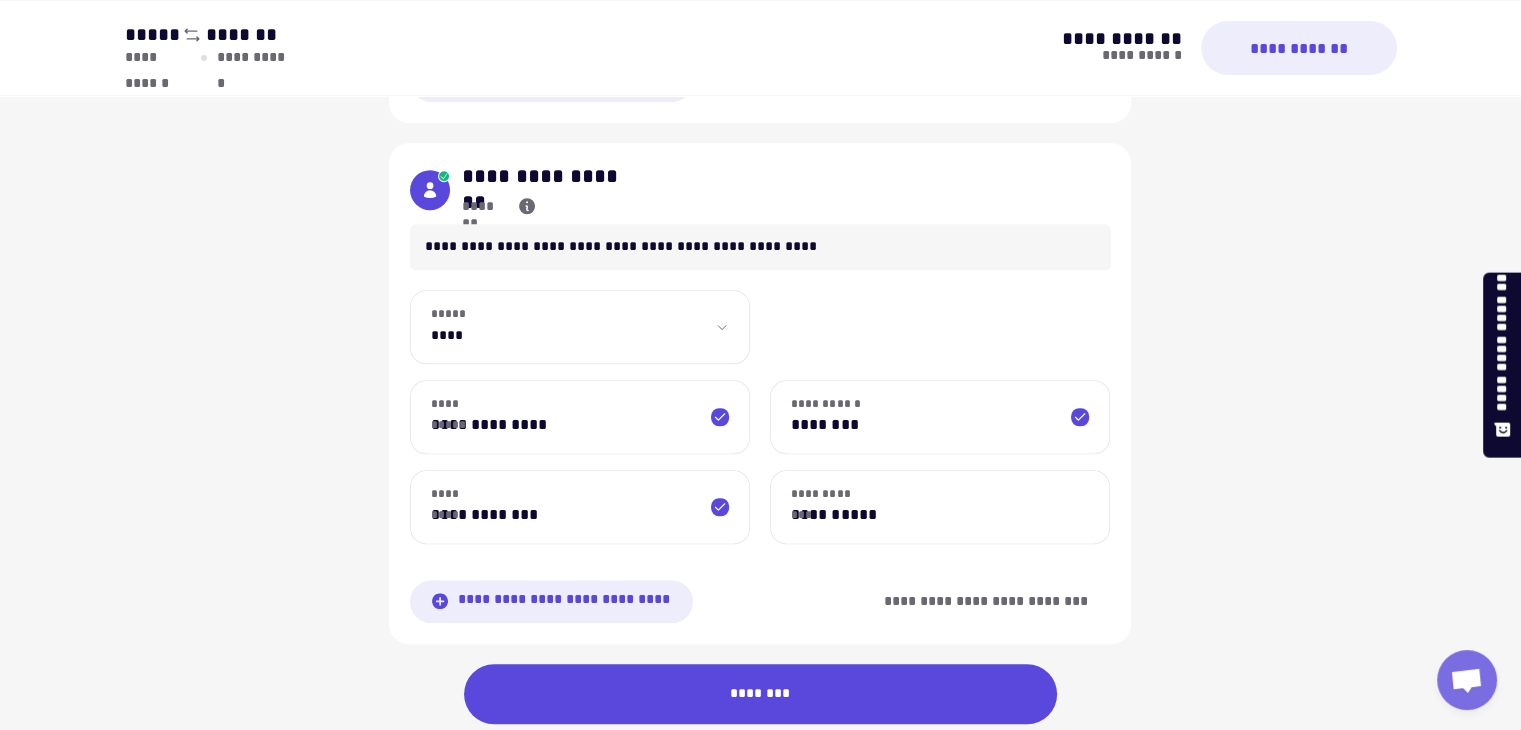 scroll, scrollTop: 1481, scrollLeft: 0, axis: vertical 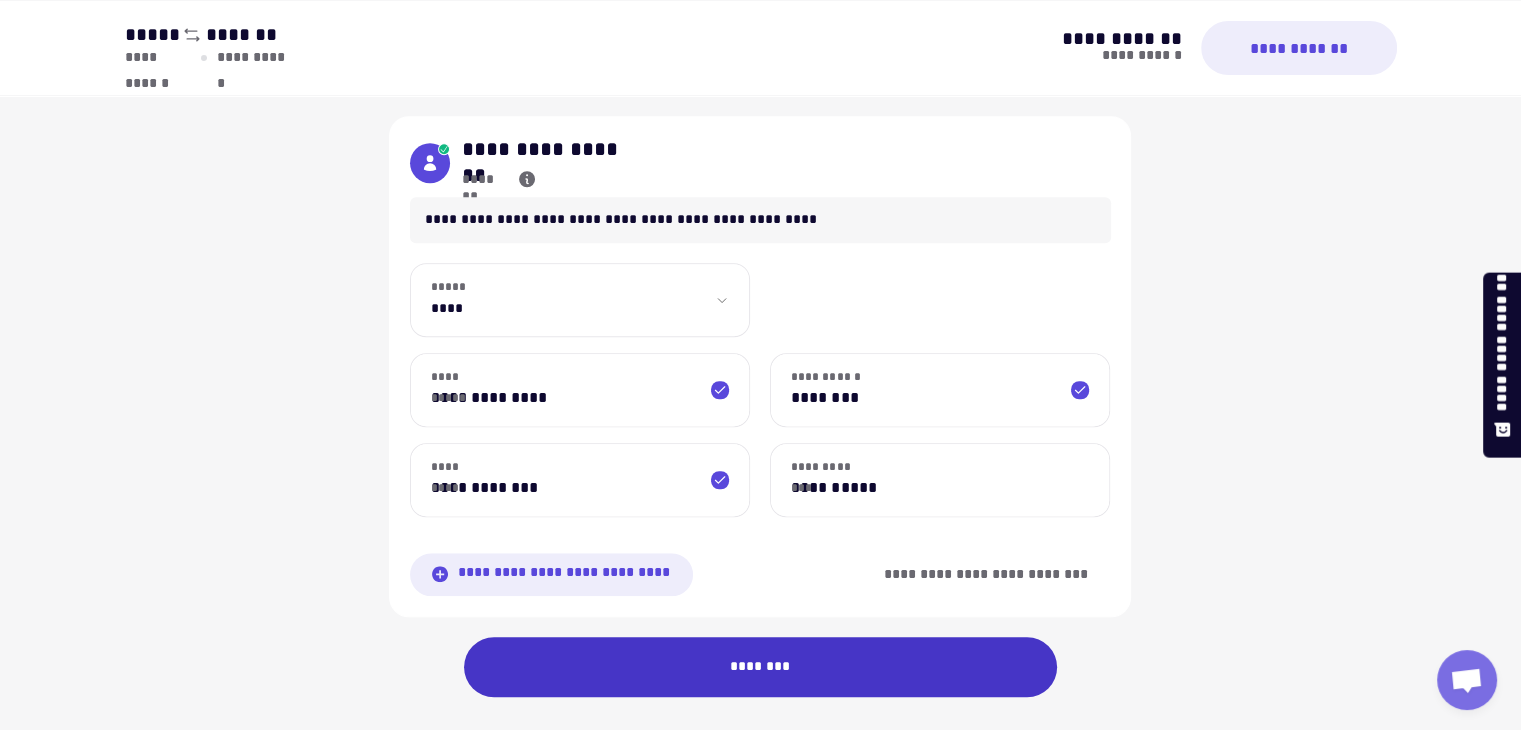 click on "********" at bounding box center (761, 667) 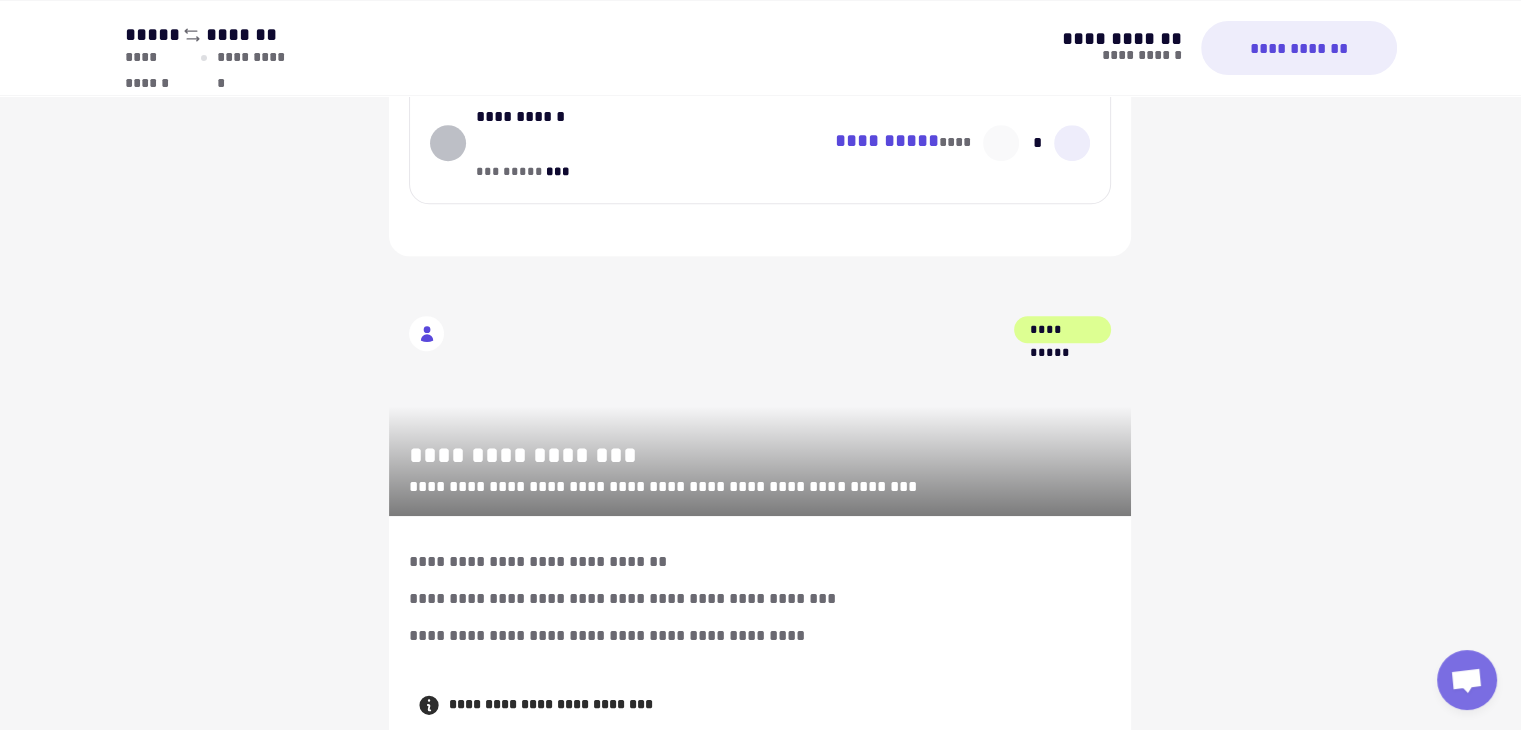 scroll, scrollTop: 0, scrollLeft: 0, axis: both 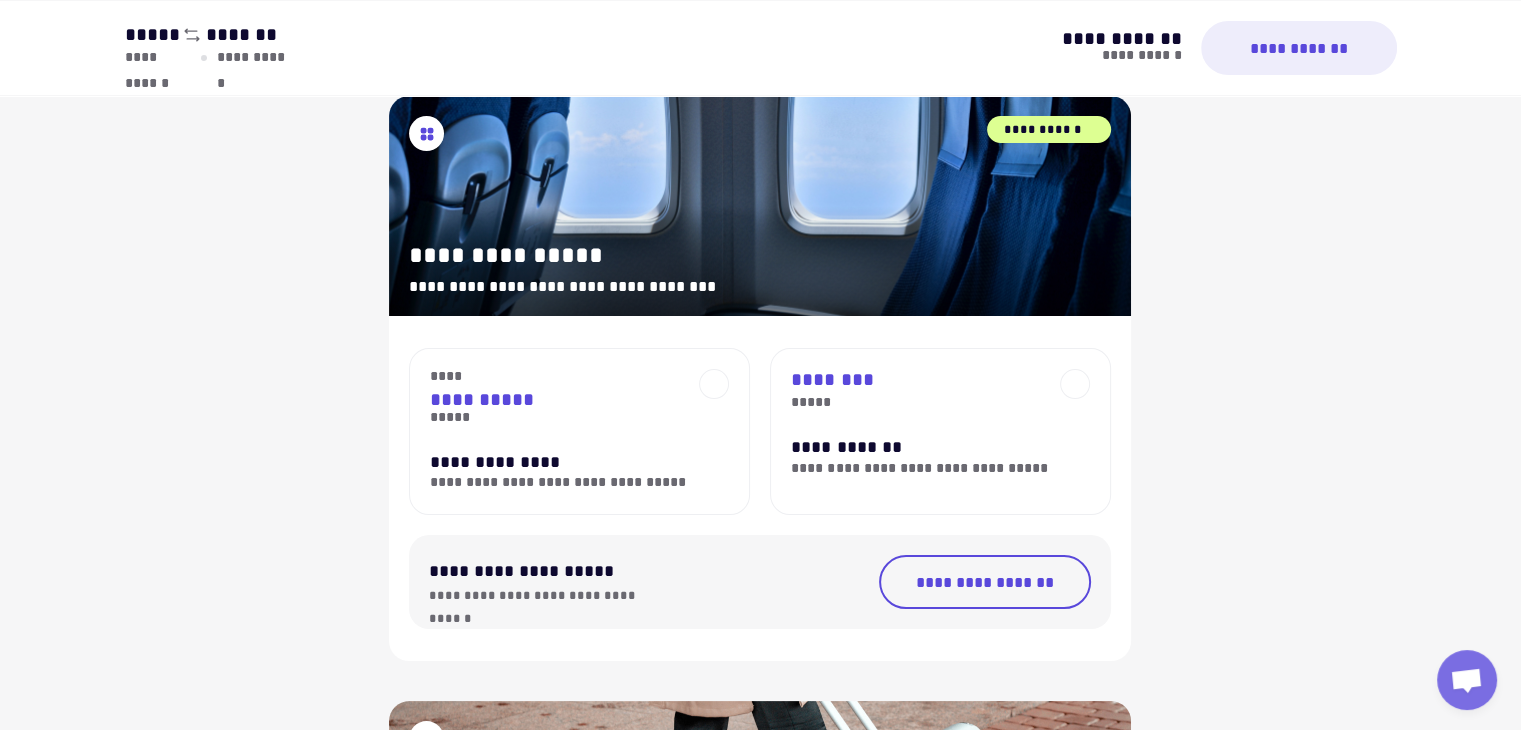 click on "**********" at bounding box center (559, 462) 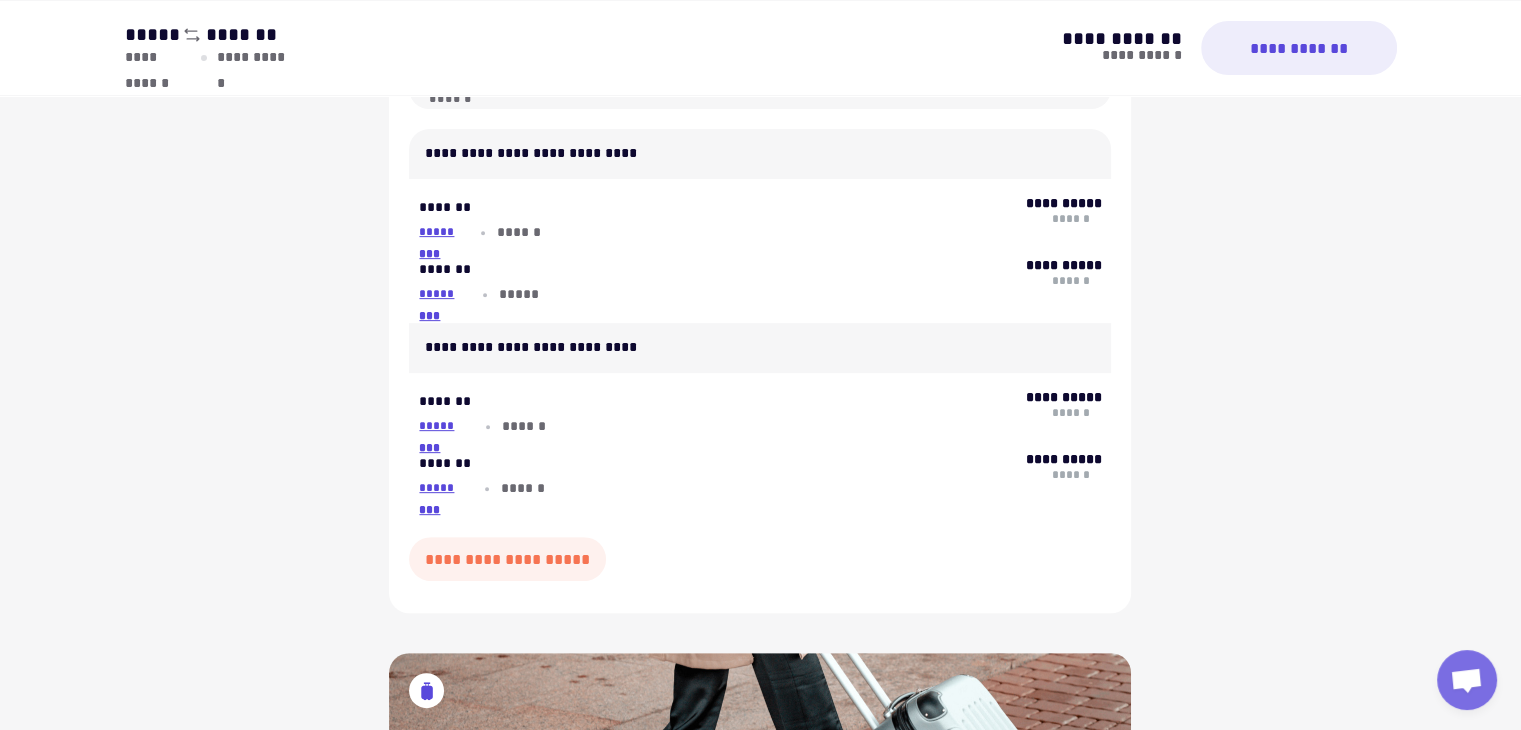 scroll, scrollTop: 716, scrollLeft: 0, axis: vertical 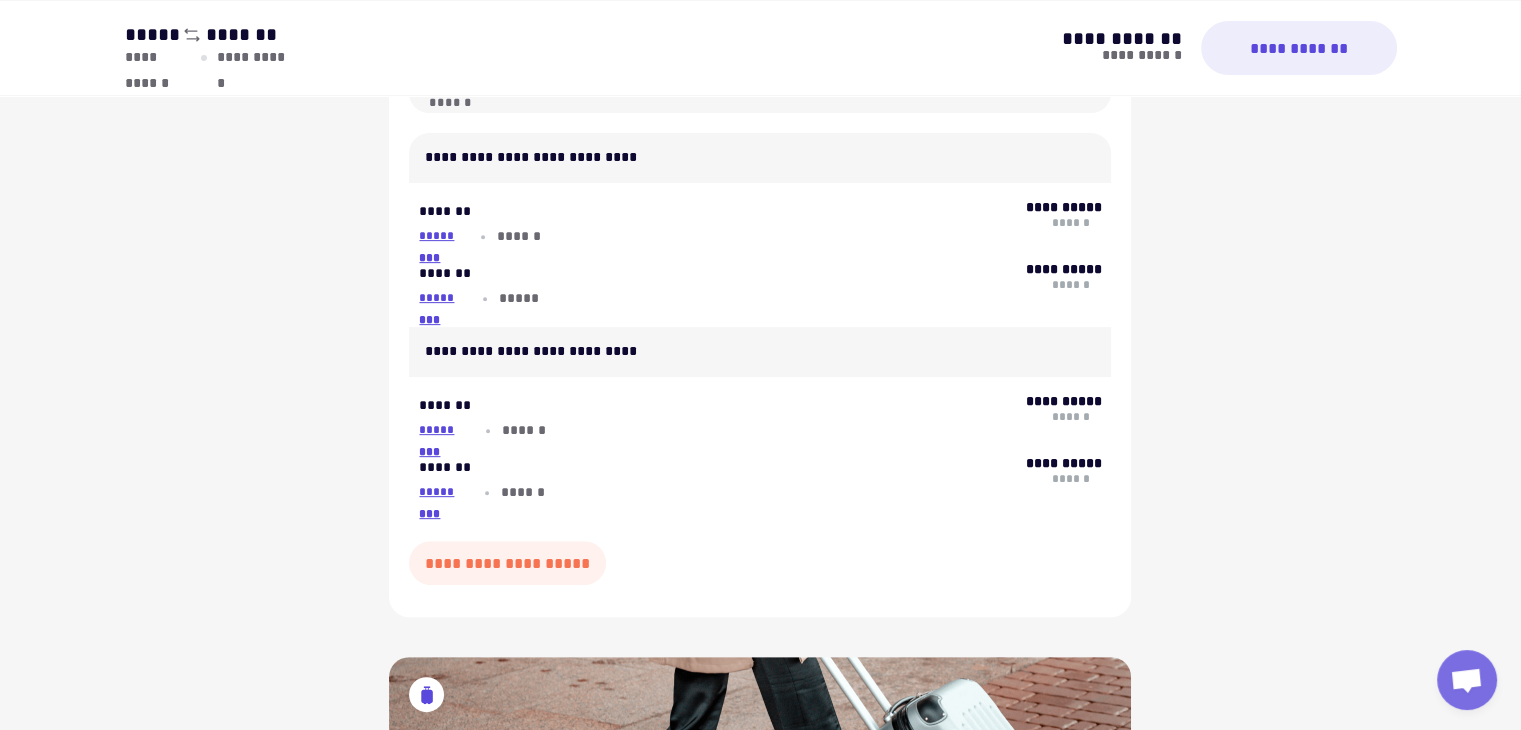 click on "******" at bounding box center (519, 236) 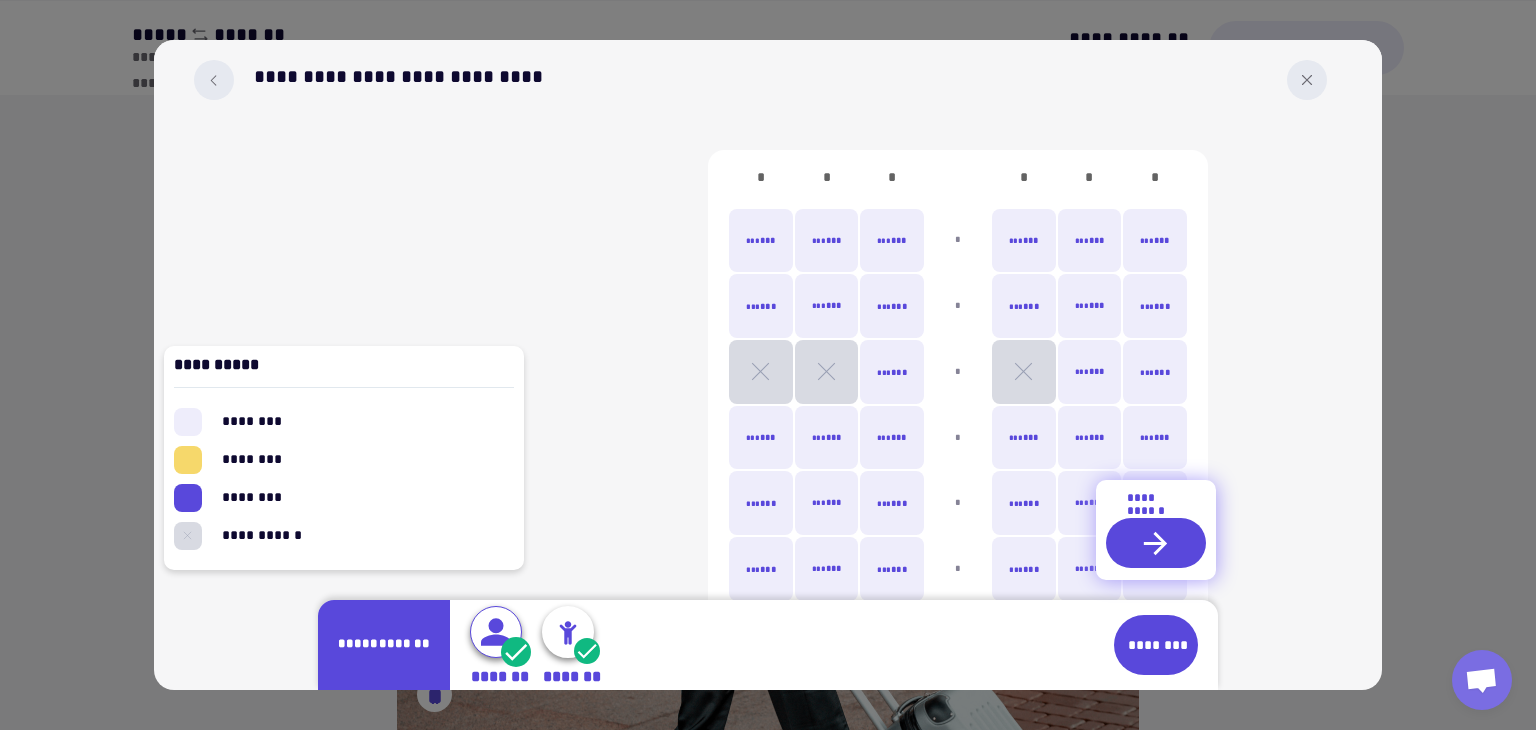 click on "*** ***" at bounding box center [1090, 372] 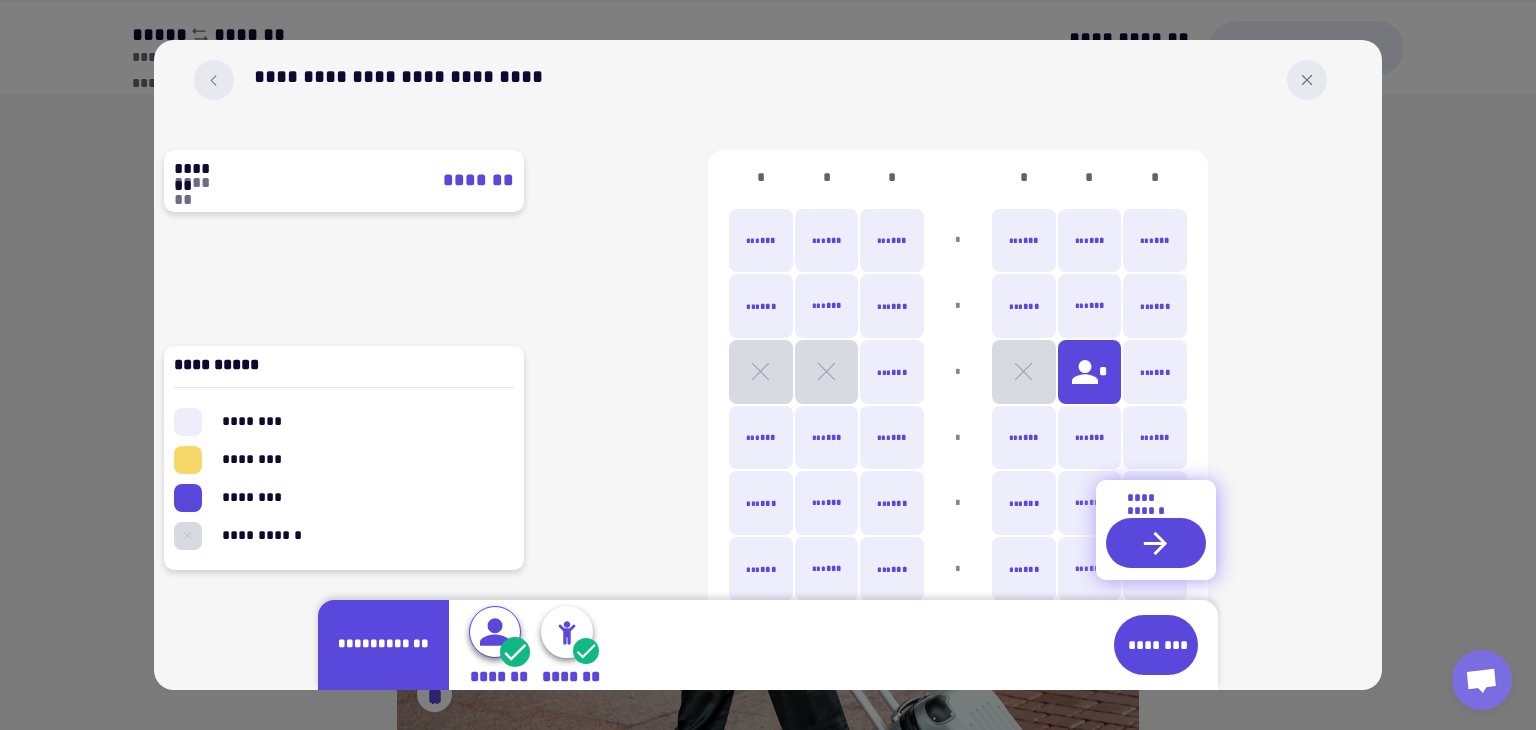click on "*** ***" at bounding box center [1155, 372] 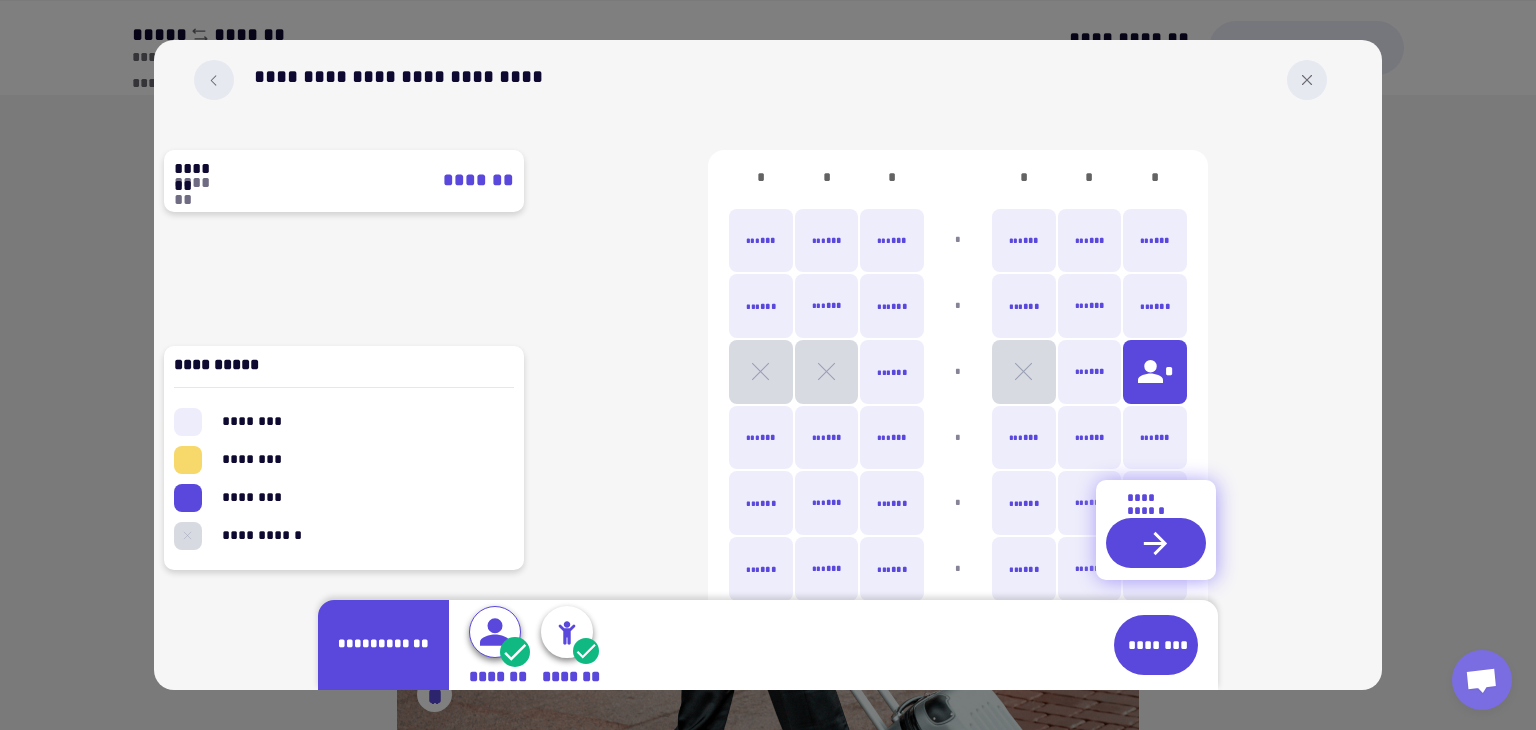 click on "*** ***" at bounding box center (1090, 372) 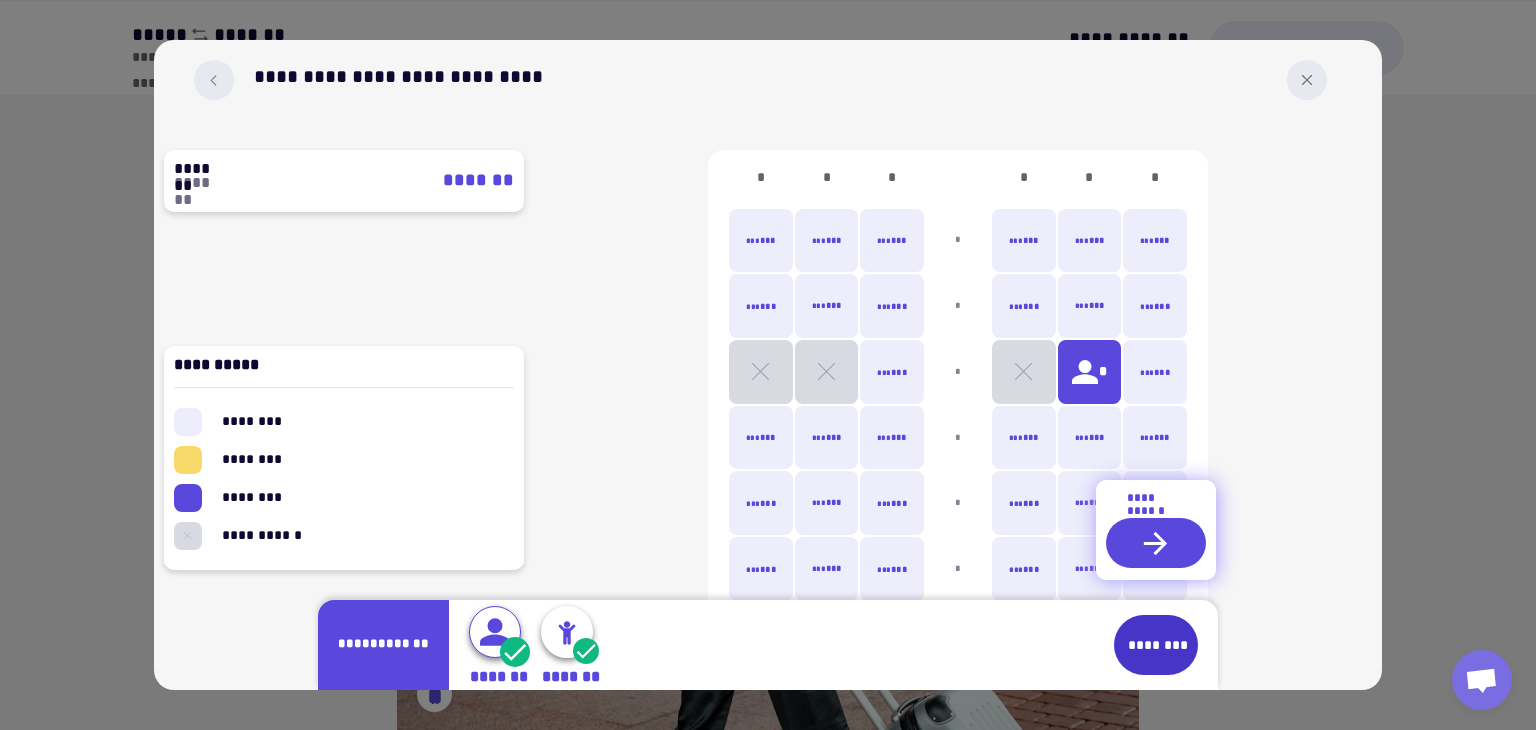 click on "********" at bounding box center (1156, 645) 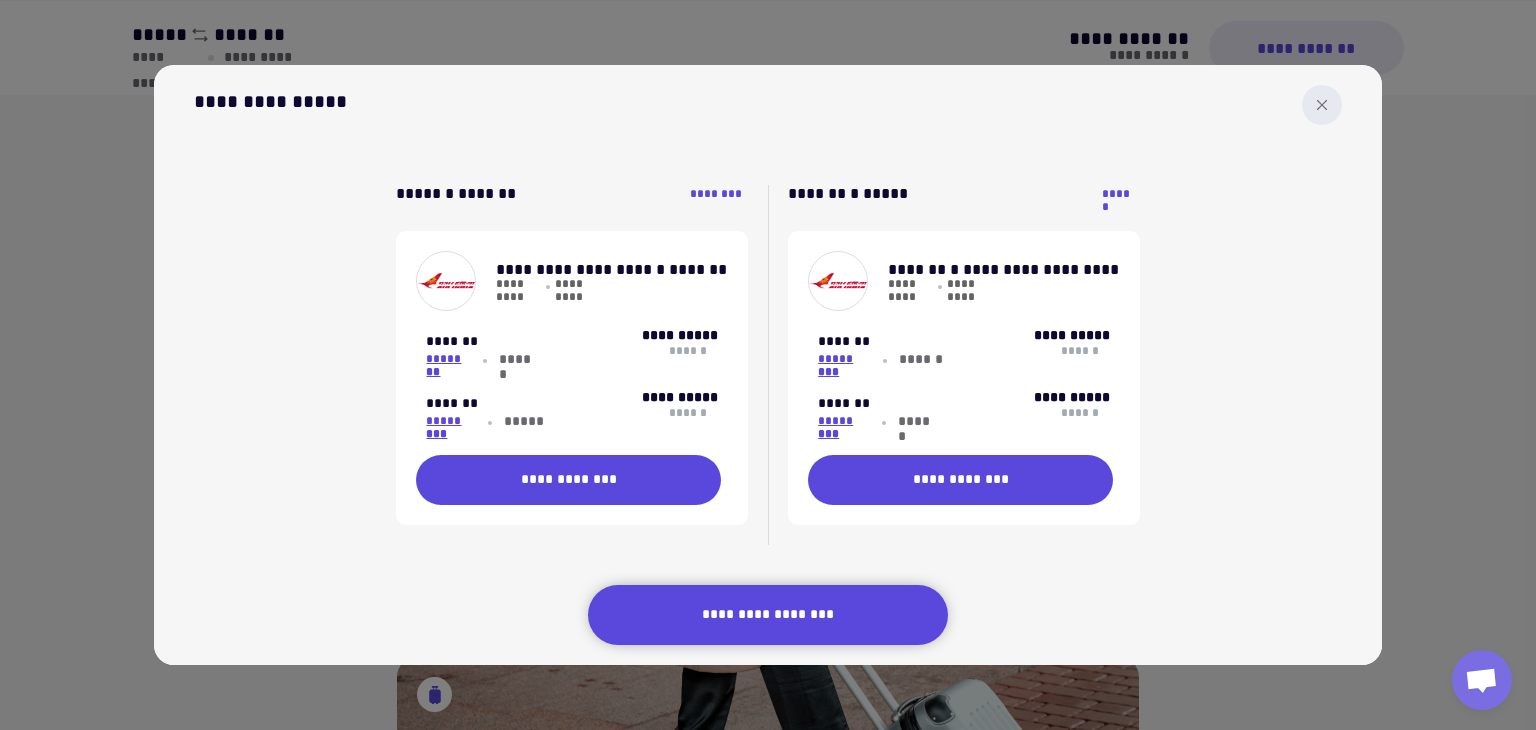 click on "******" at bounding box center (521, 361) 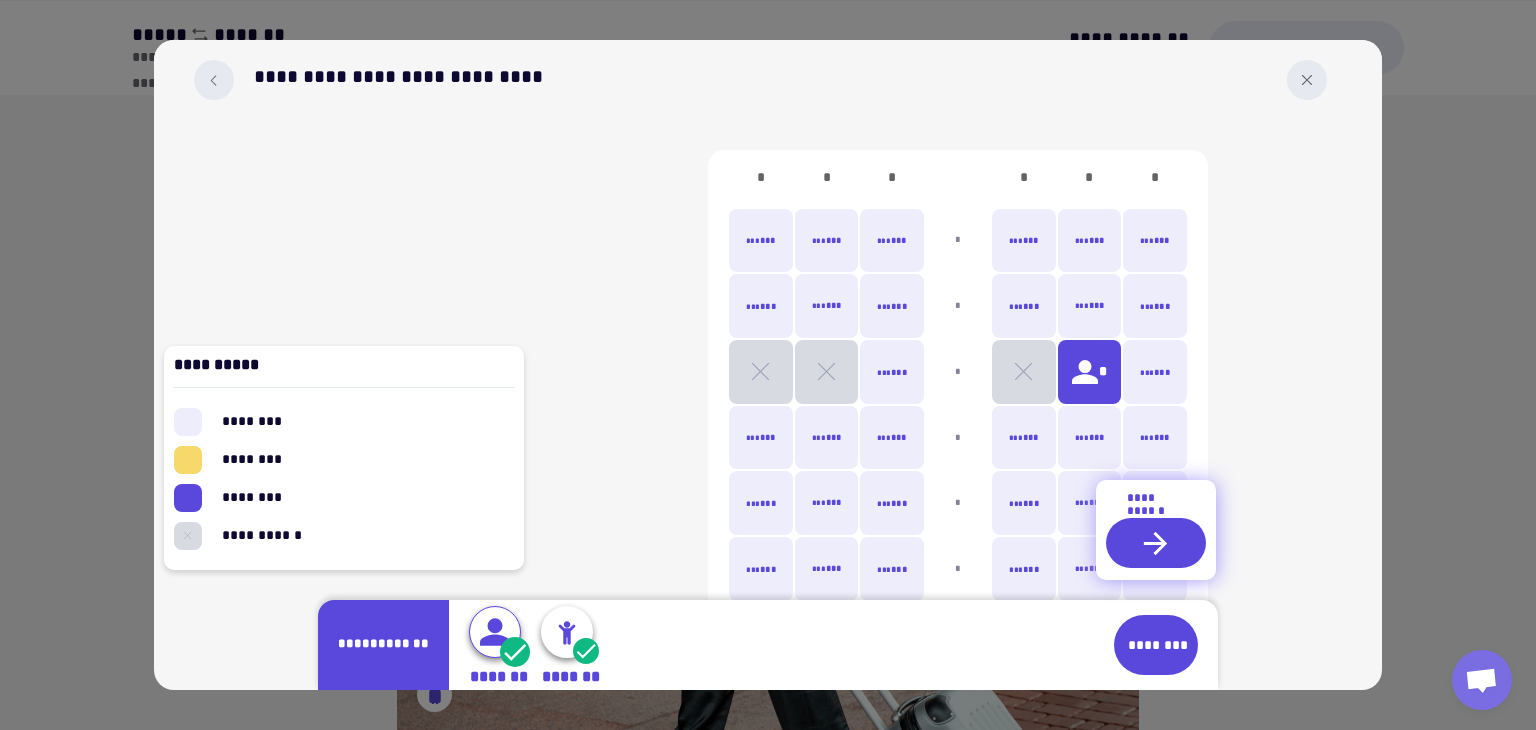 click 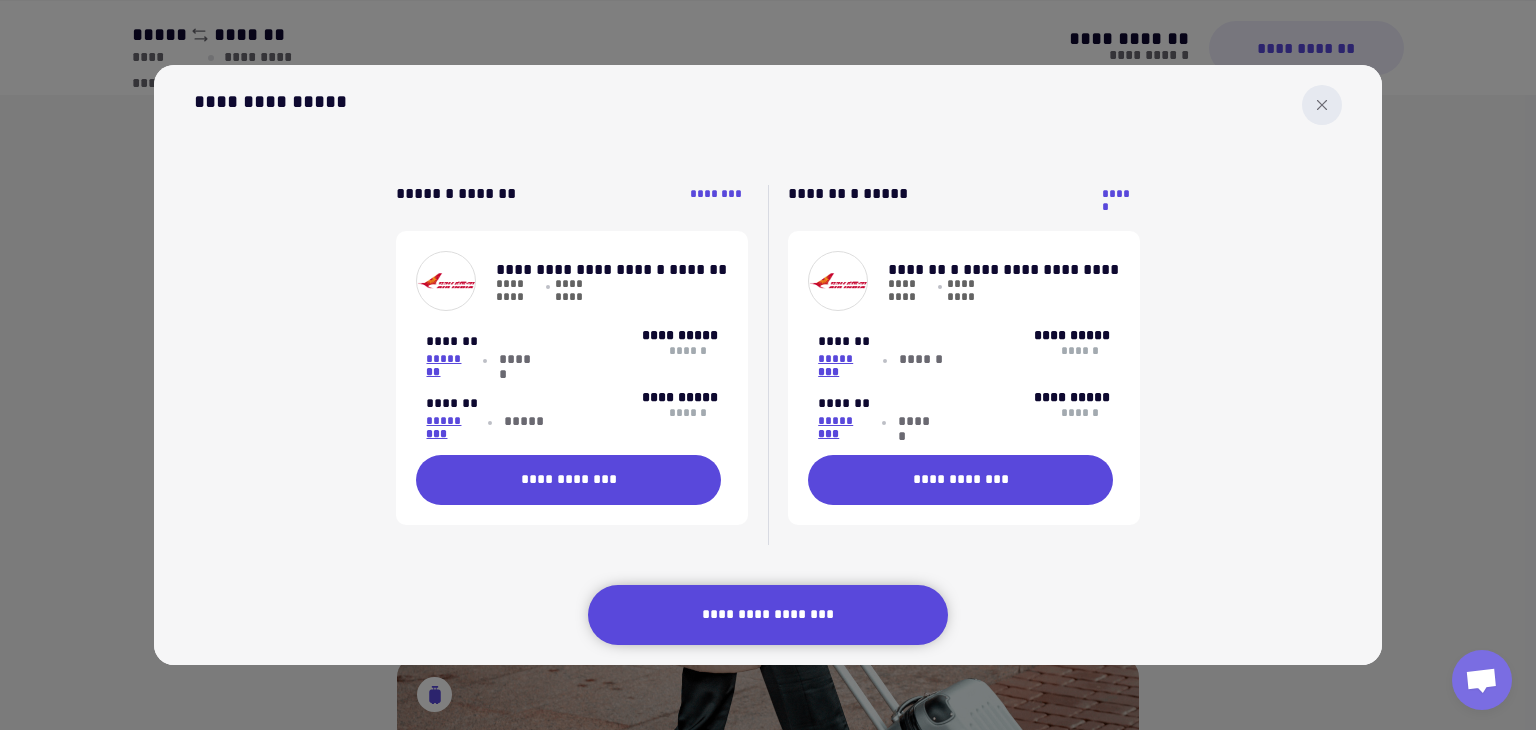 click 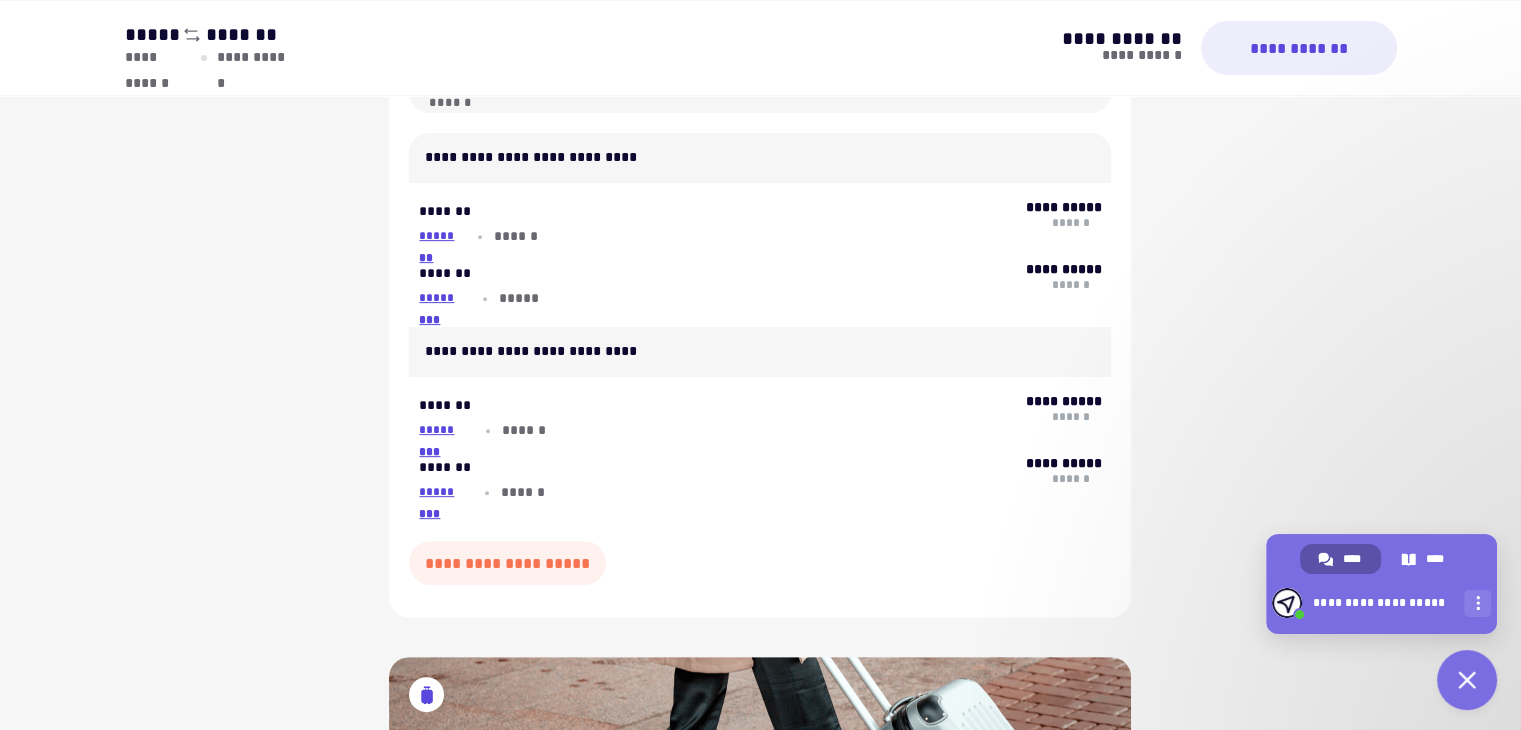 click on "**********" at bounding box center [760, 1467] 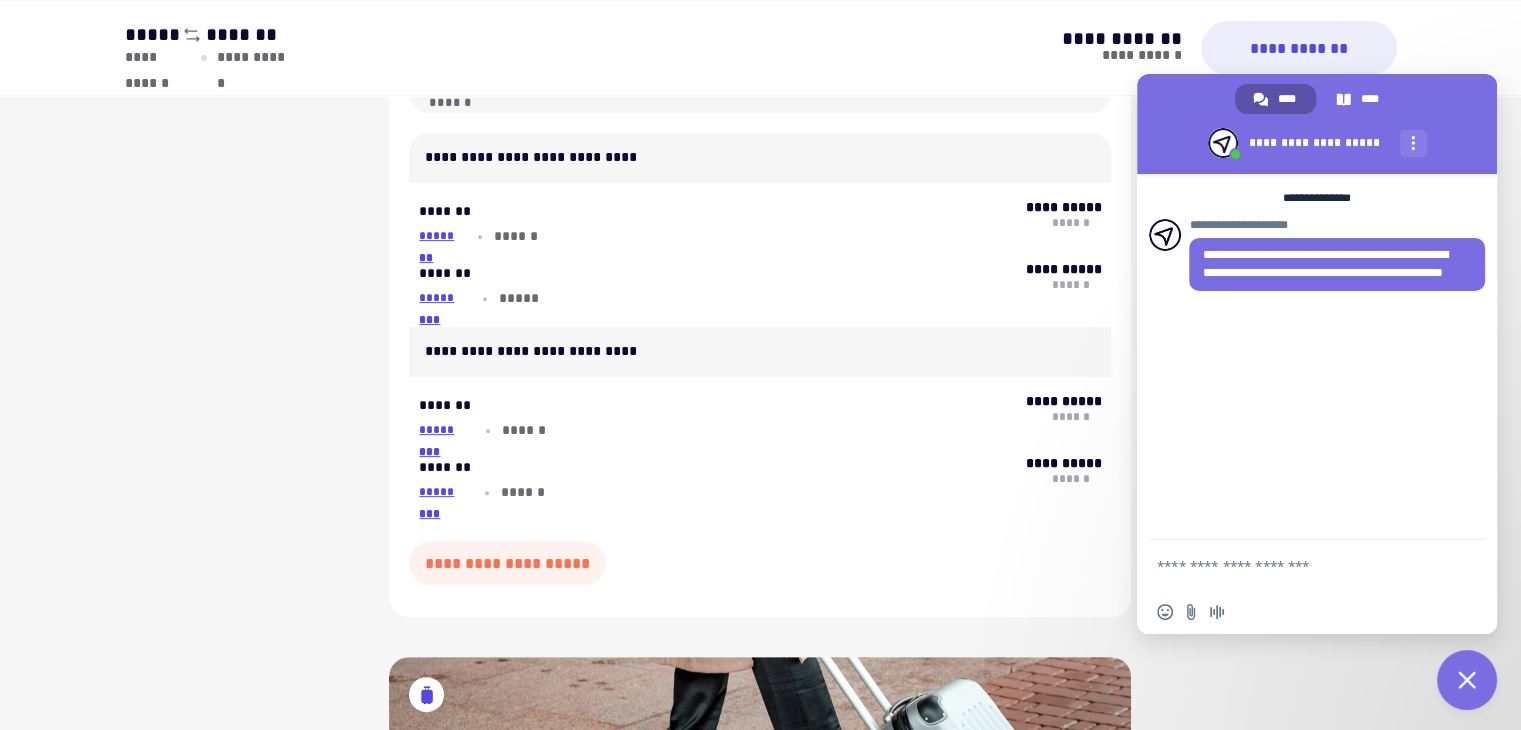 scroll, scrollTop: 0, scrollLeft: 0, axis: both 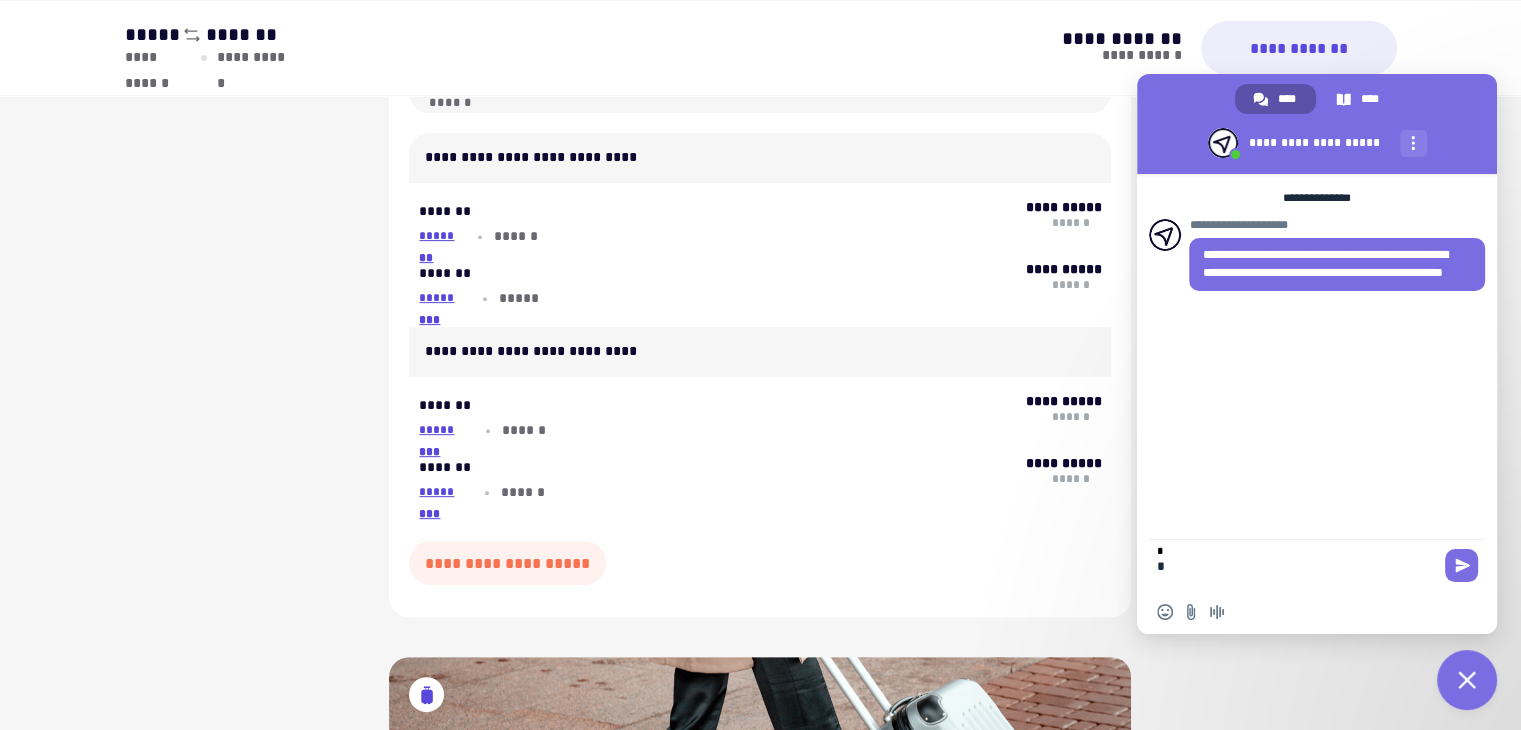 type on "**" 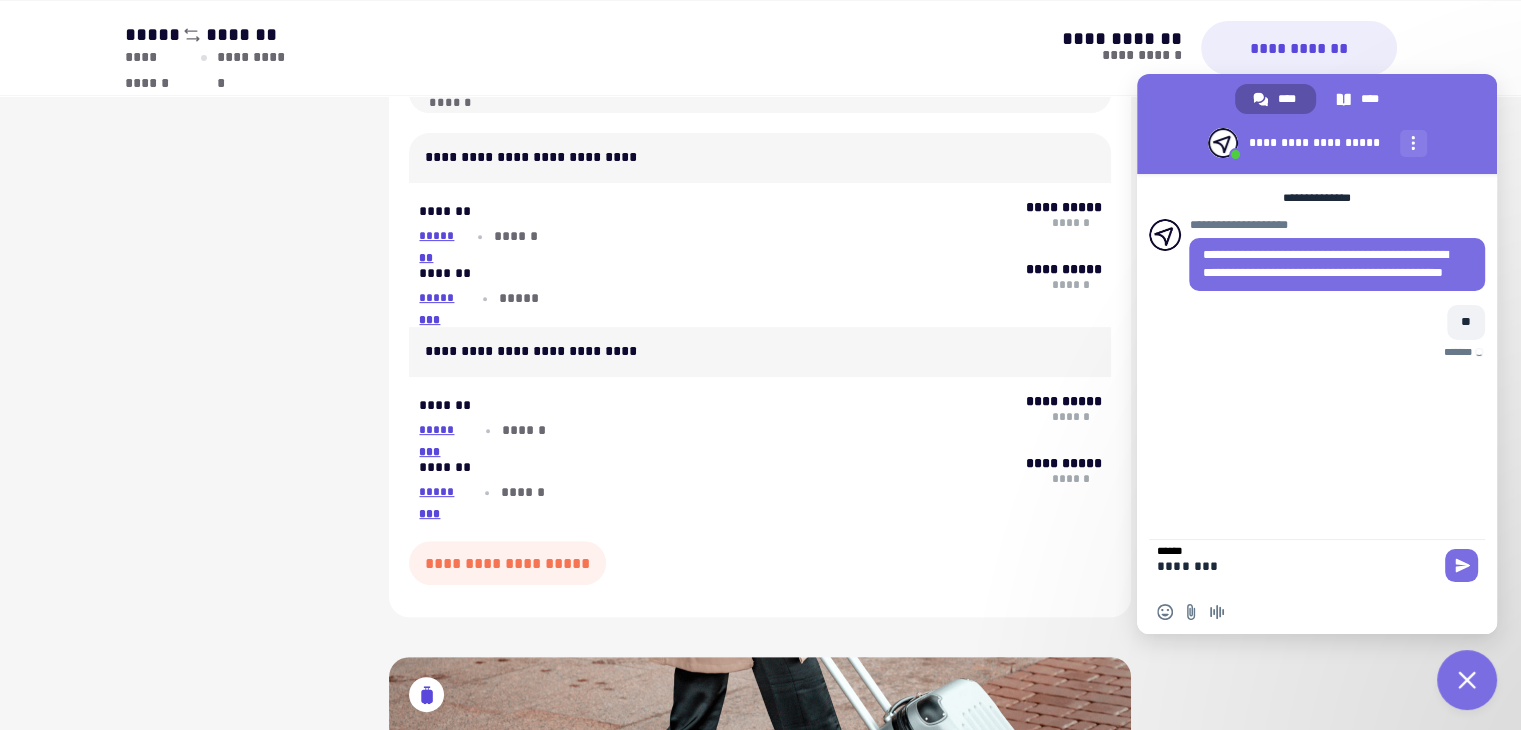 type on "********" 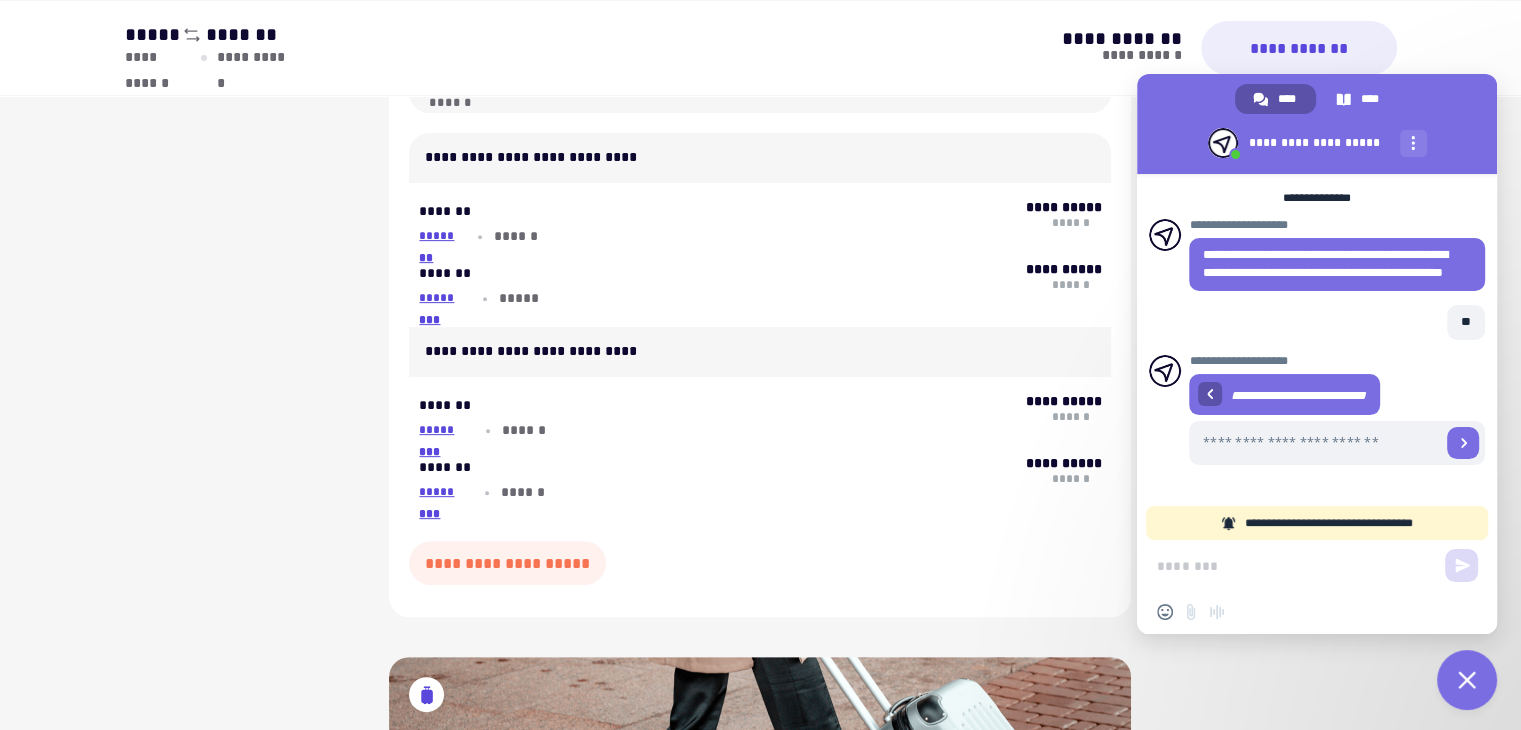 scroll, scrollTop: 5, scrollLeft: 0, axis: vertical 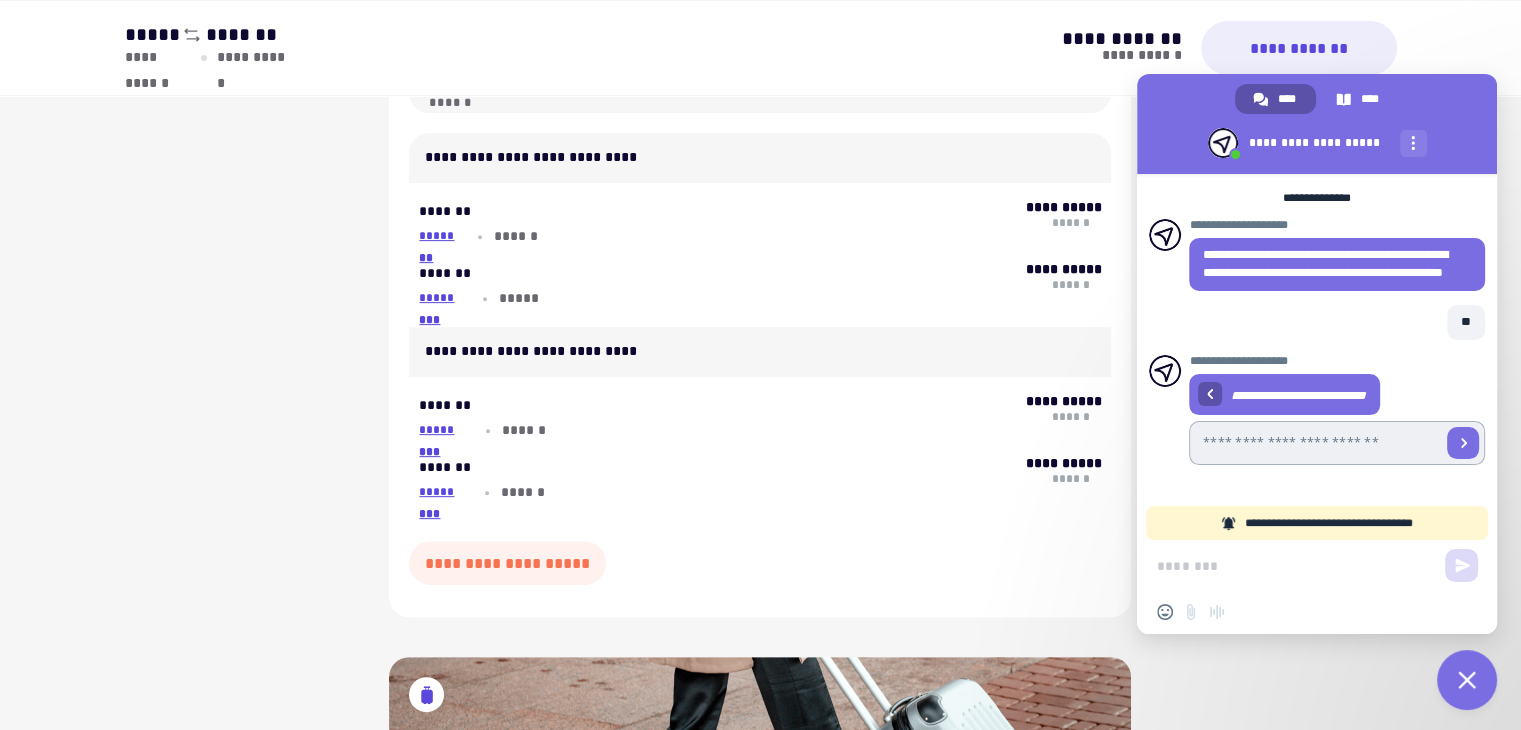 click at bounding box center (1315, 443) 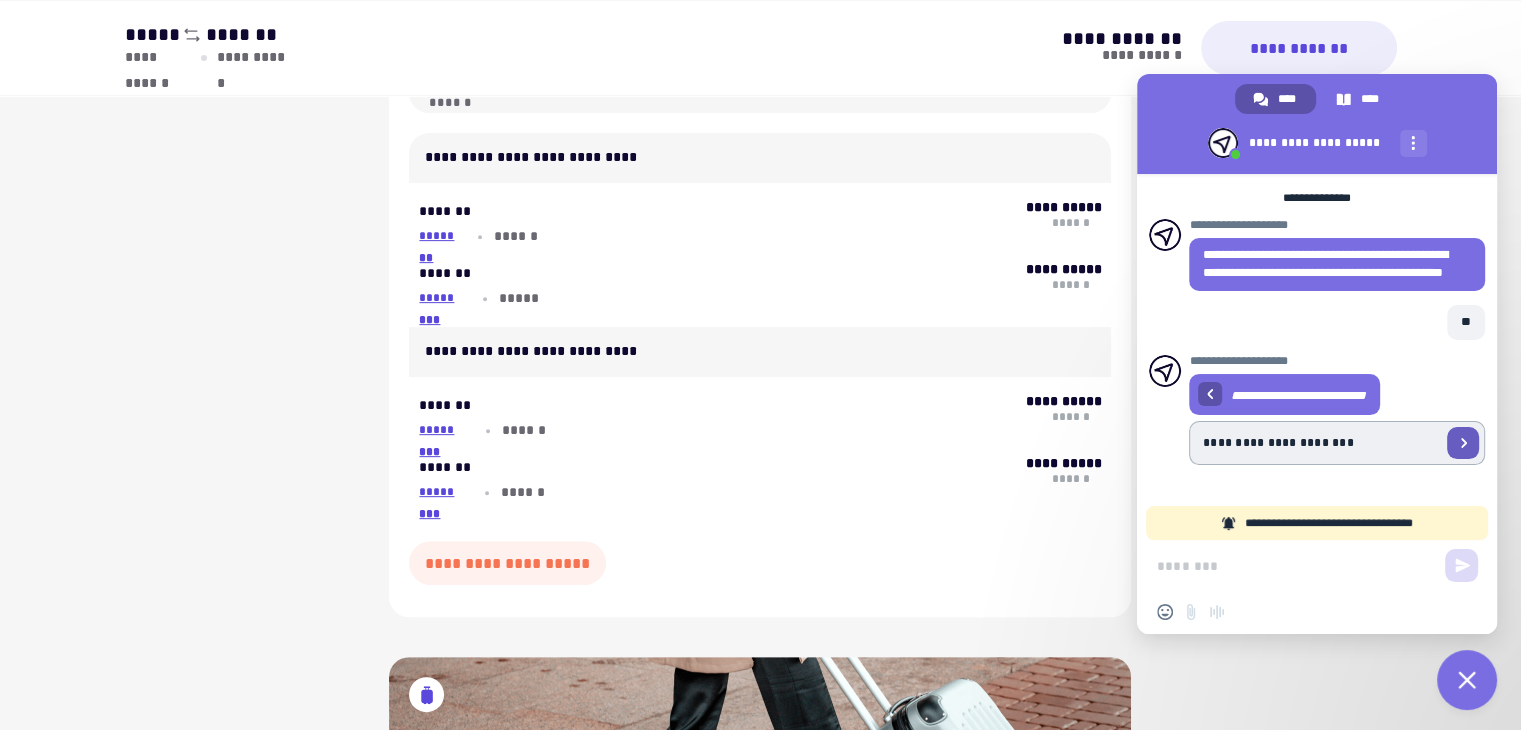 type on "**********" 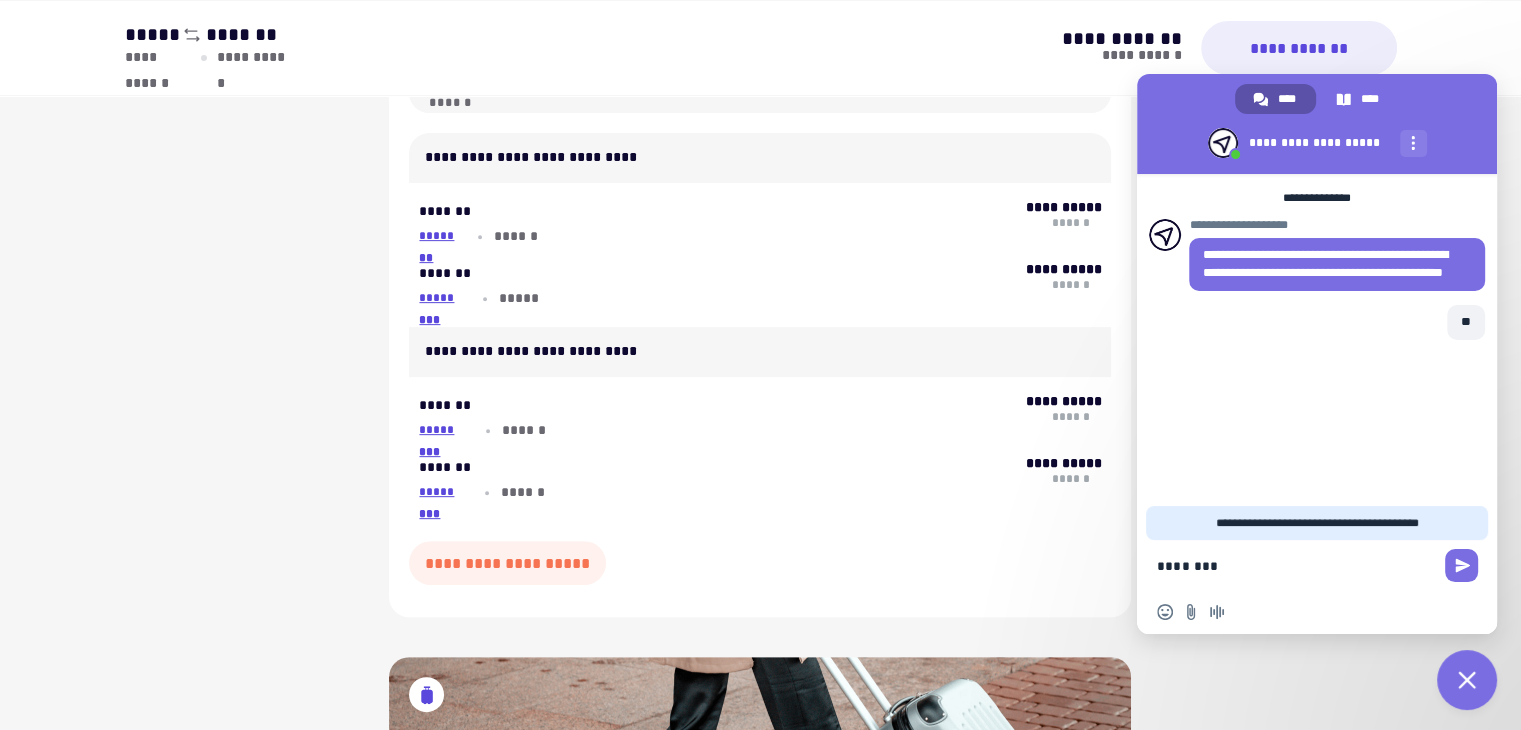 scroll, scrollTop: 0, scrollLeft: 0, axis: both 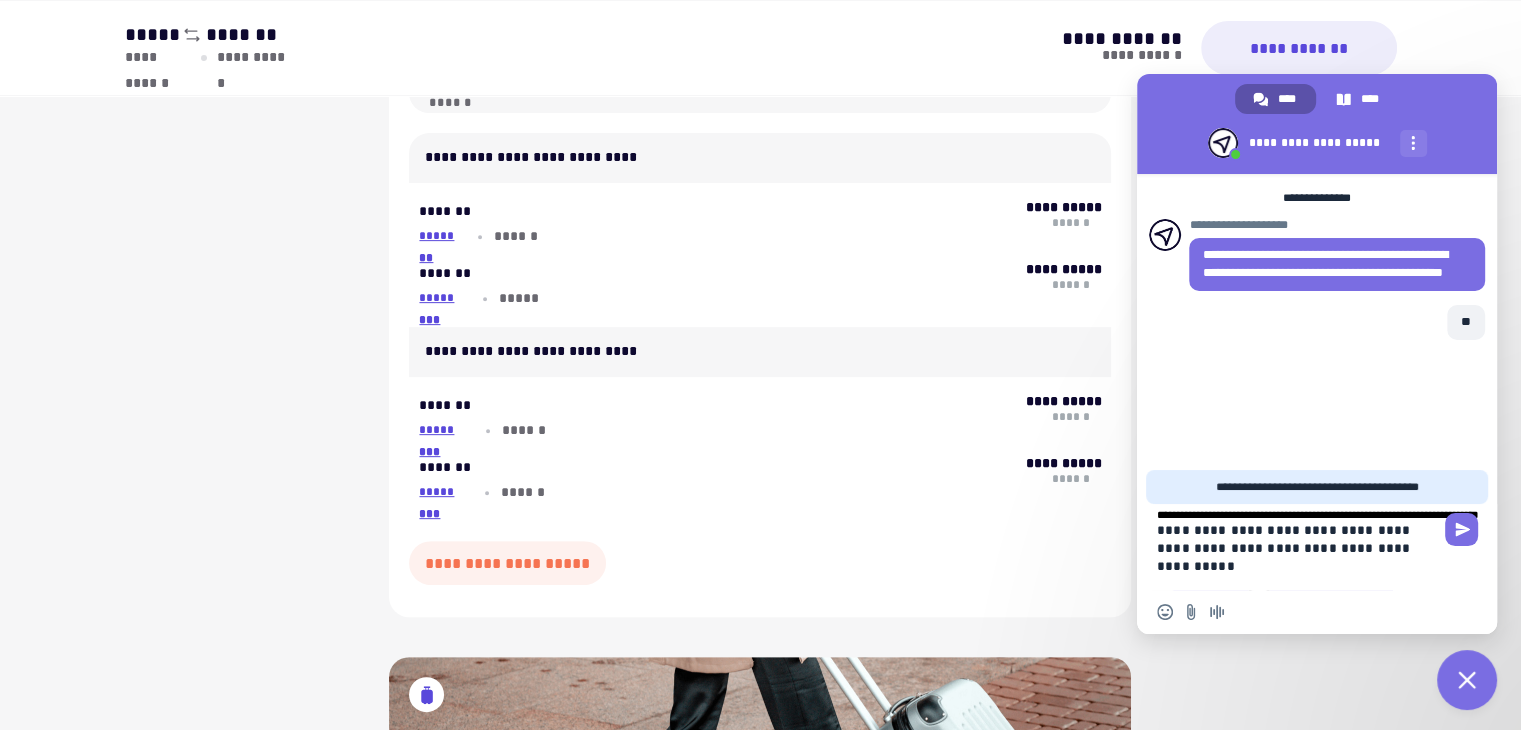 click on "********" at bounding box center (0, 0) 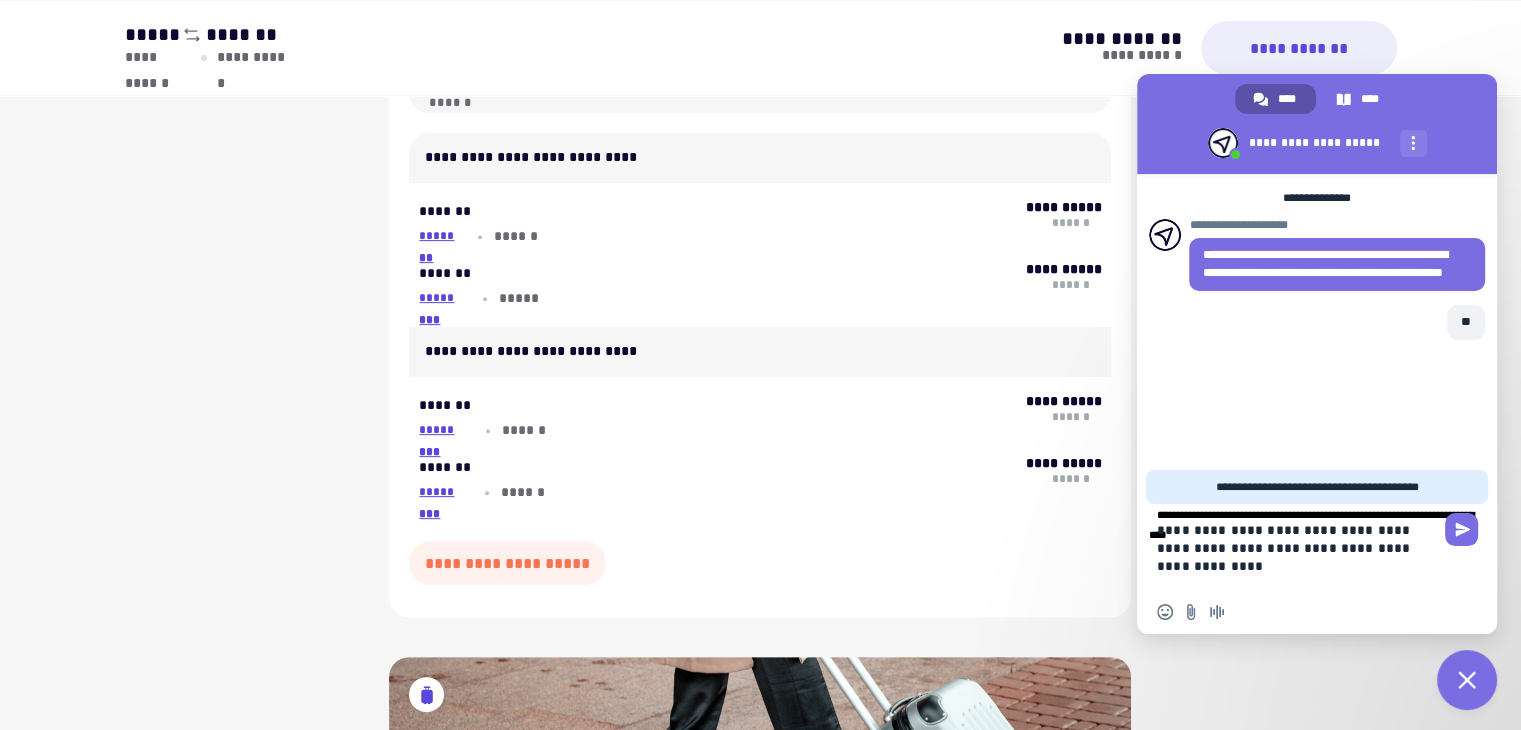 type on "**********" 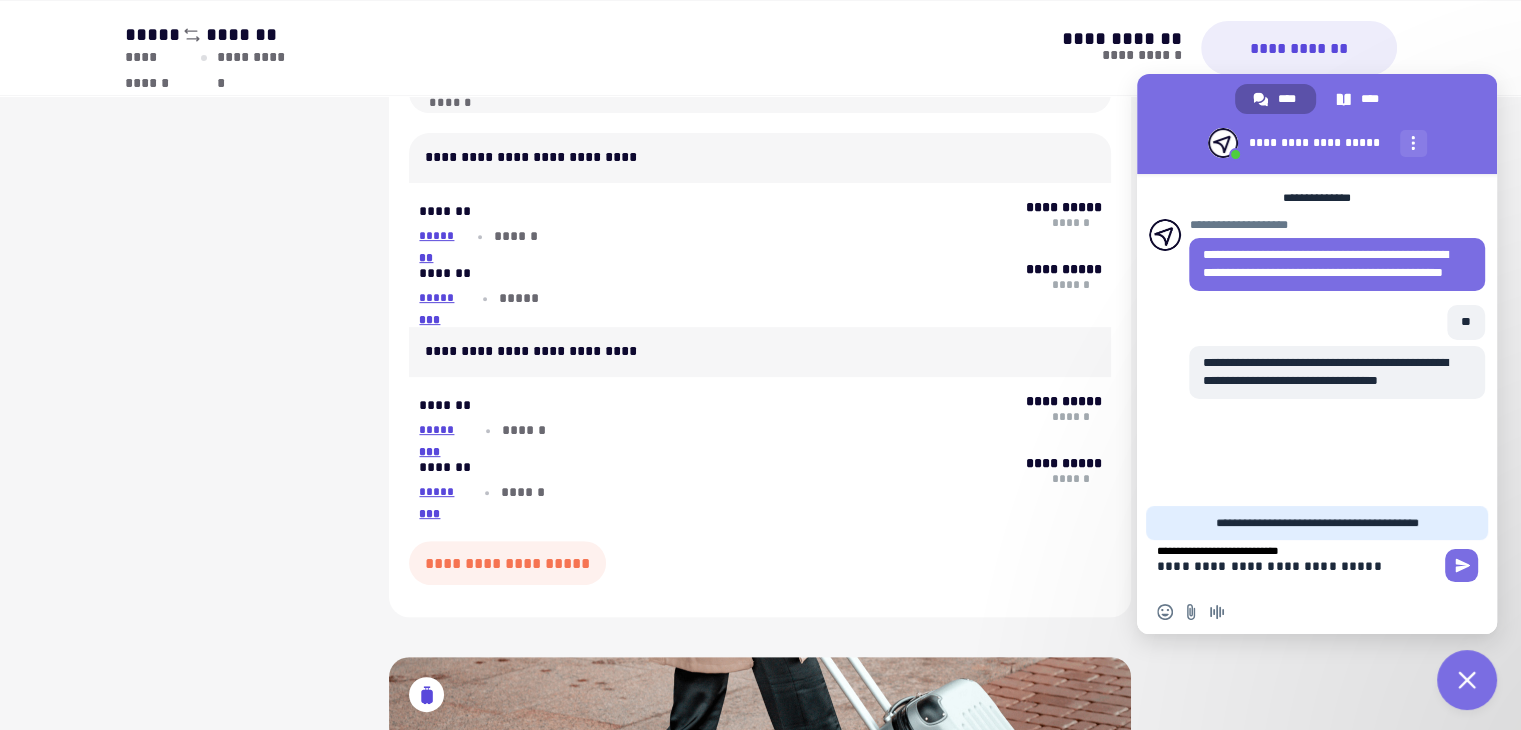 type on "**********" 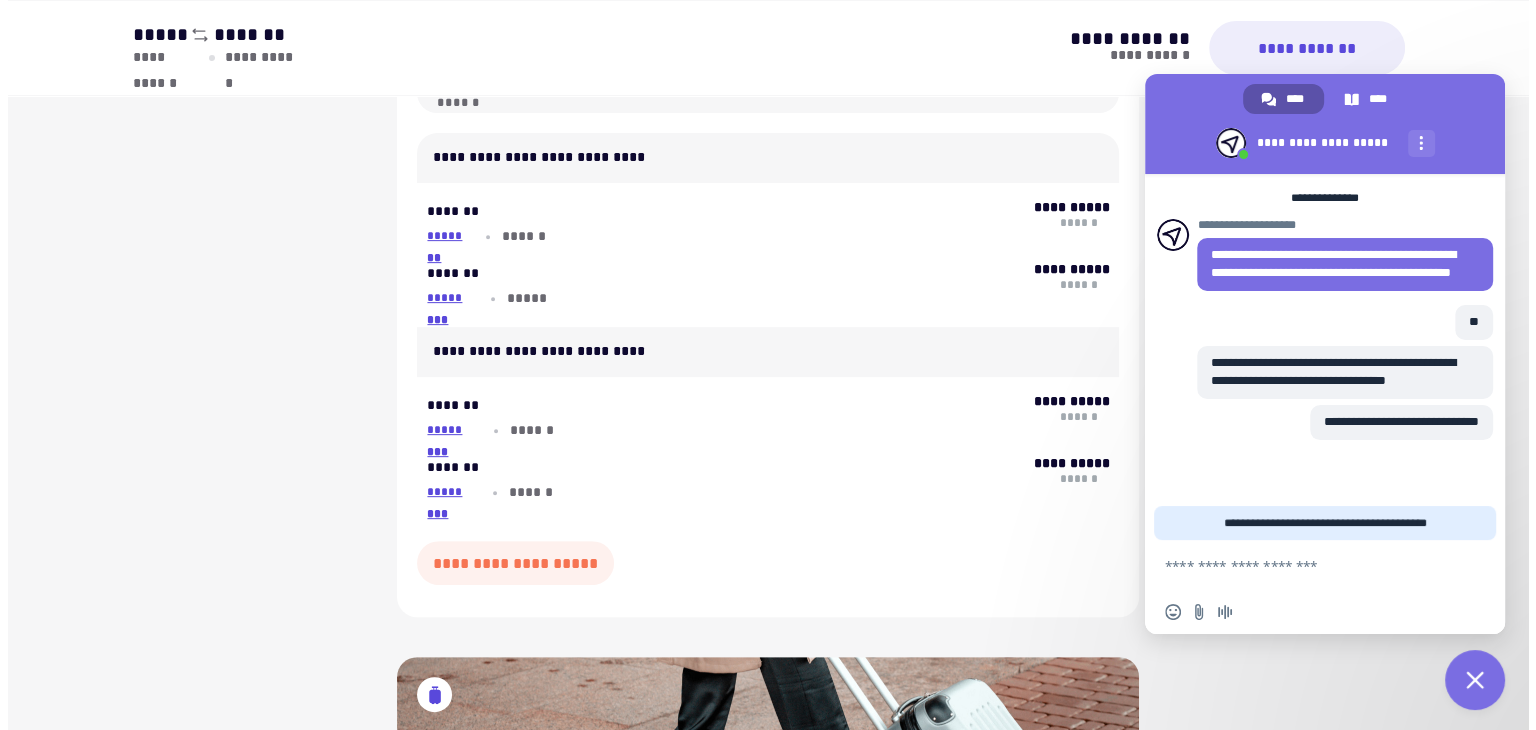 scroll, scrollTop: 0, scrollLeft: 0, axis: both 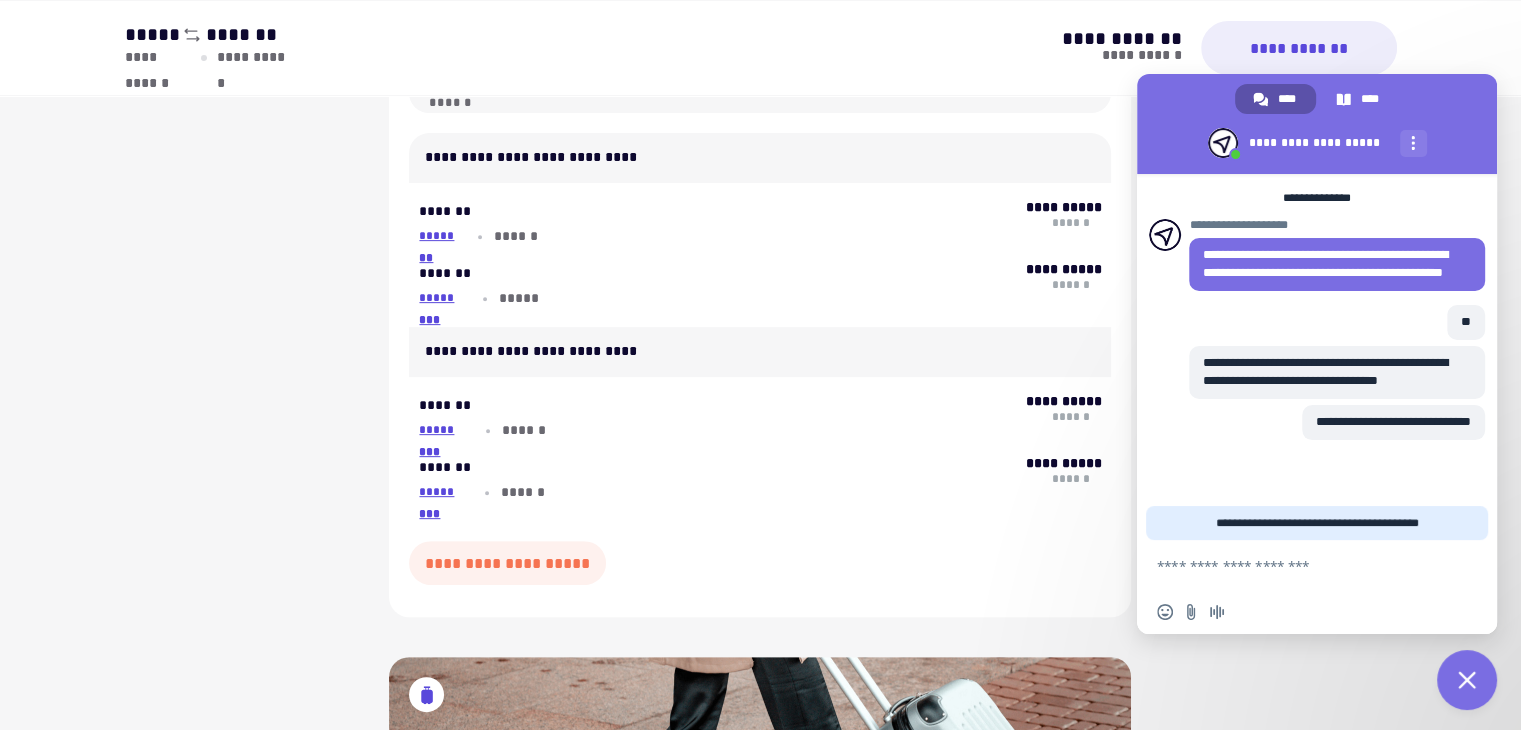 click on "**********" at bounding box center [1317, 612] 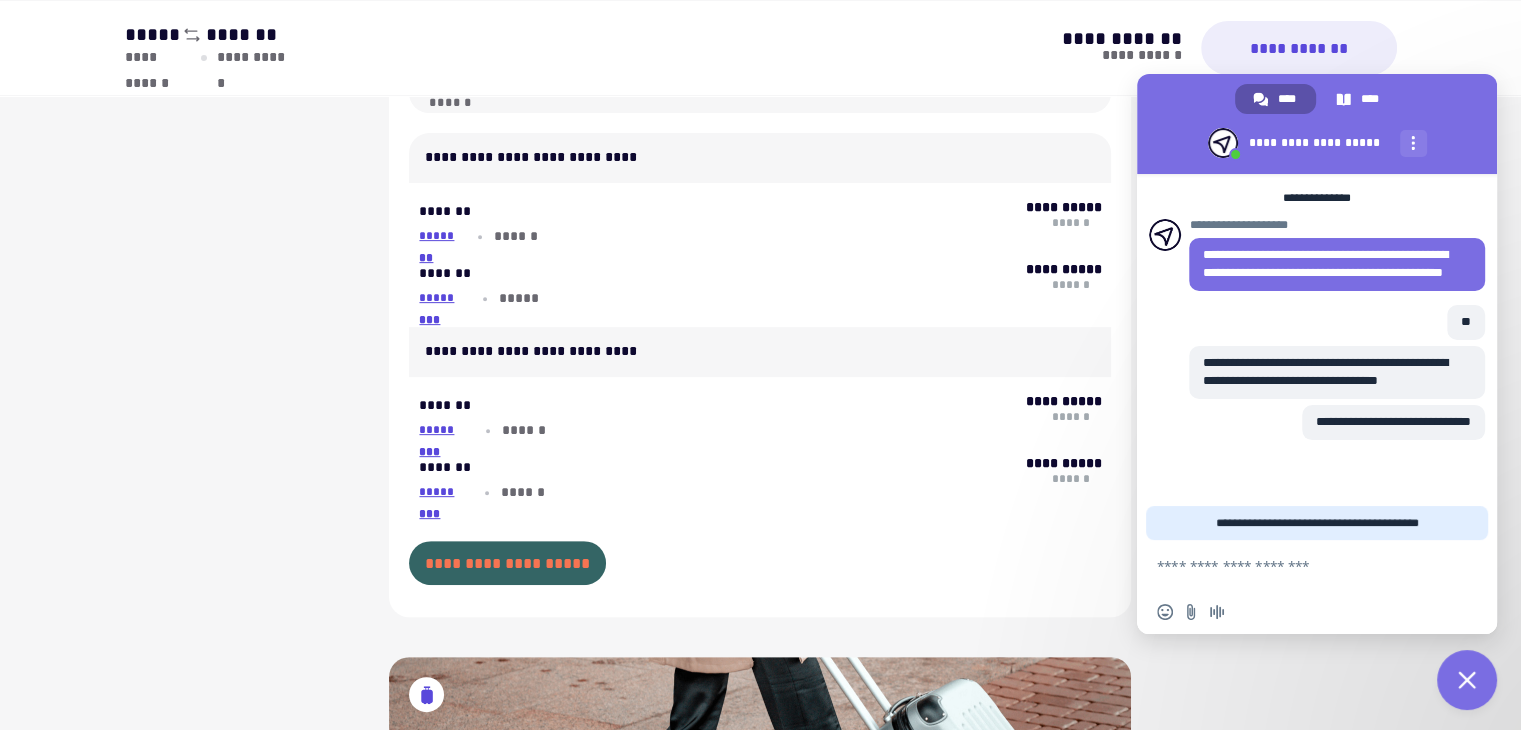 click on "**********" at bounding box center [507, 563] 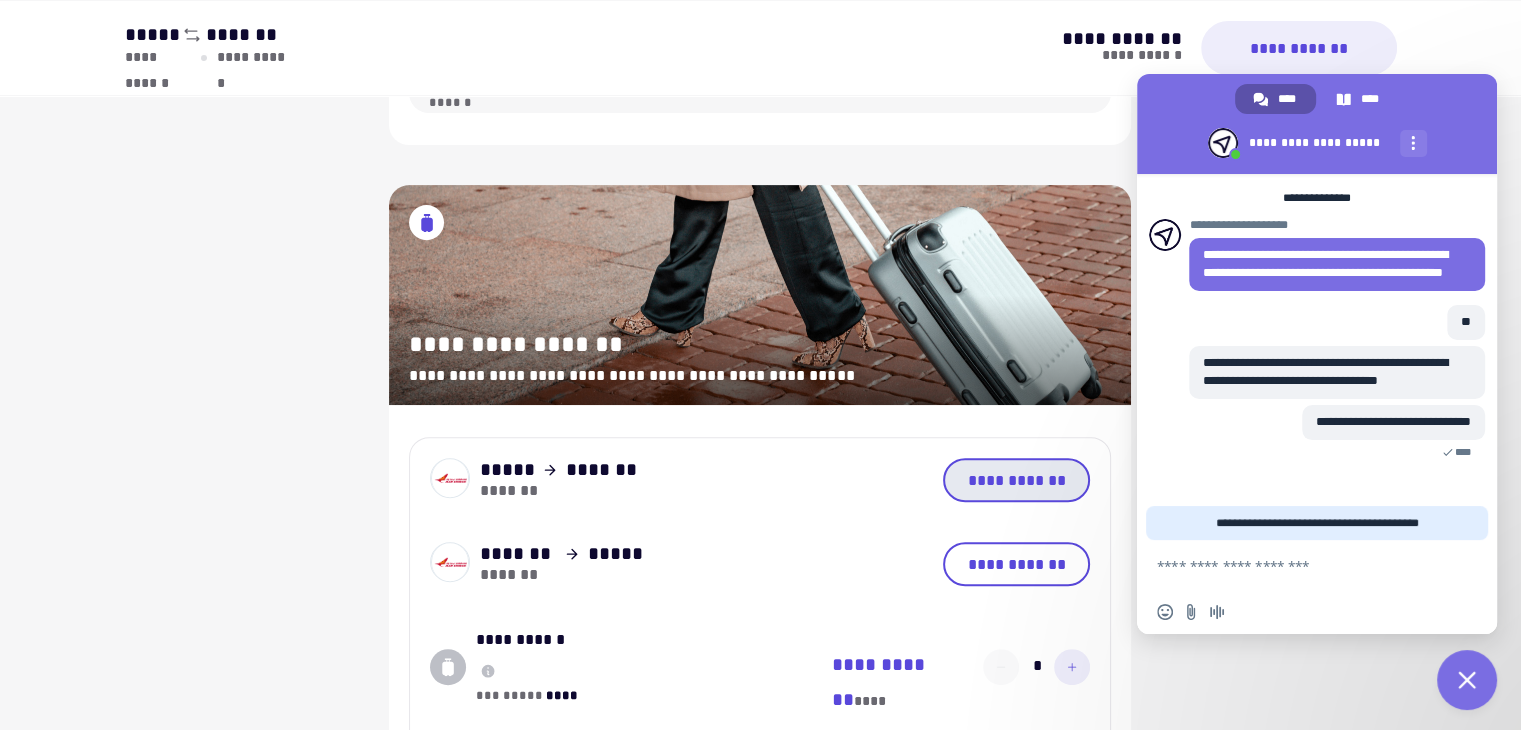 click on "**********" at bounding box center (1016, 480) 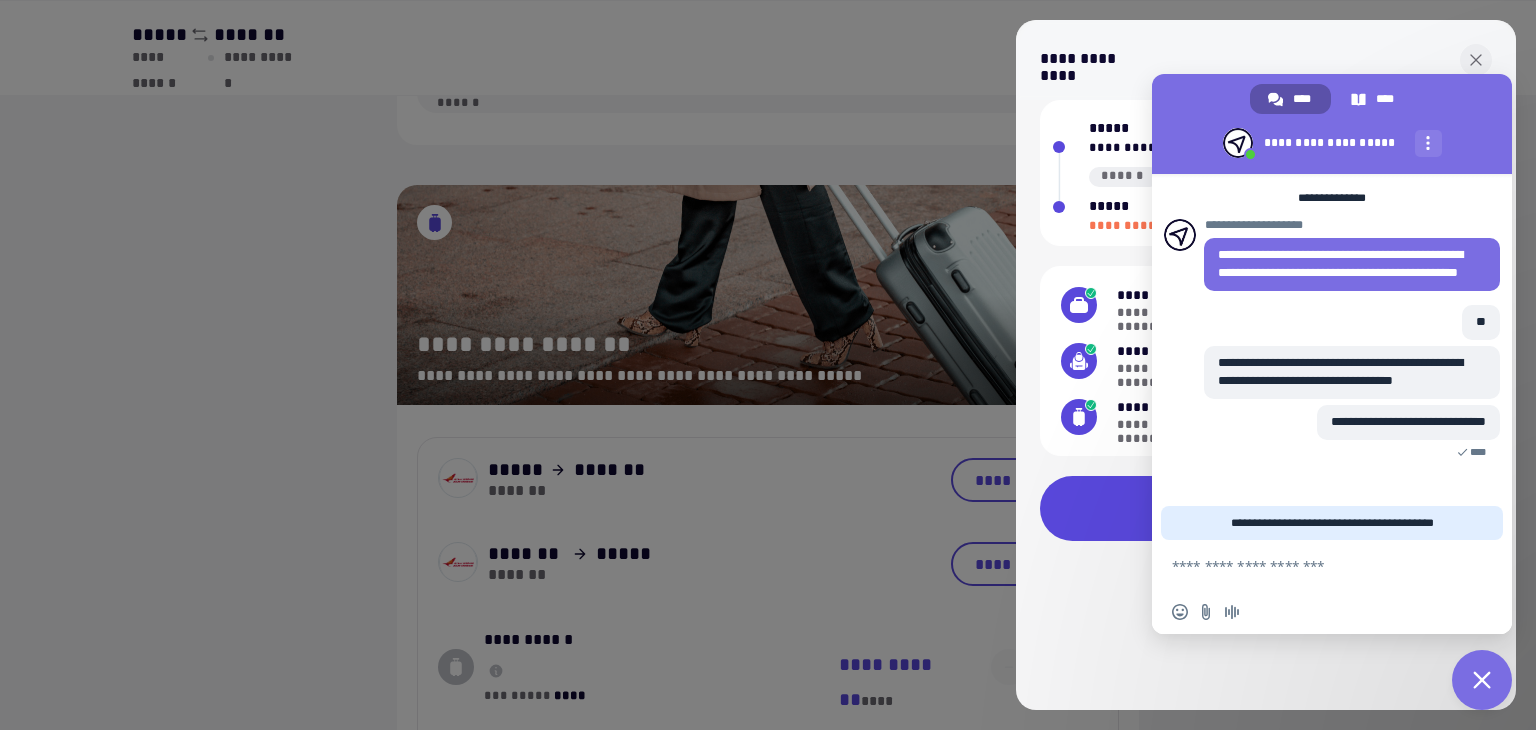 click on "**********" at bounding box center [1266, 405] 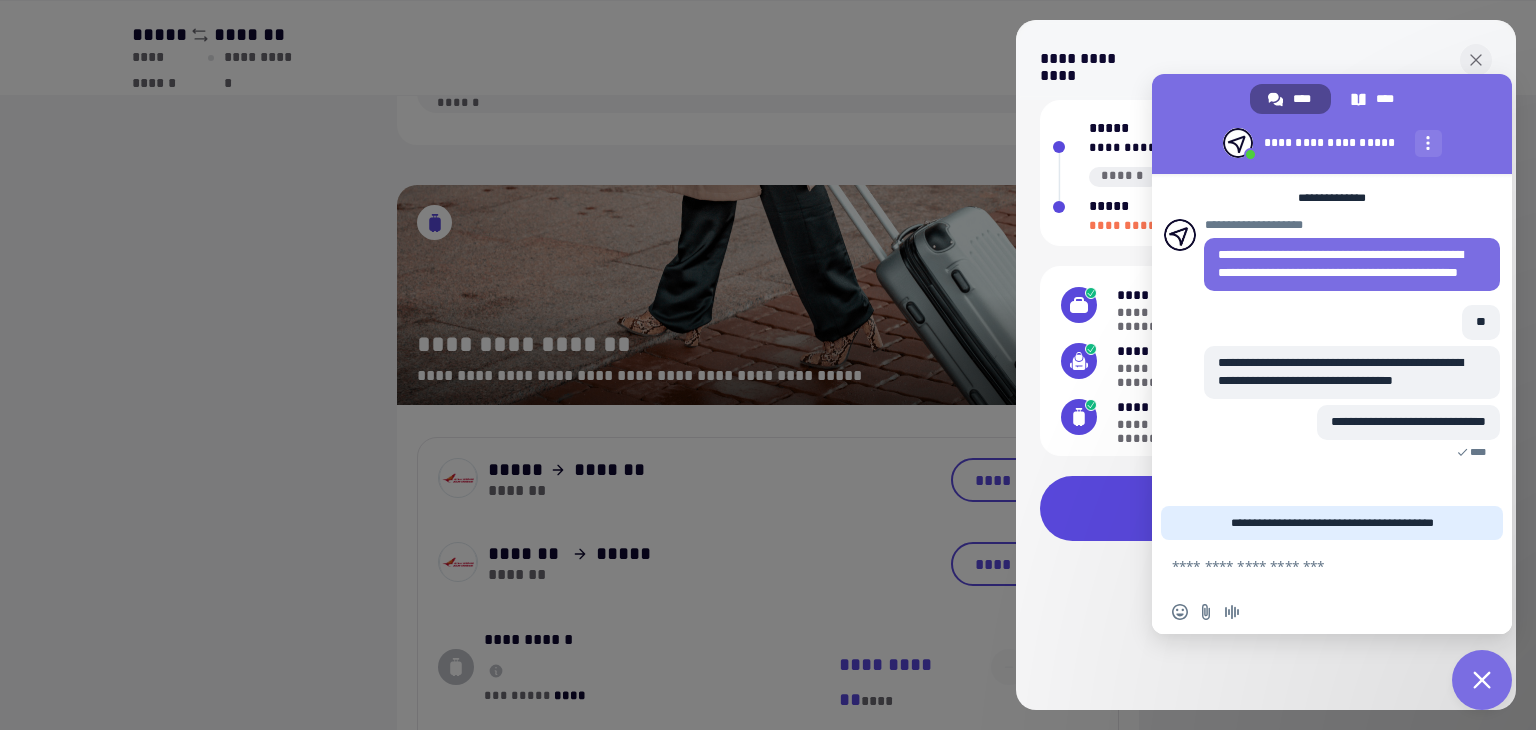 click on "****" at bounding box center (1290, 99) 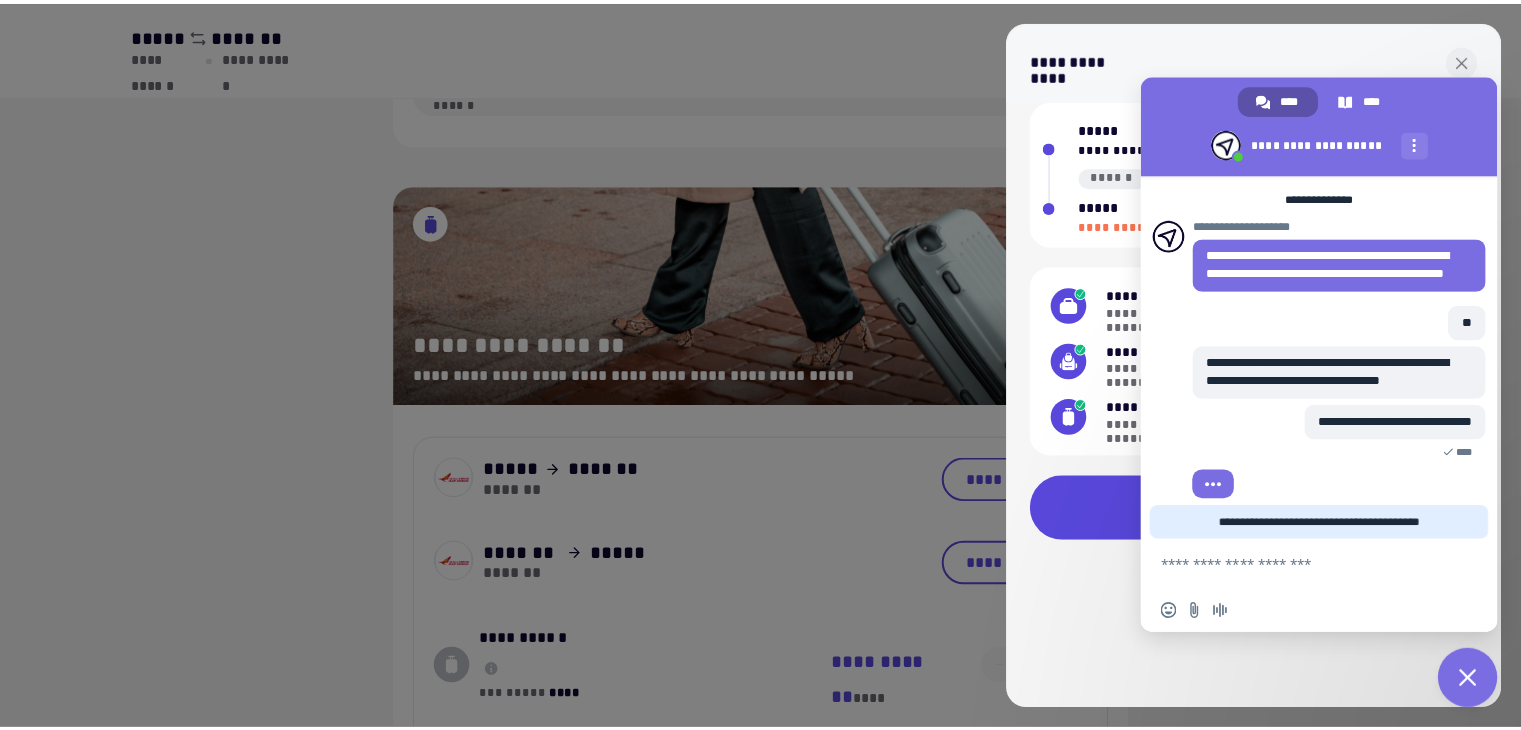 scroll, scrollTop: 38, scrollLeft: 0, axis: vertical 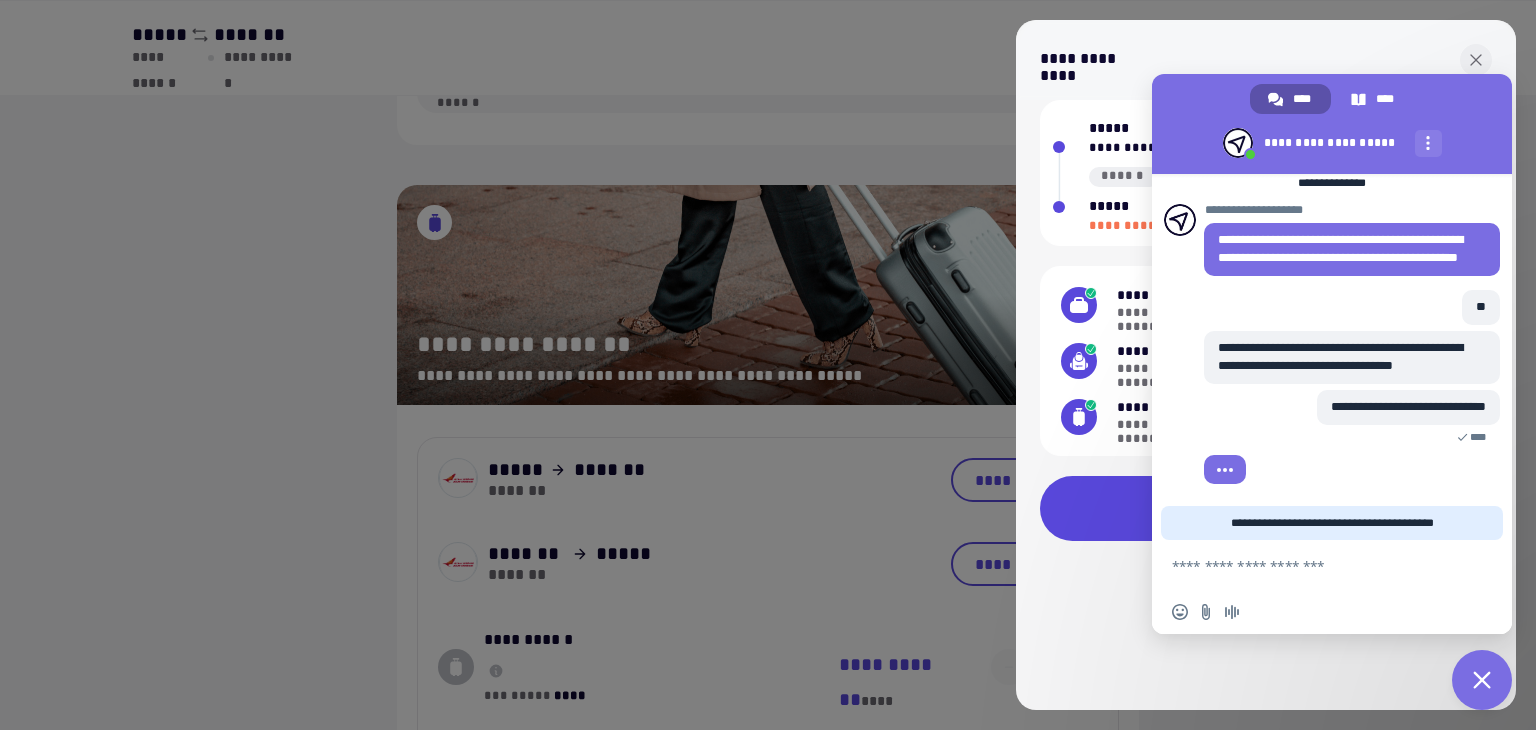 drag, startPoint x: 1358, startPoint y: 42, endPoint x: 1209, endPoint y: 49, distance: 149.16434 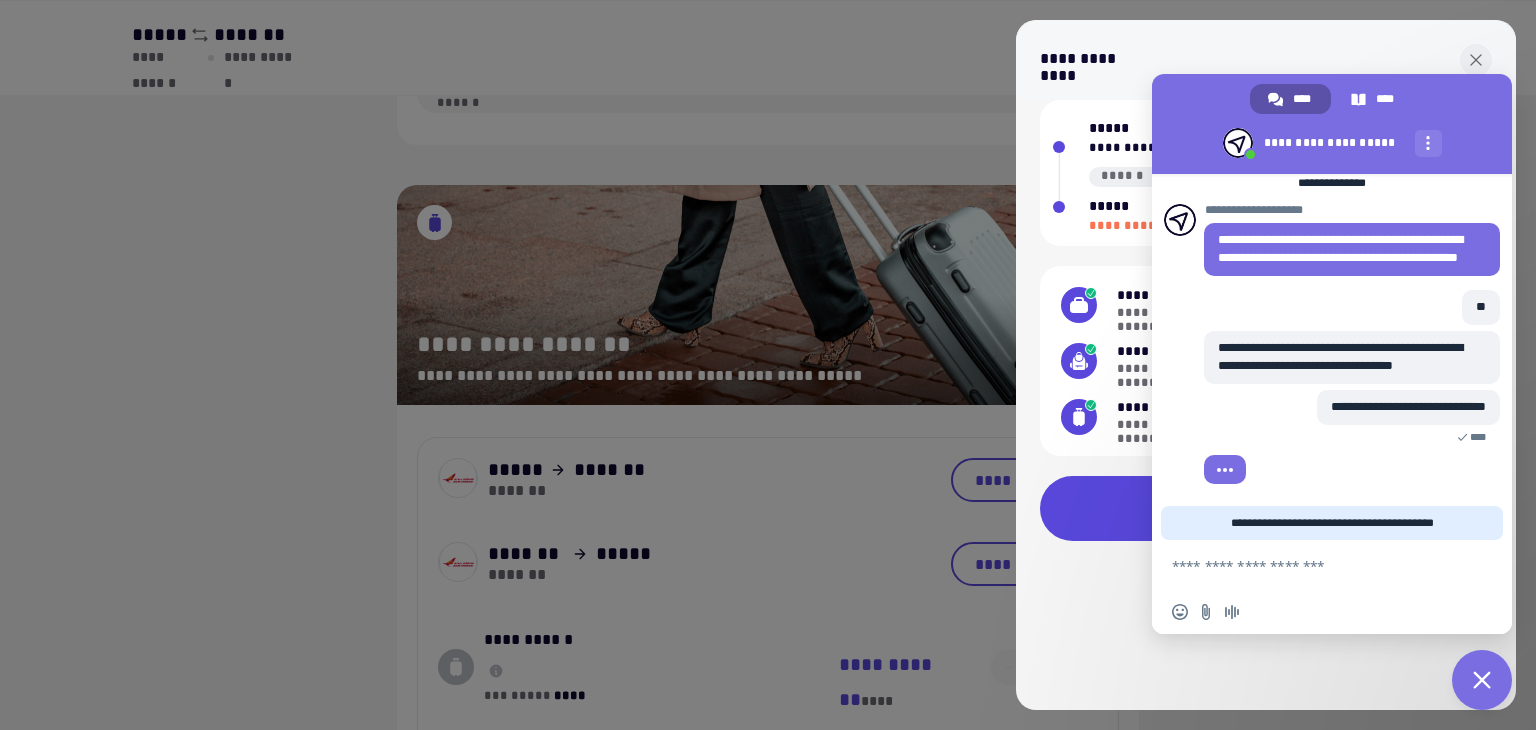 click on "**********" at bounding box center [1266, 60] 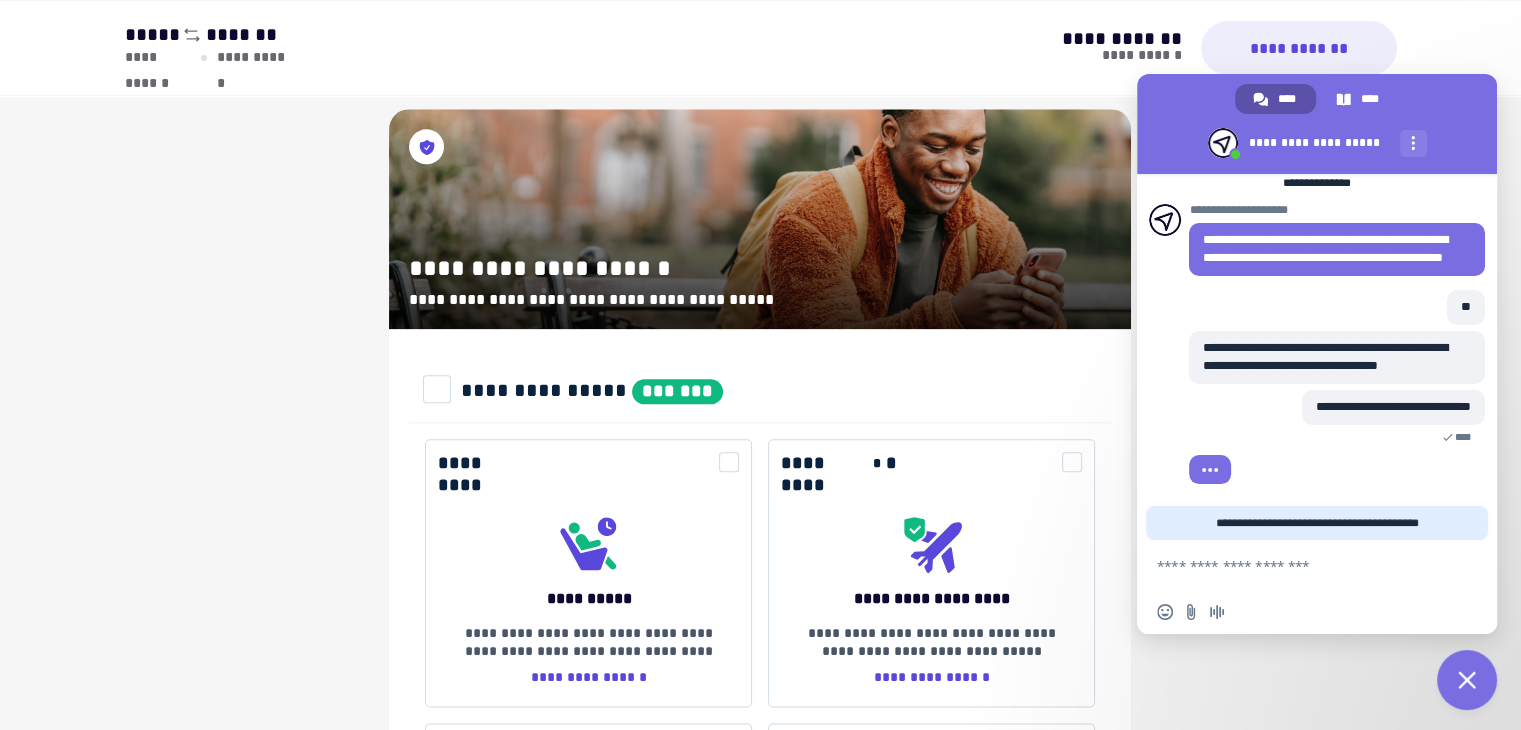 scroll, scrollTop: 2322, scrollLeft: 0, axis: vertical 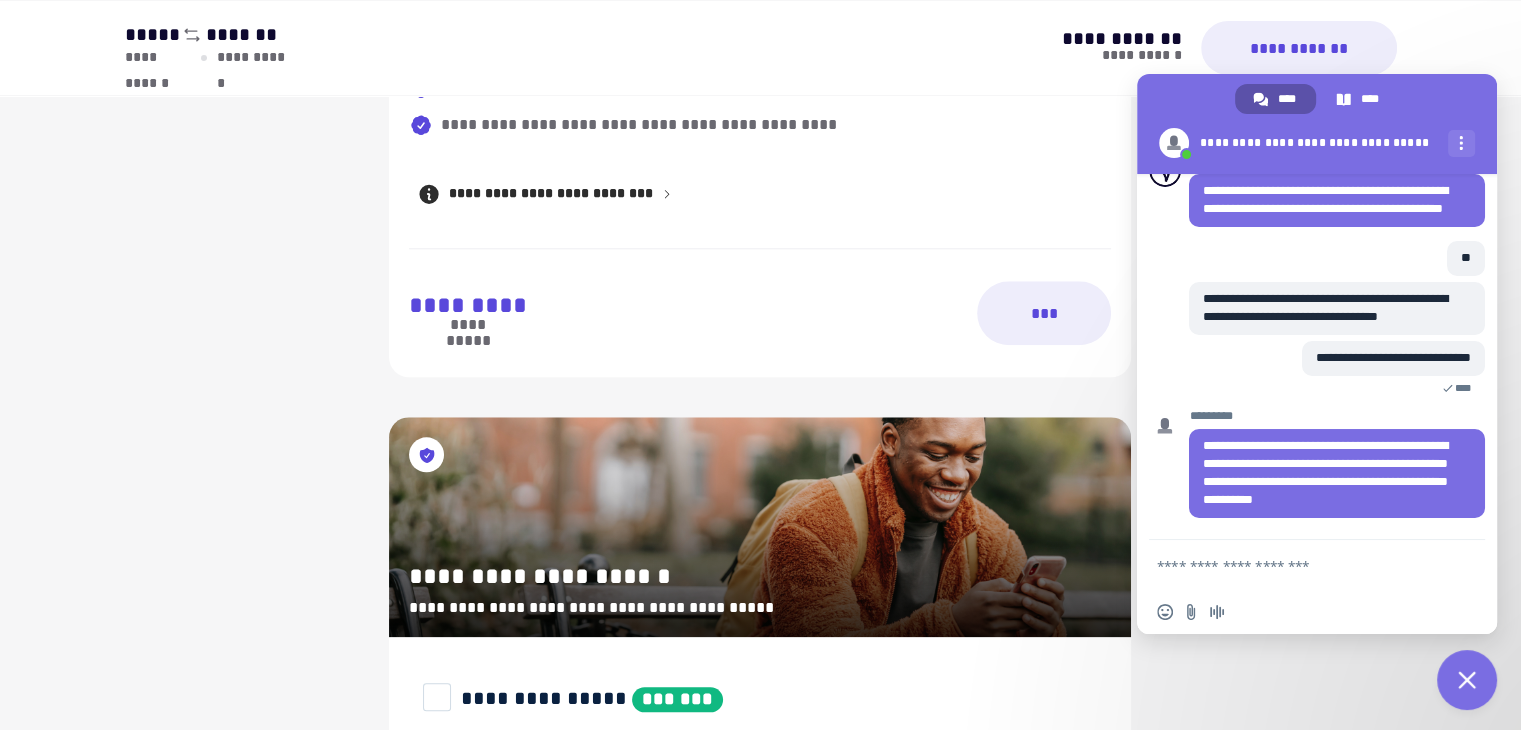 click at bounding box center [1297, 565] 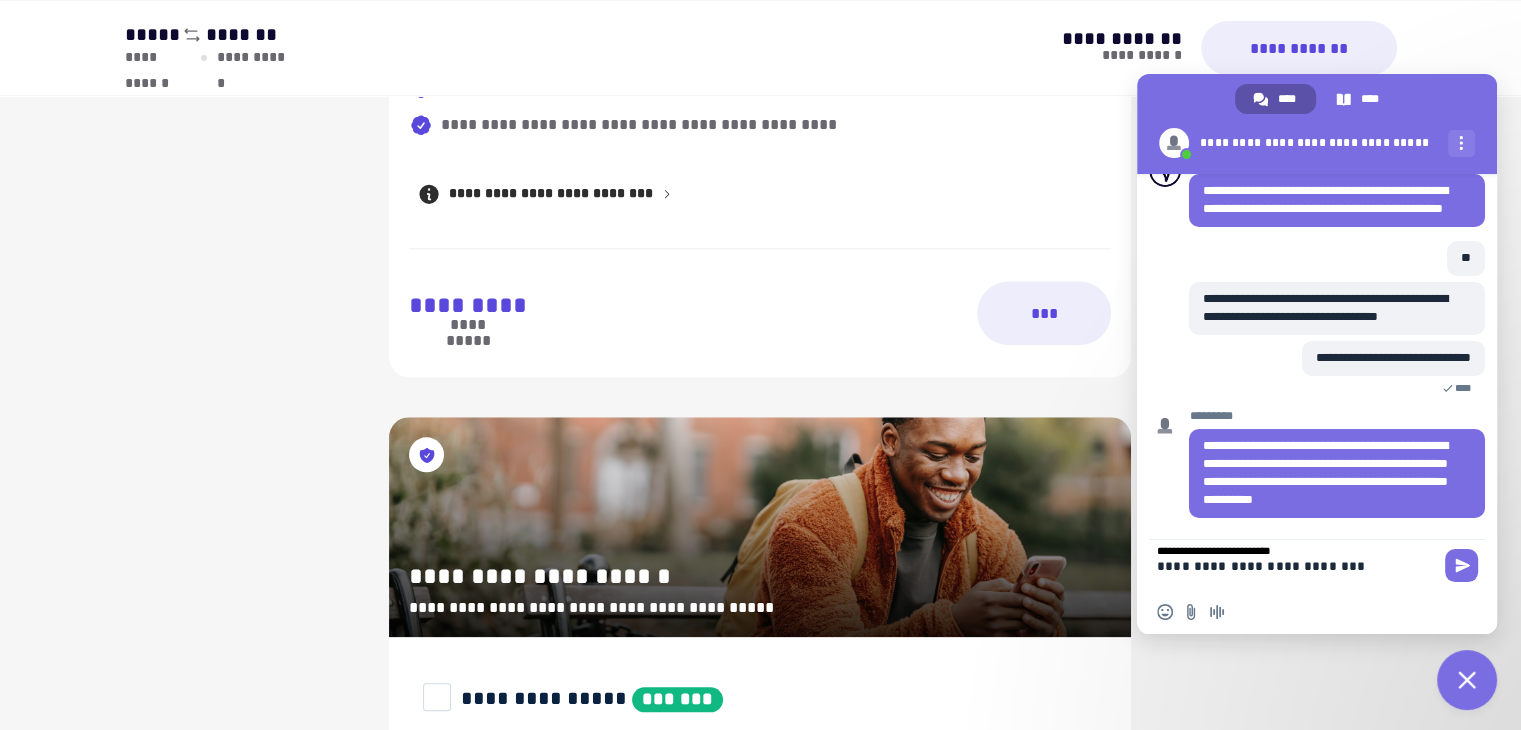 type on "**********" 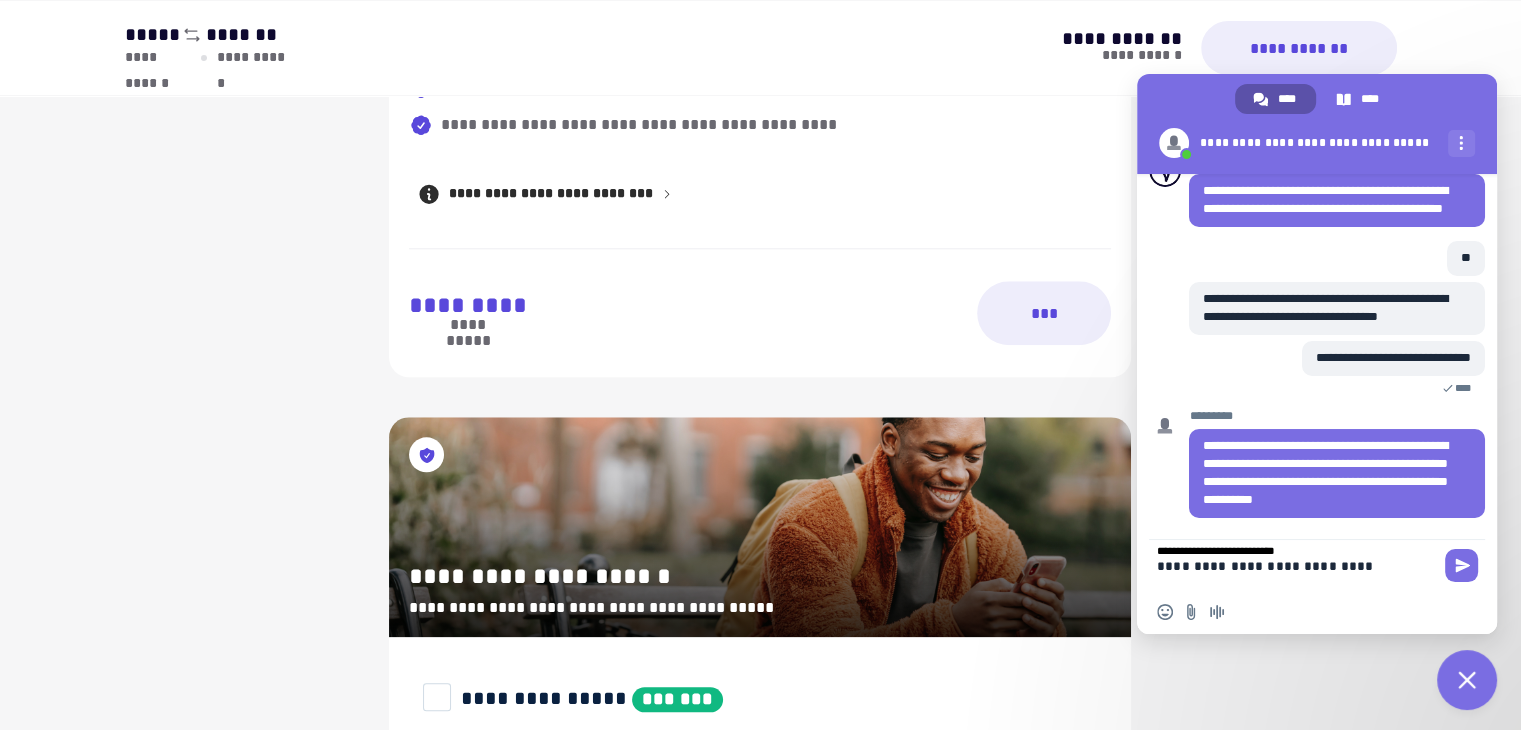 type 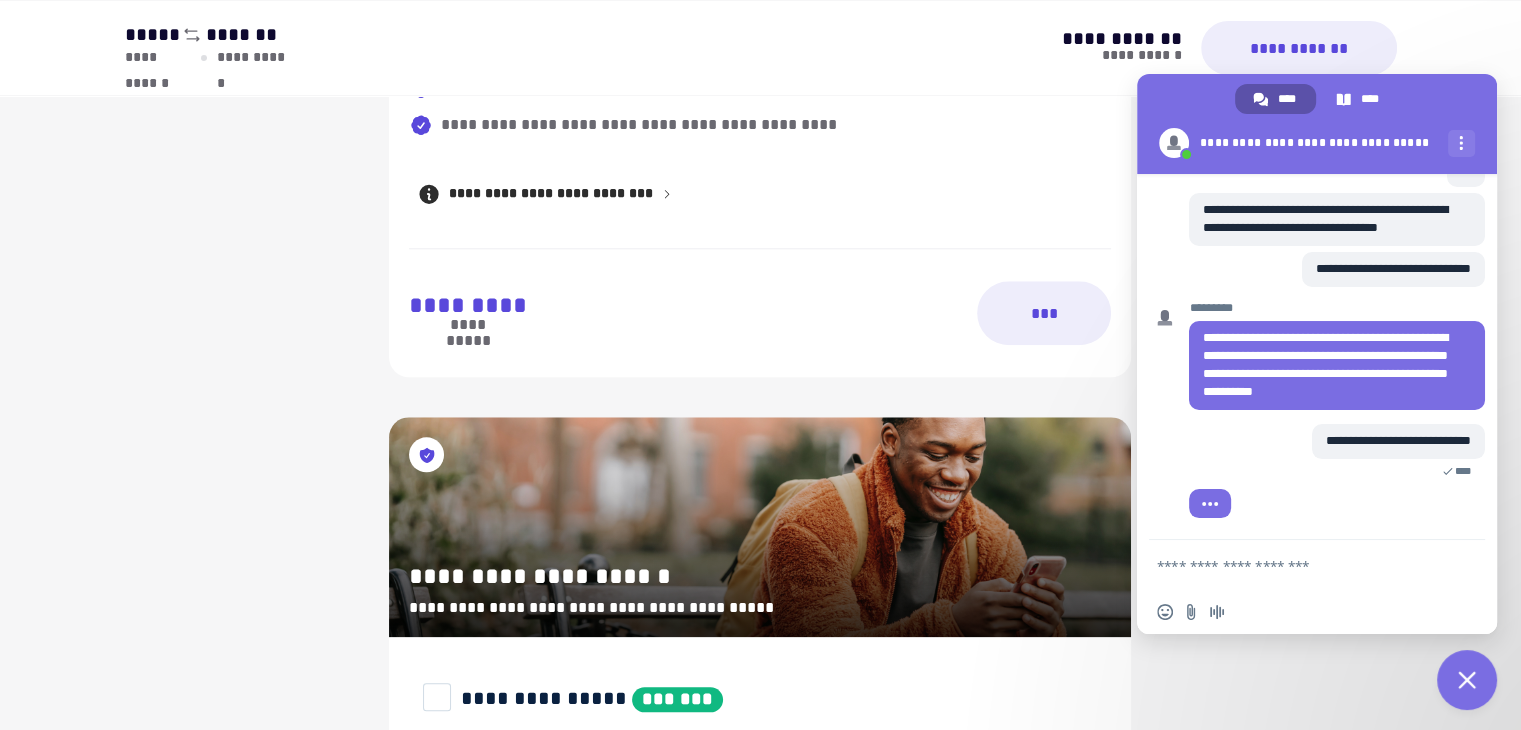 scroll, scrollTop: 199, scrollLeft: 0, axis: vertical 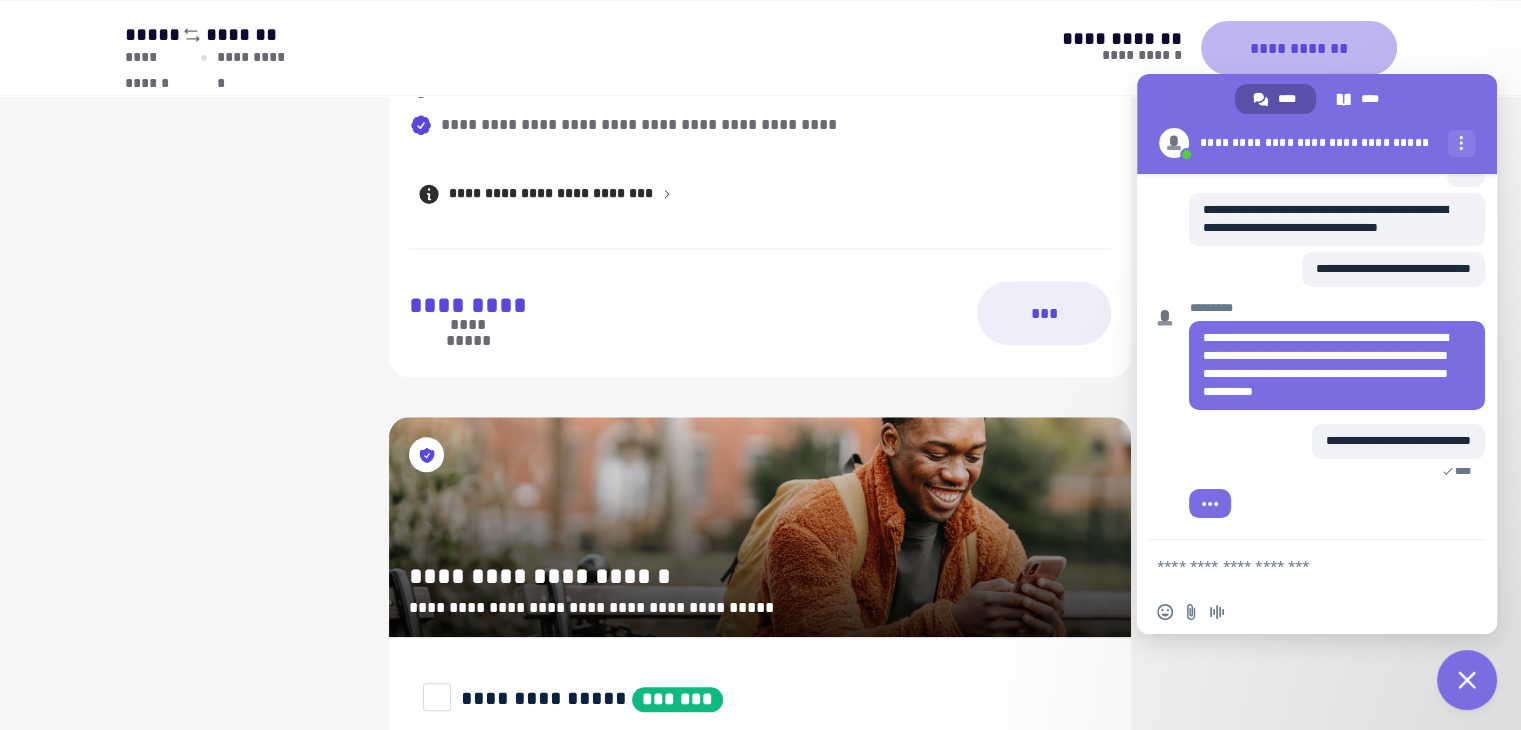 click on "**********" at bounding box center [1298, 48] 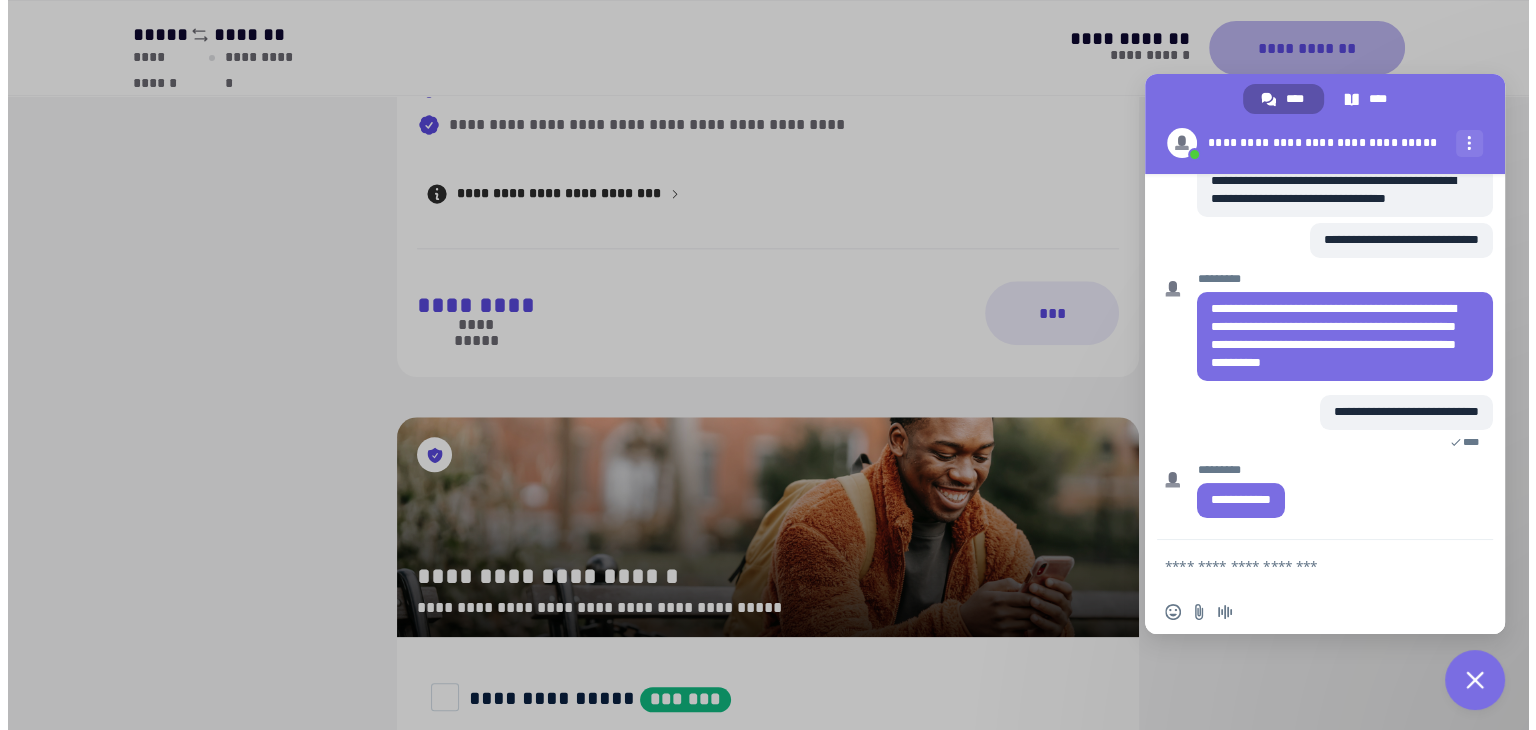 scroll, scrollTop: 228, scrollLeft: 0, axis: vertical 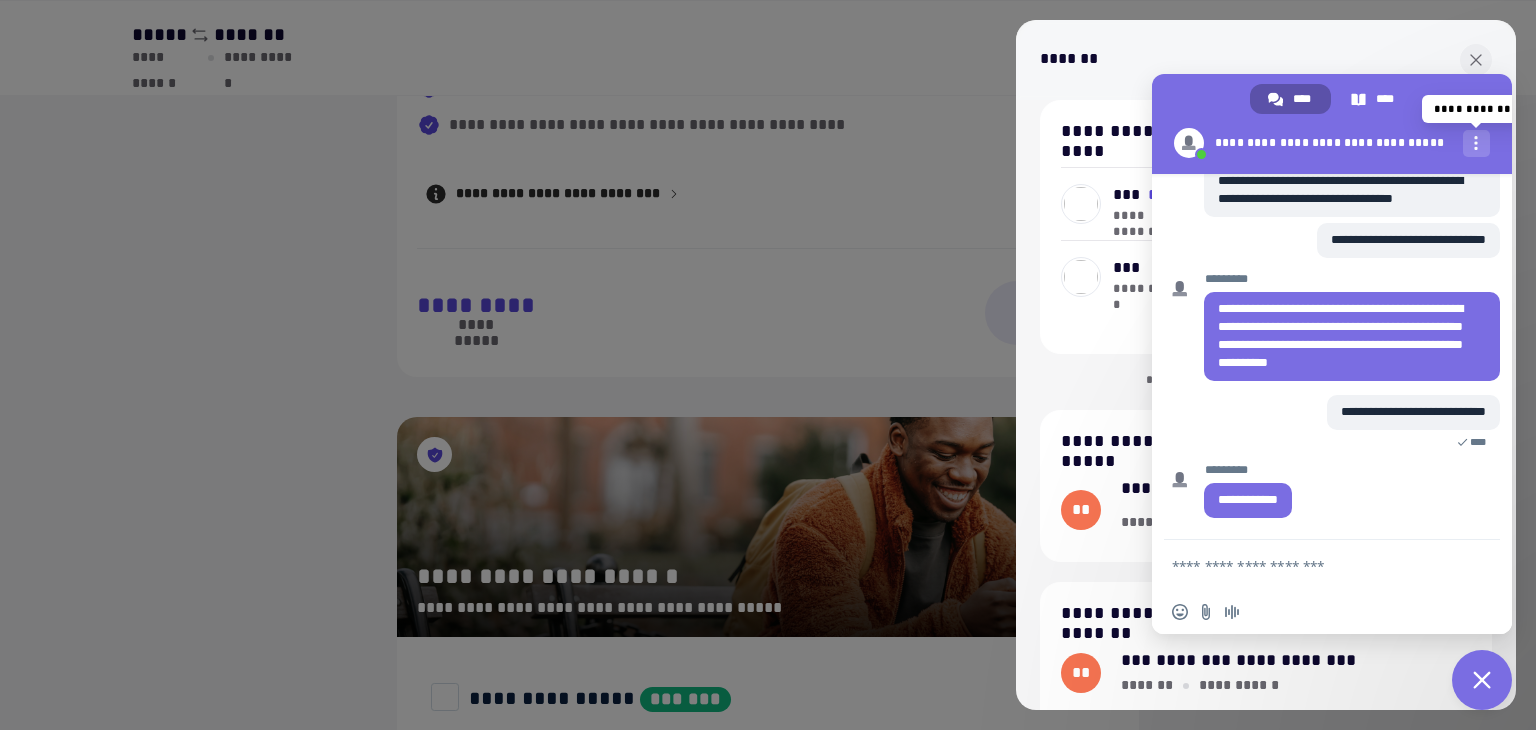click on "**********" at bounding box center (1476, 143) 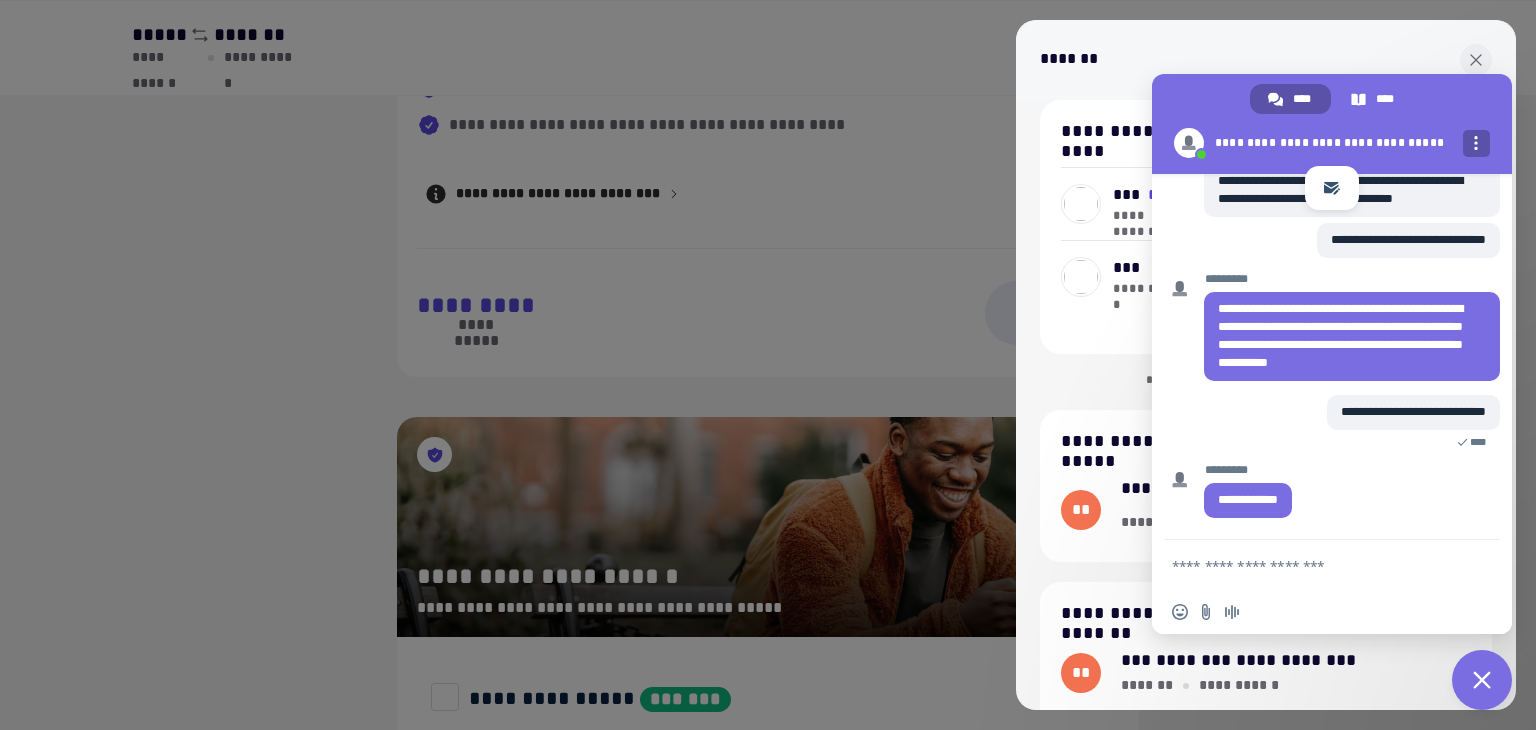 scroll, scrollTop: 0, scrollLeft: 0, axis: both 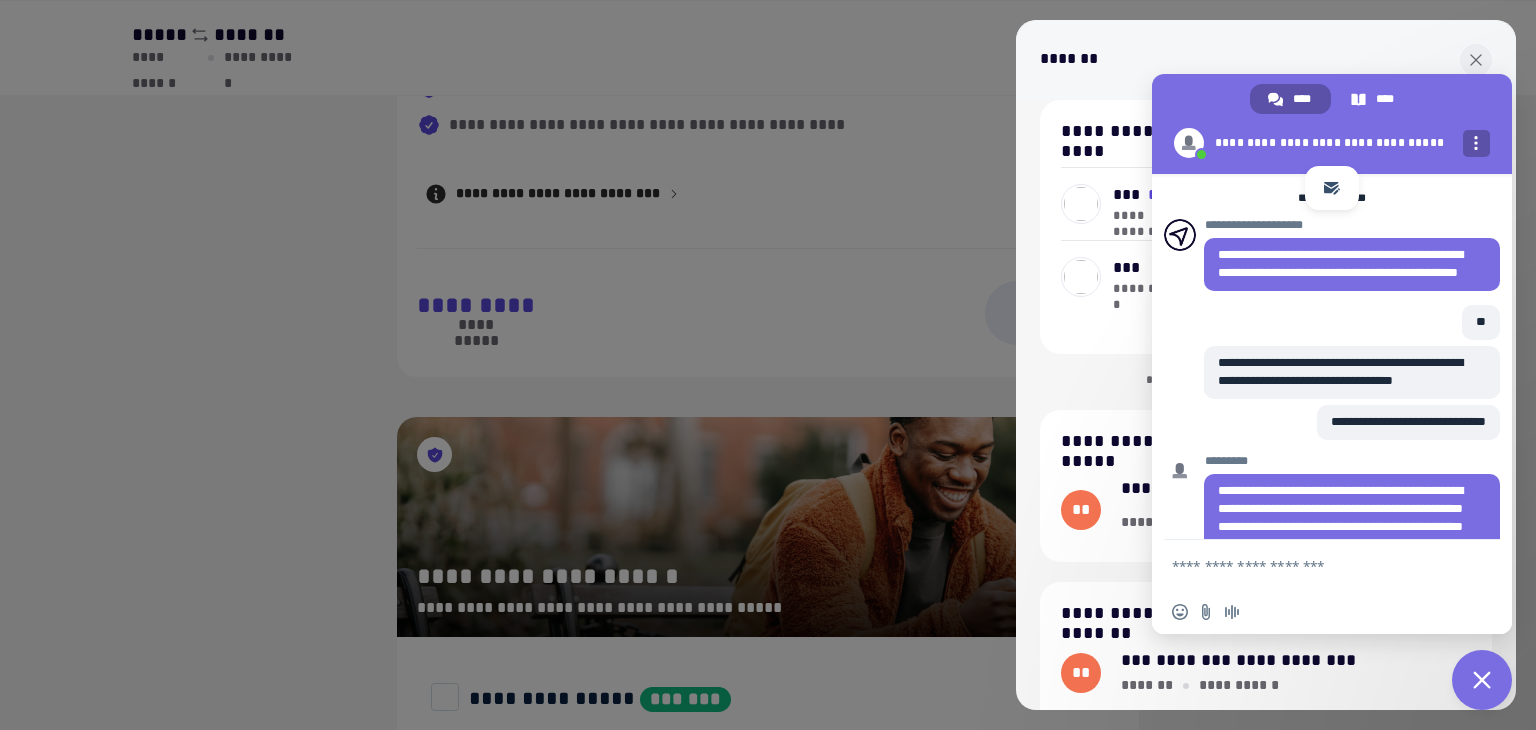 click on "**********" at bounding box center (1266, 250) 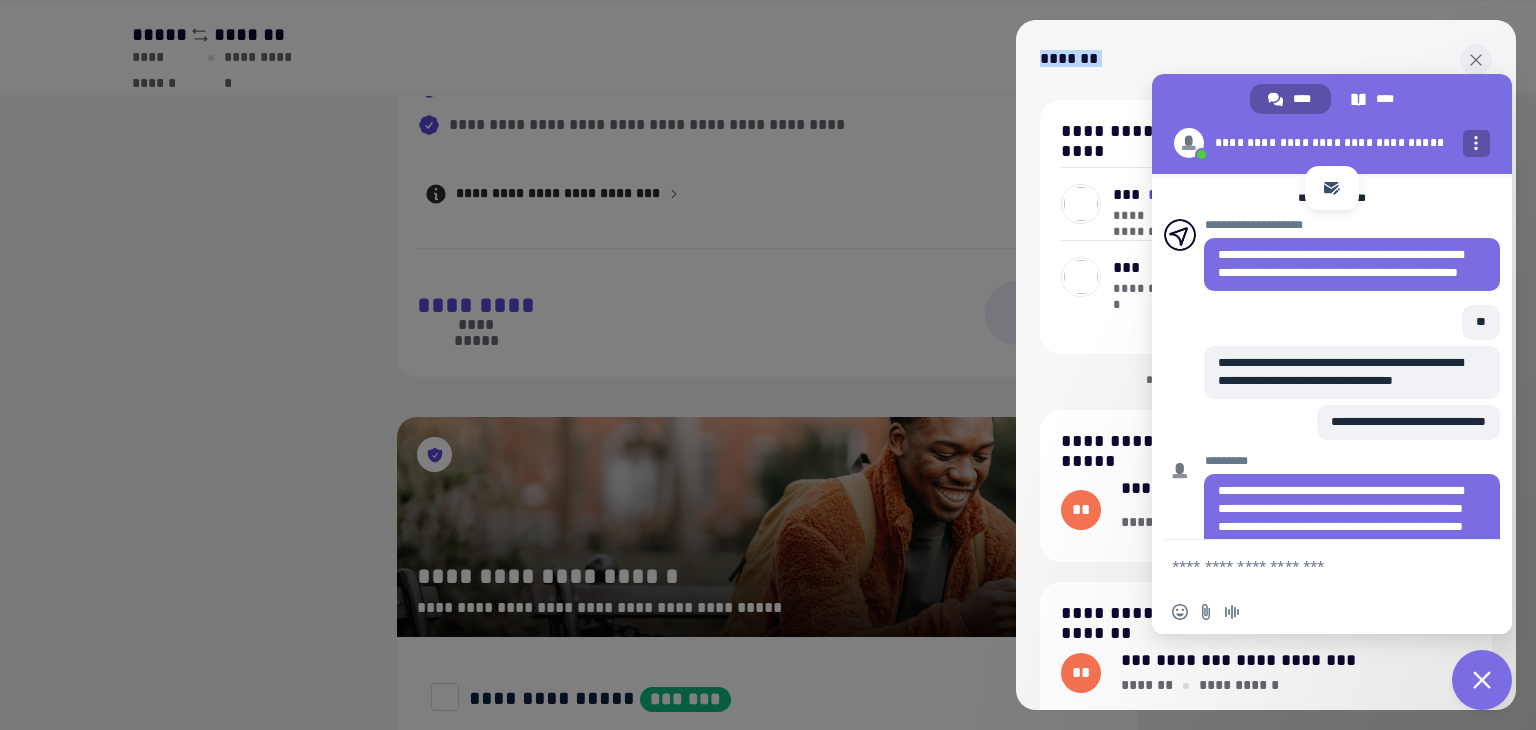 drag, startPoint x: 1337, startPoint y: 28, endPoint x: 894, endPoint y: 17, distance: 443.13654 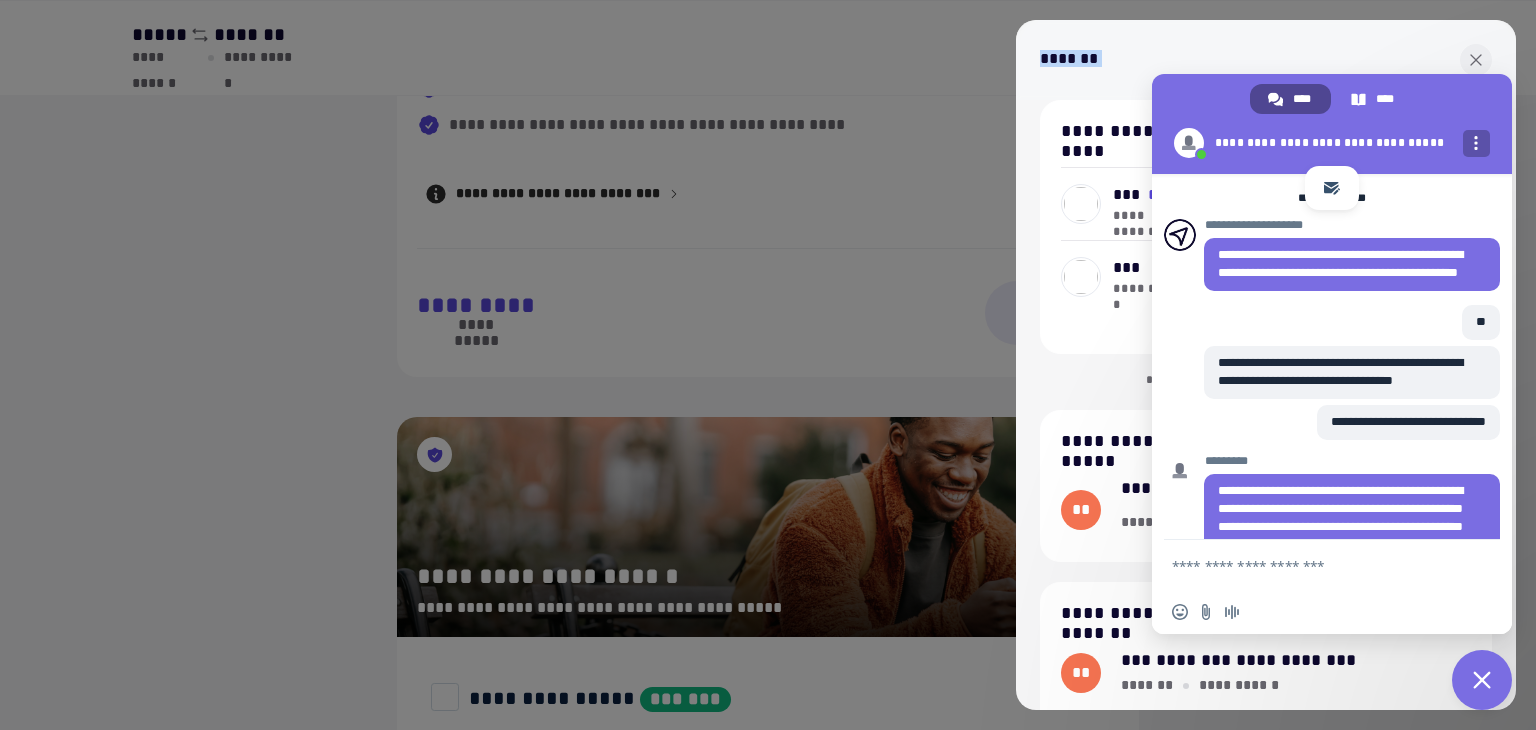click at bounding box center (1275, 99) 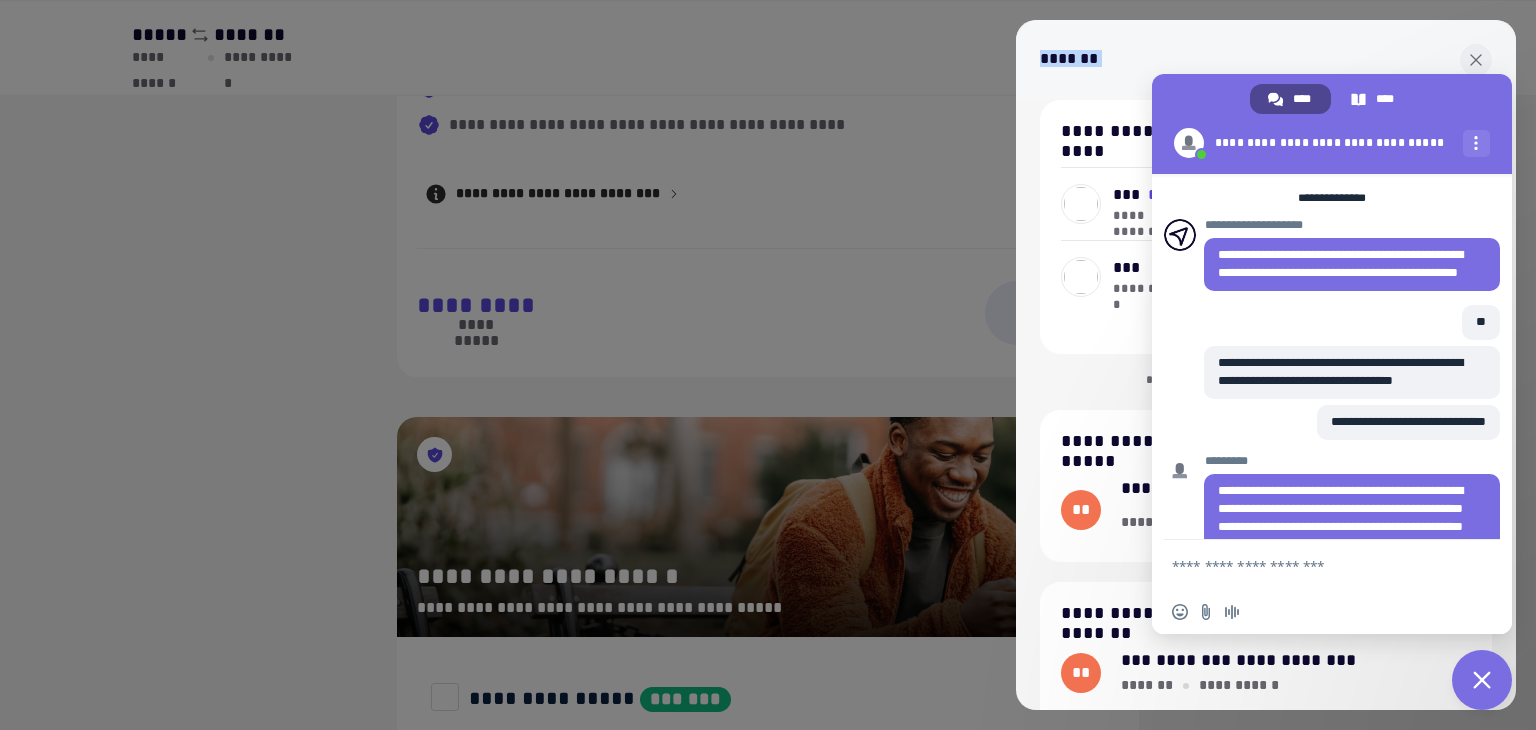click at bounding box center (1275, 99) 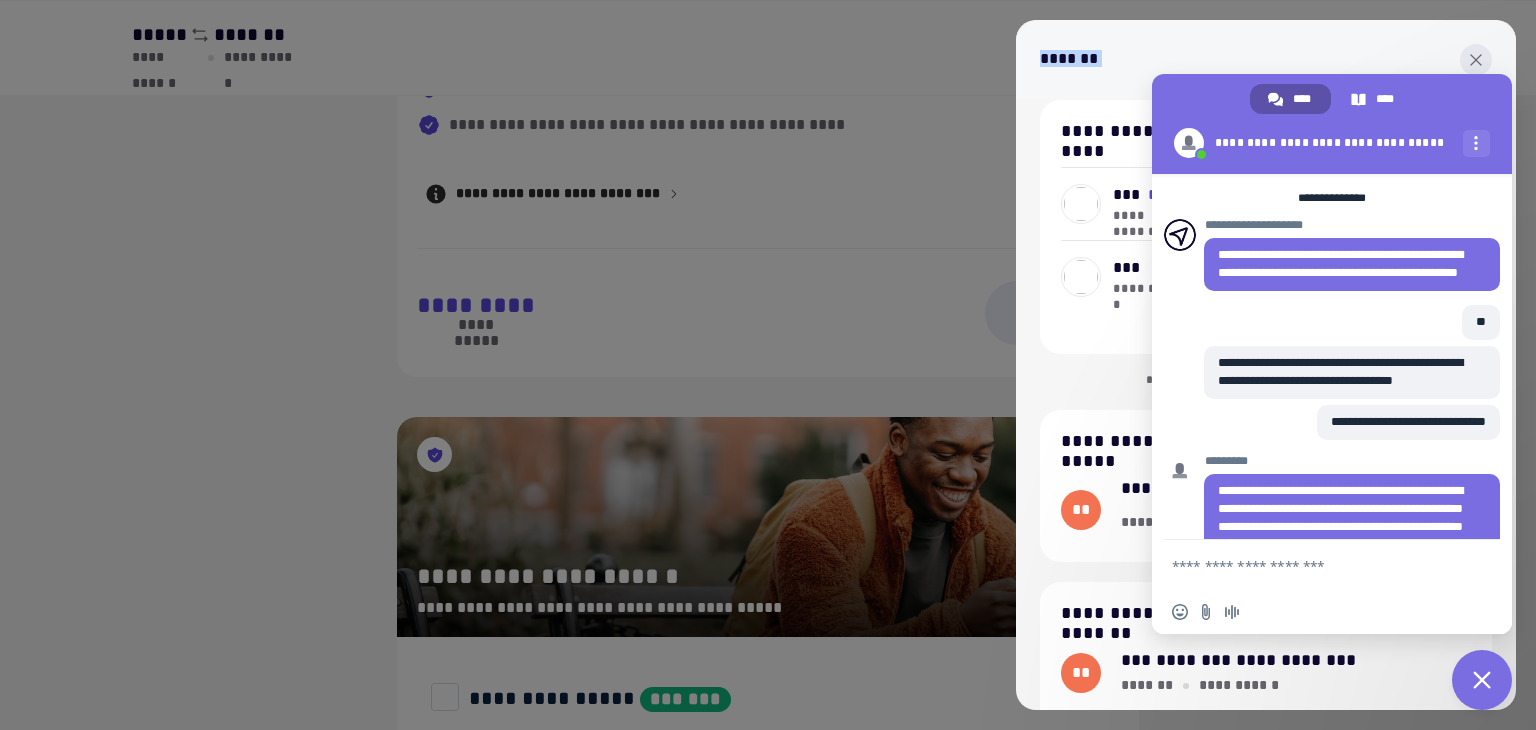 click 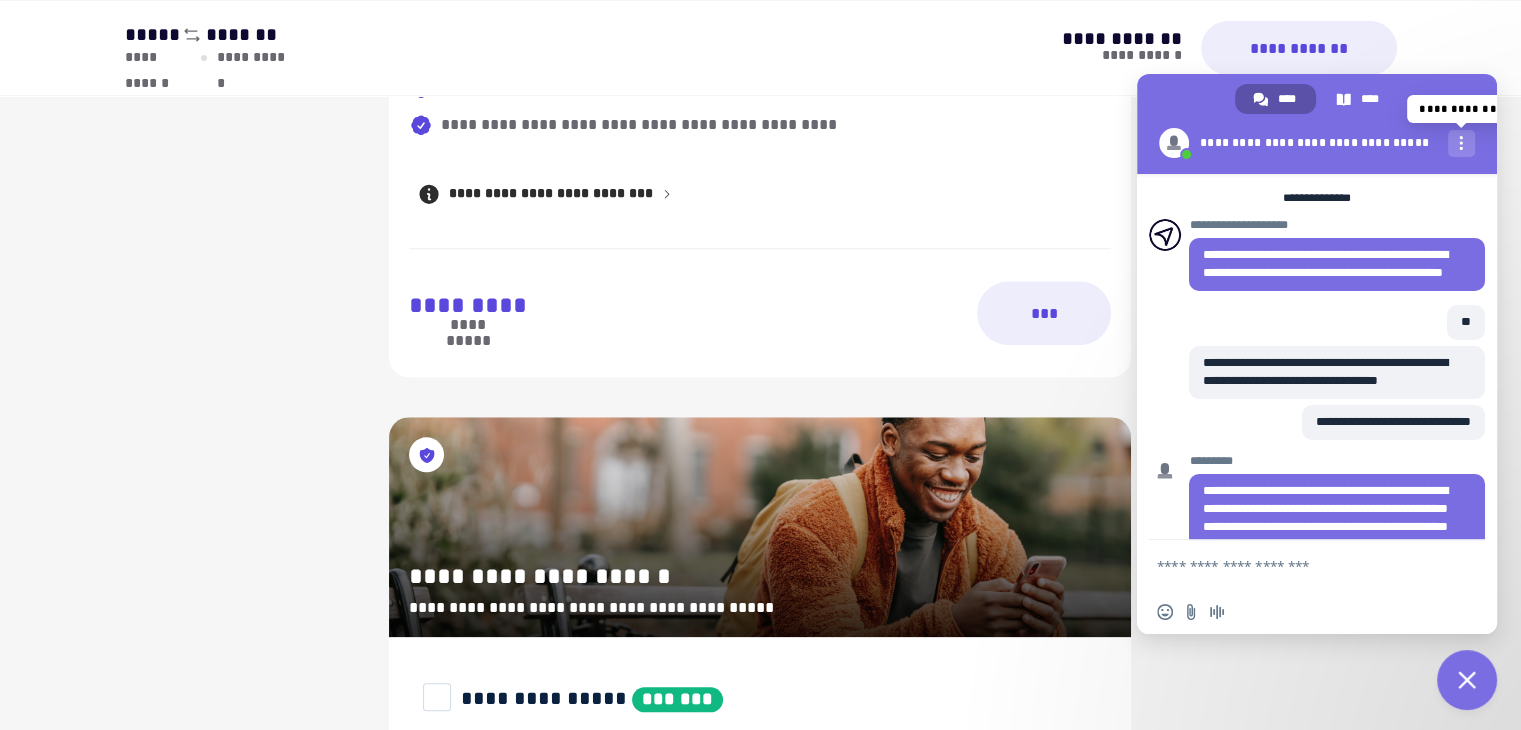 click at bounding box center (1461, 143) 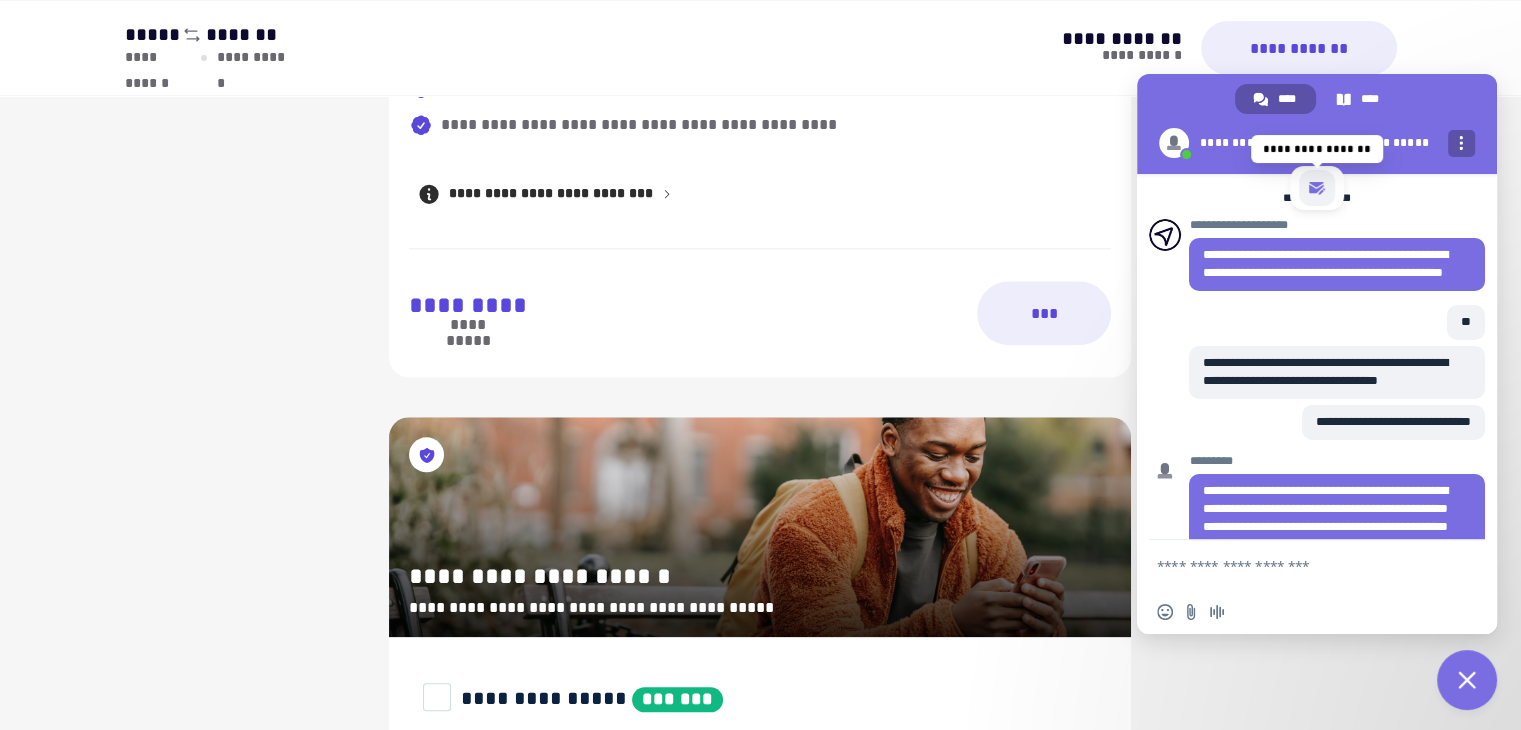 click at bounding box center (1317, 188) 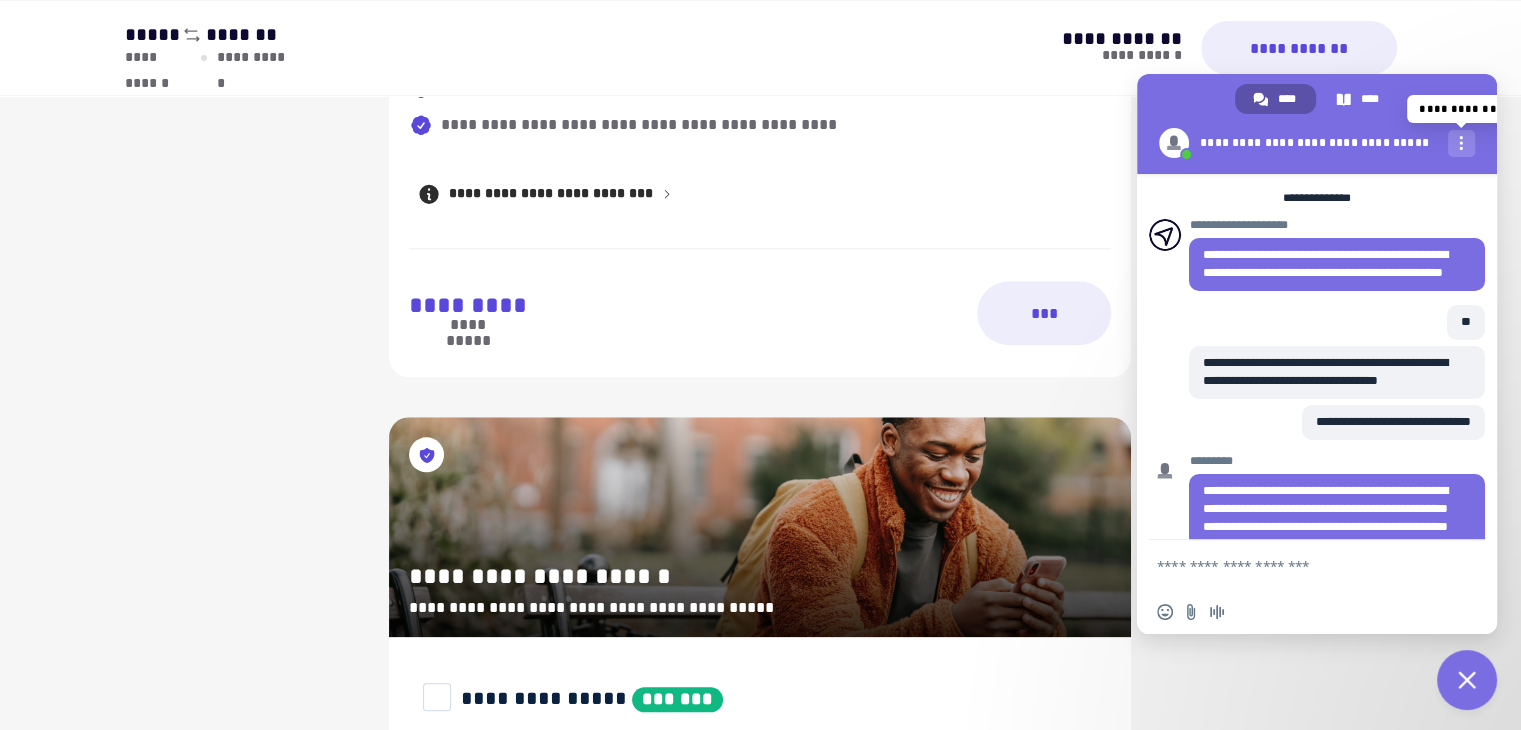 click at bounding box center (1461, 143) 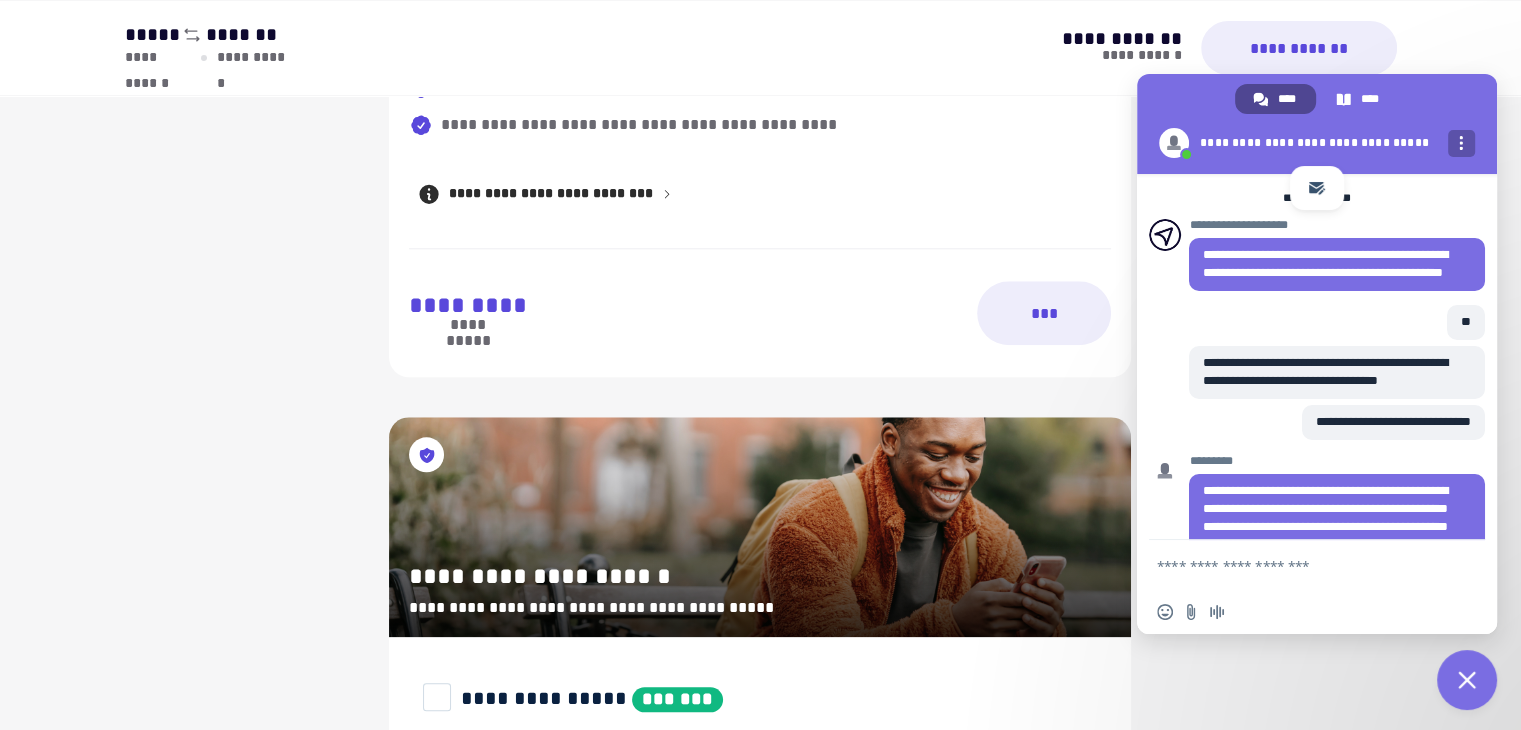 click at bounding box center (1260, 99) 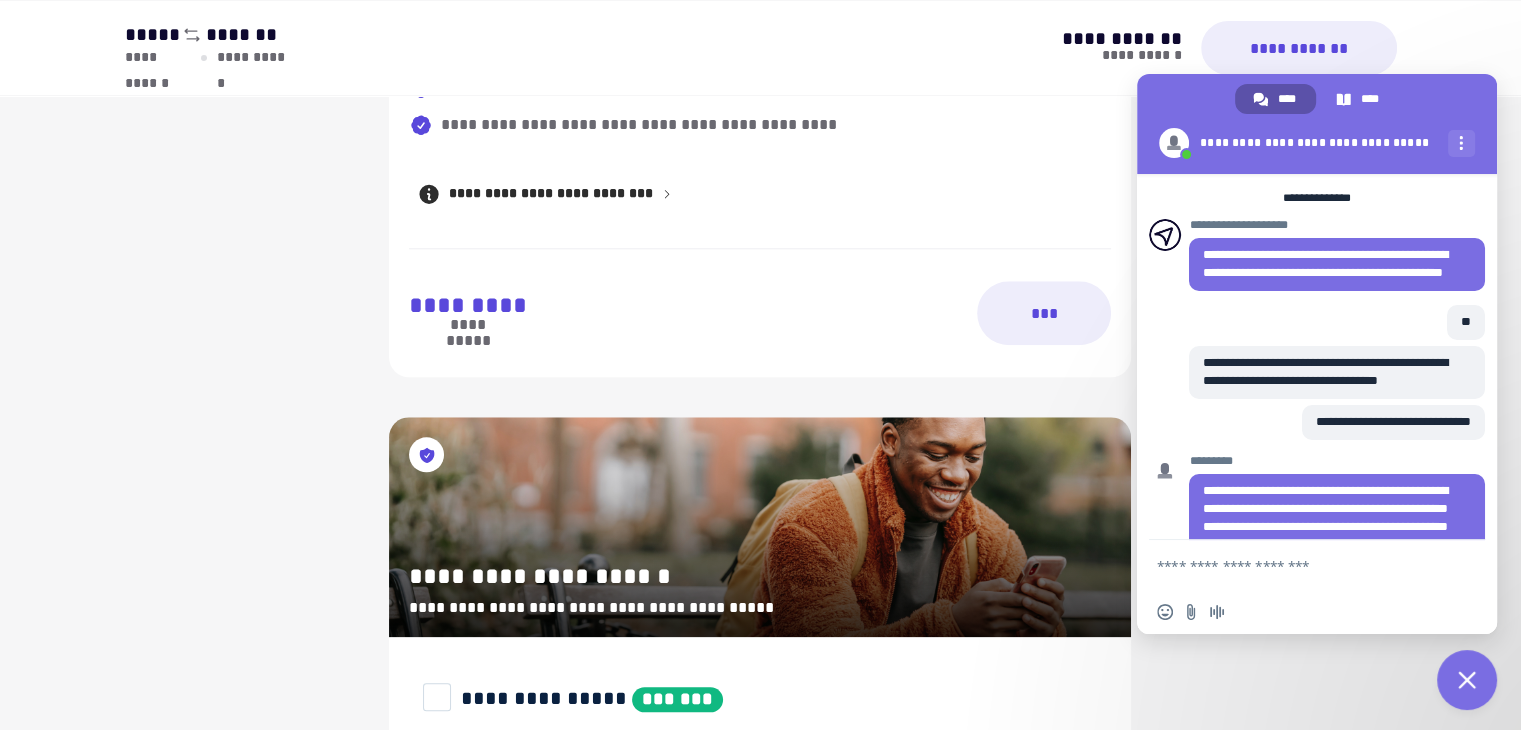 click at bounding box center [1467, 680] 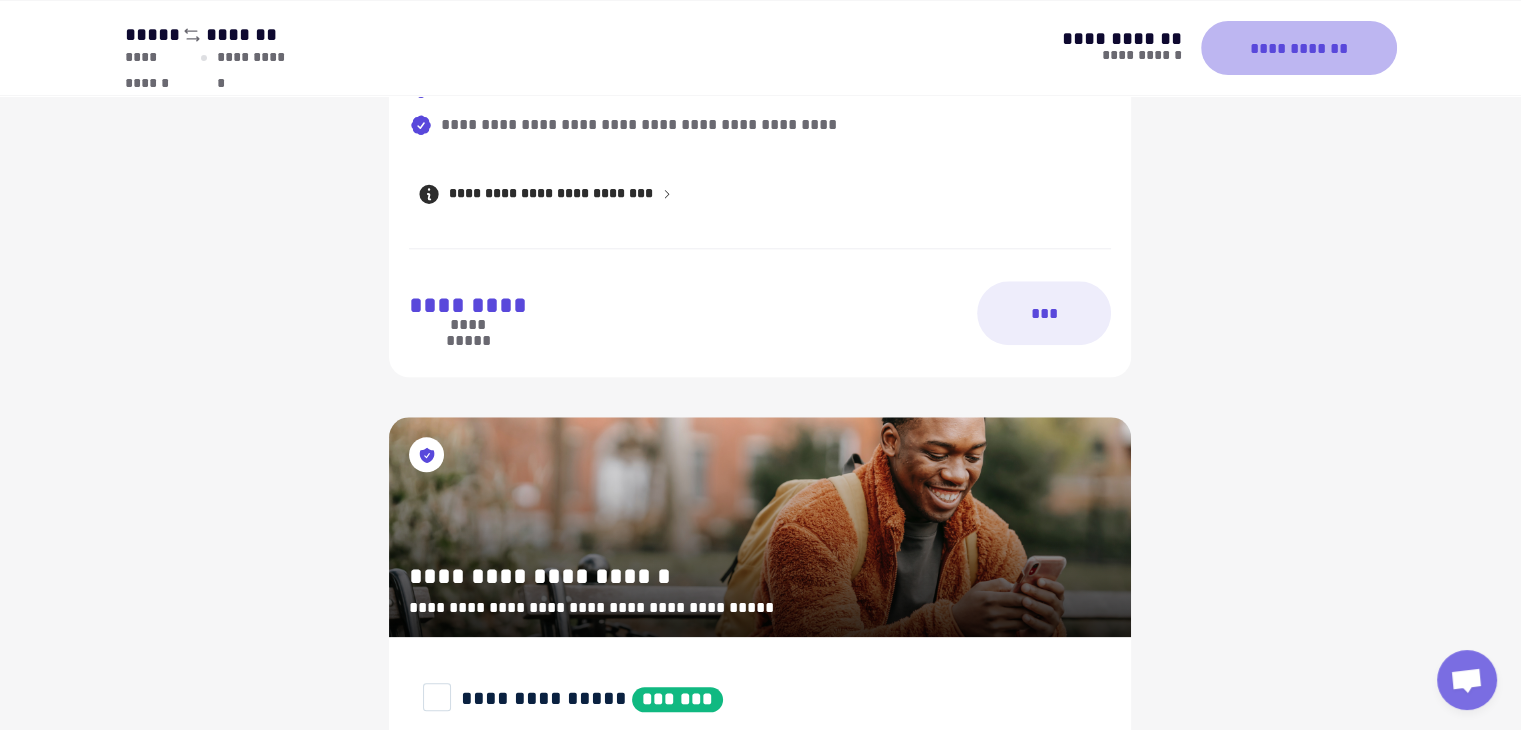 click on "**********" at bounding box center [1298, 48] 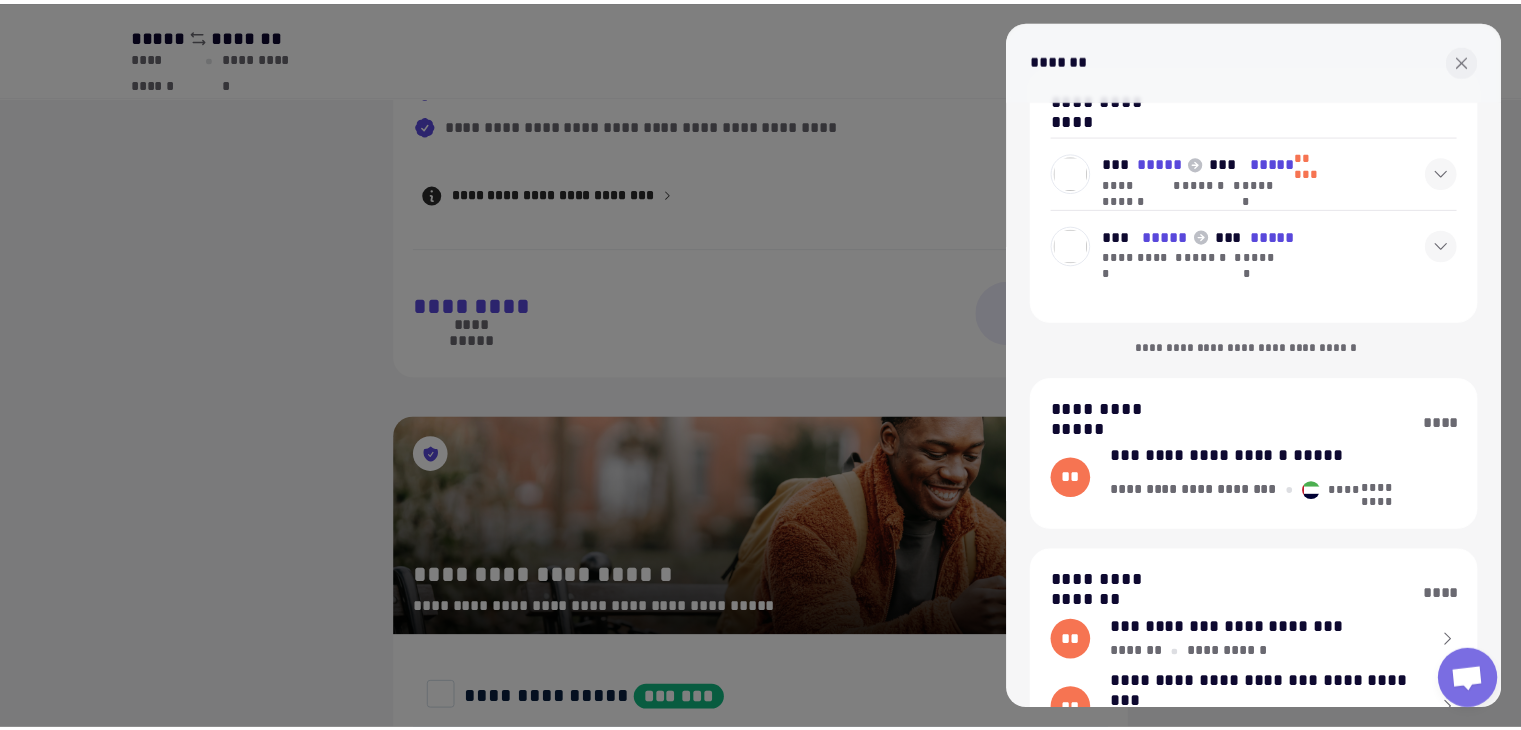scroll, scrollTop: 0, scrollLeft: 0, axis: both 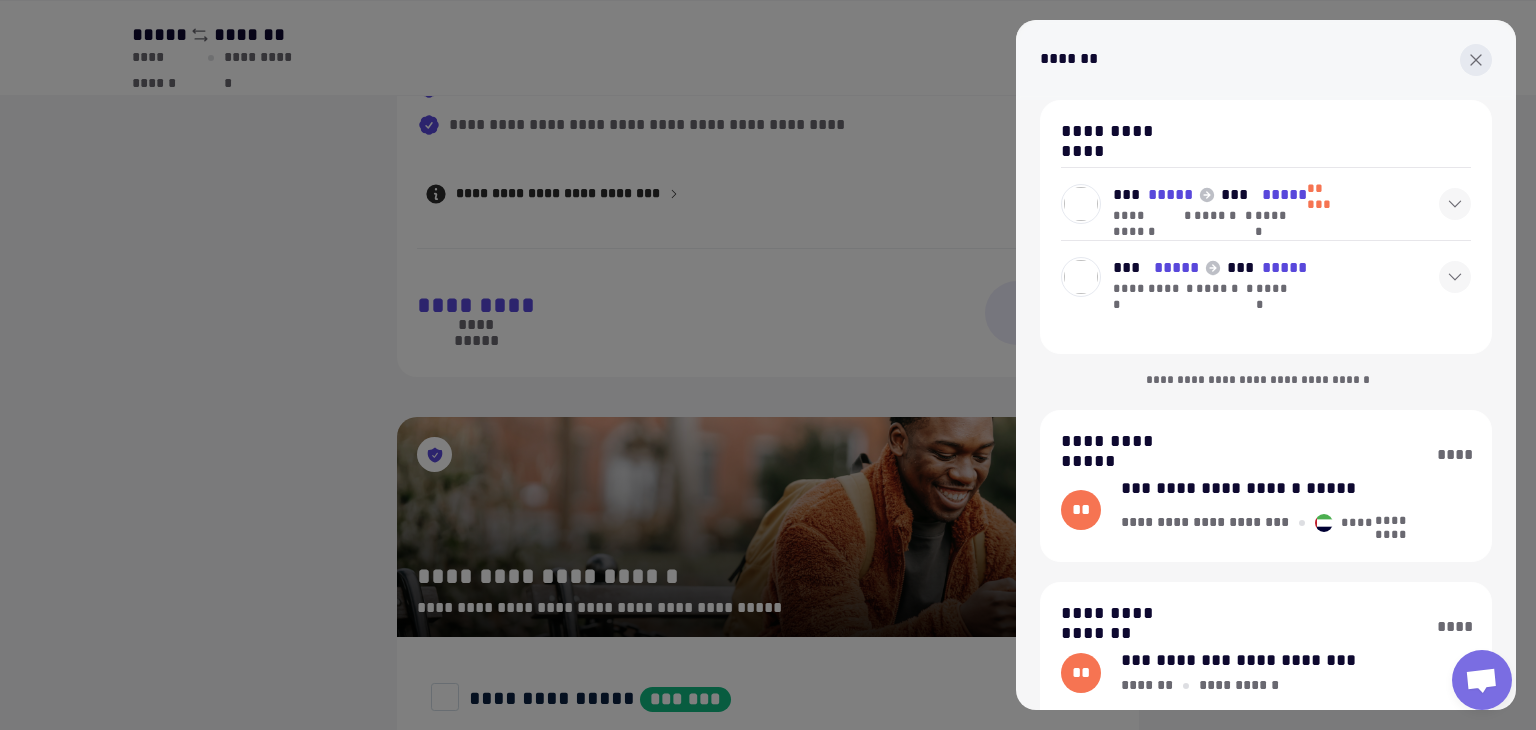click 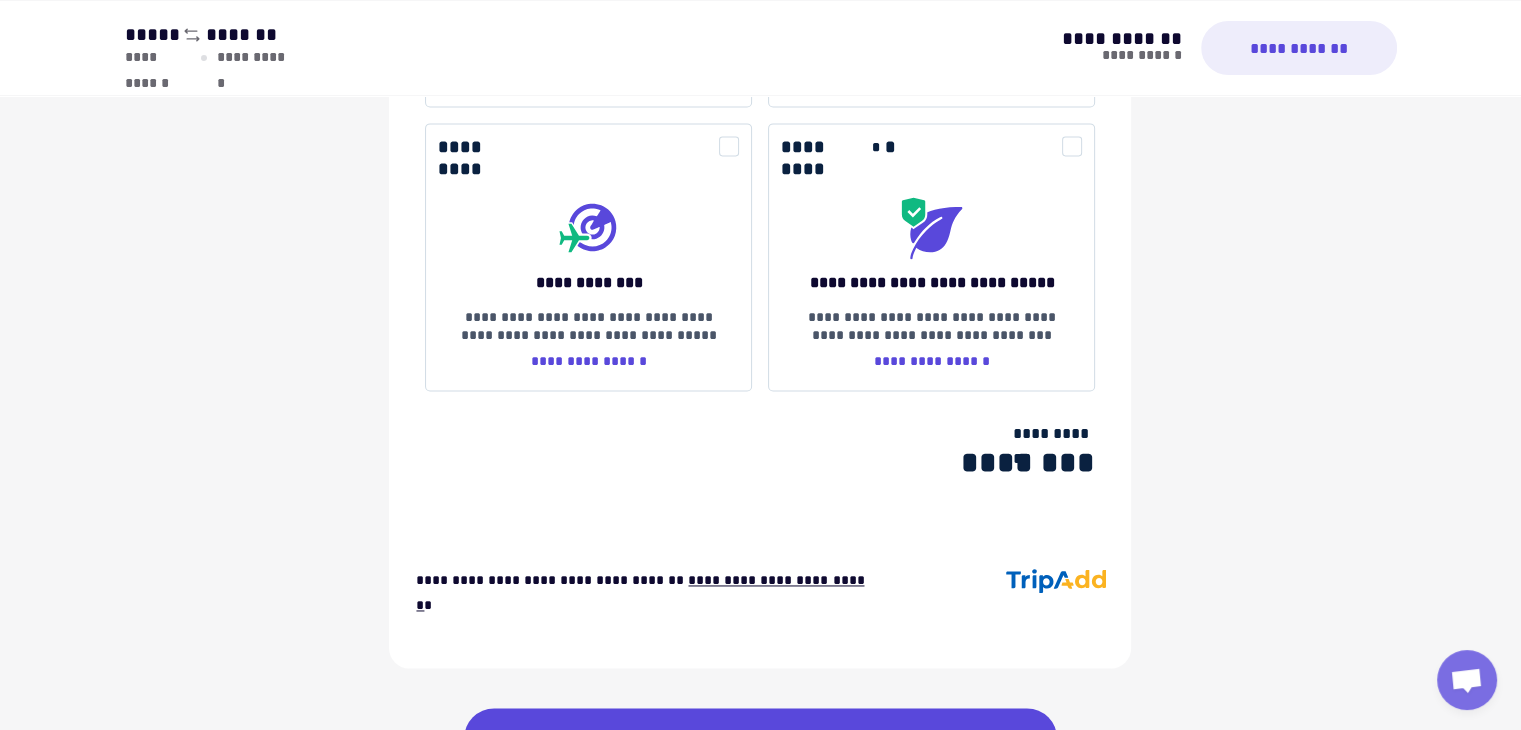 scroll, scrollTop: 2983, scrollLeft: 0, axis: vertical 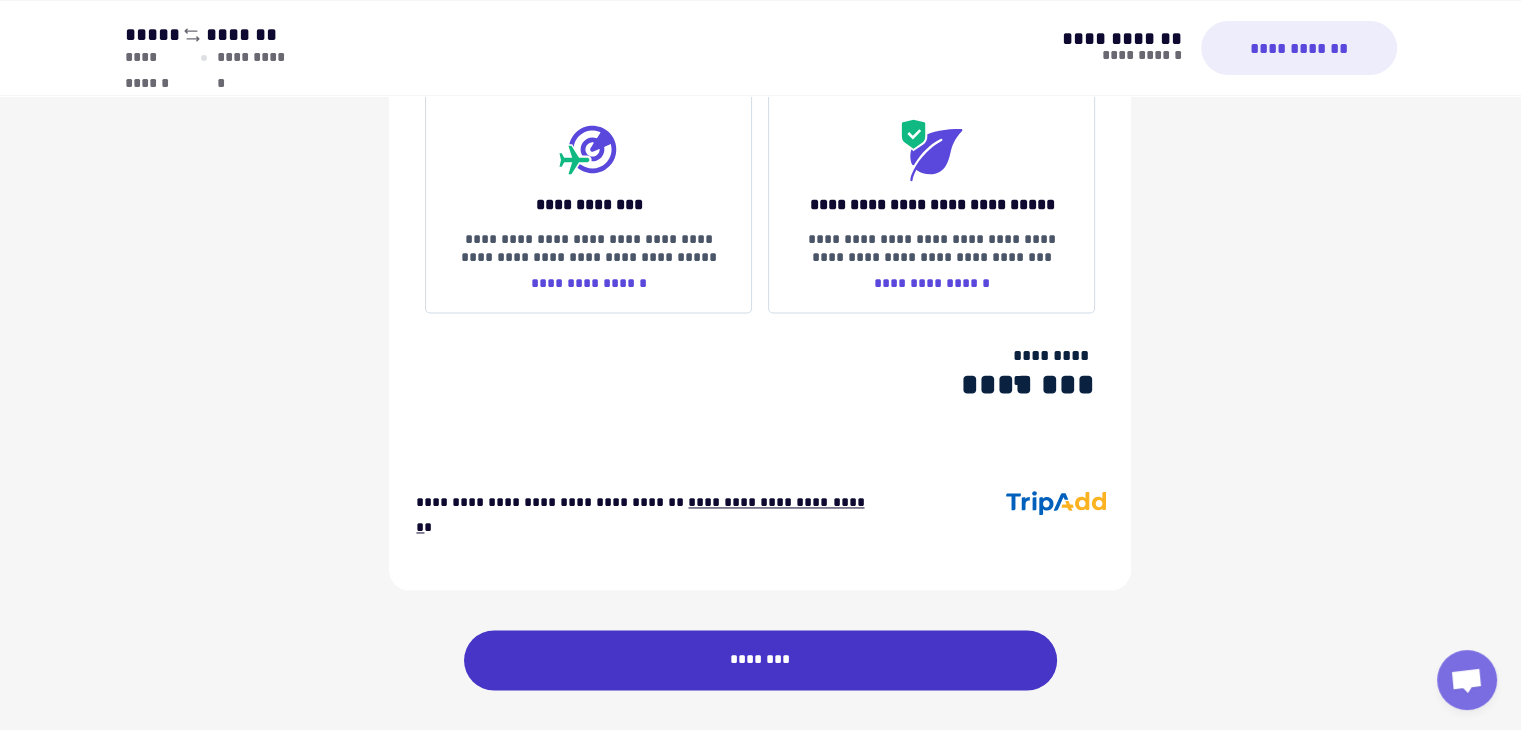 click on "********" at bounding box center (761, 660) 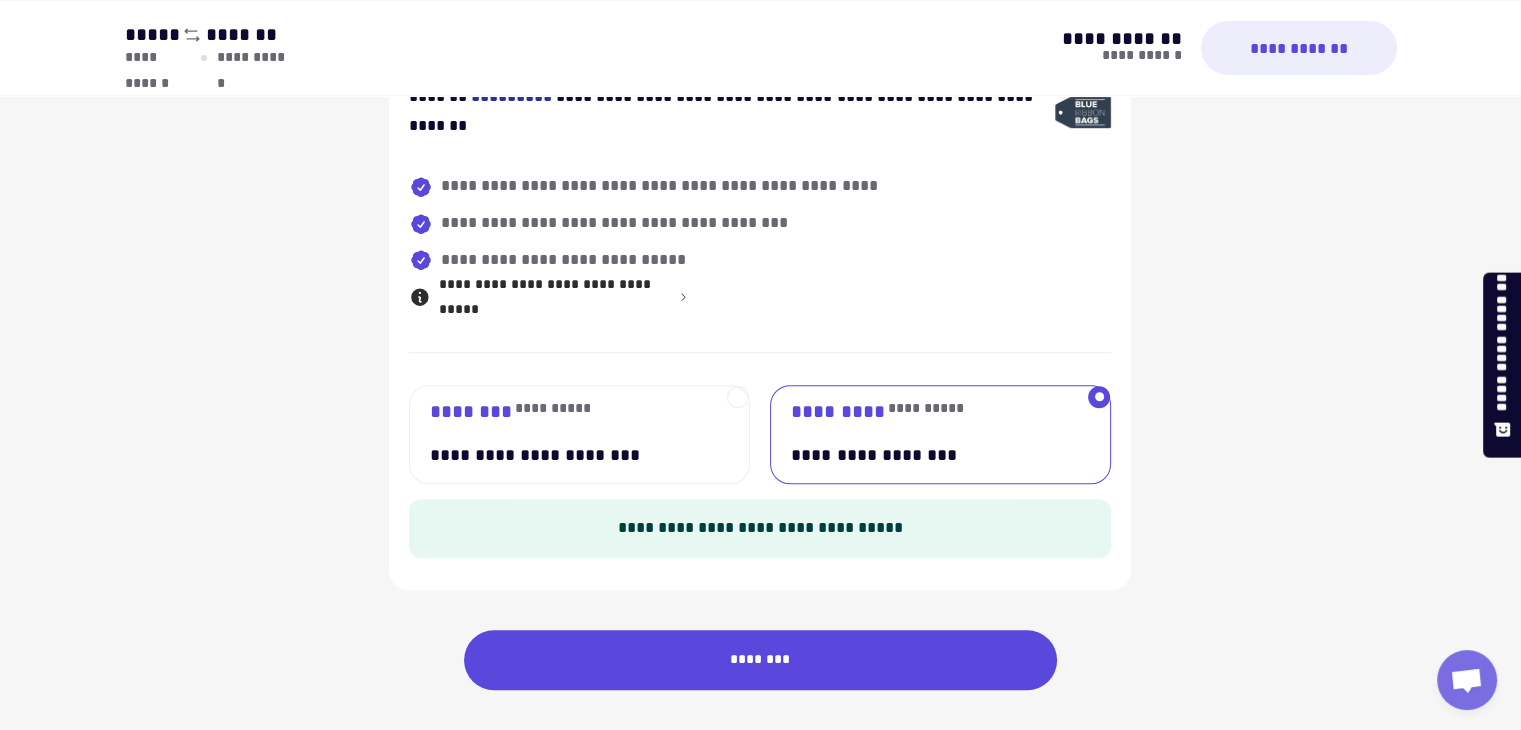 scroll, scrollTop: 0, scrollLeft: 0, axis: both 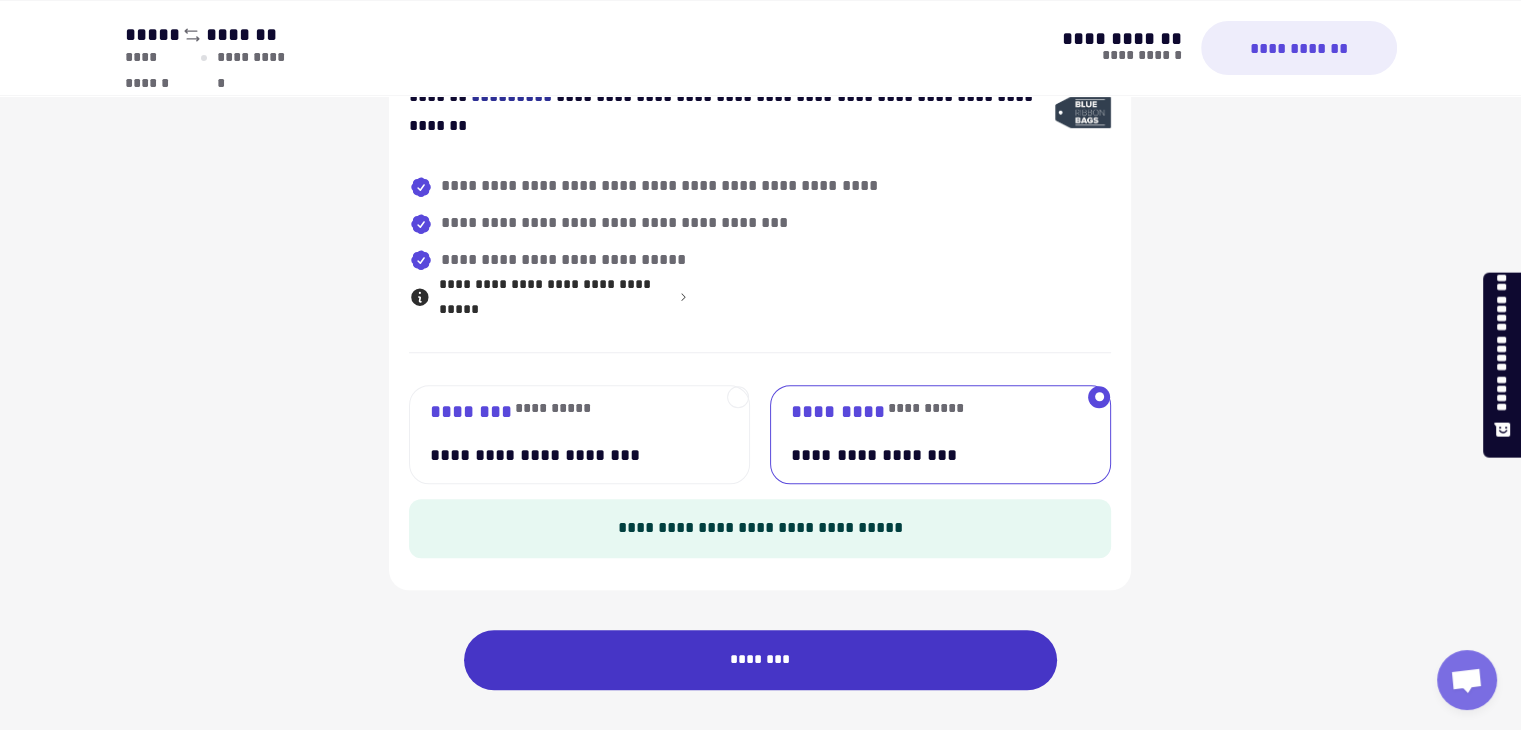 click on "********" at bounding box center (761, 660) 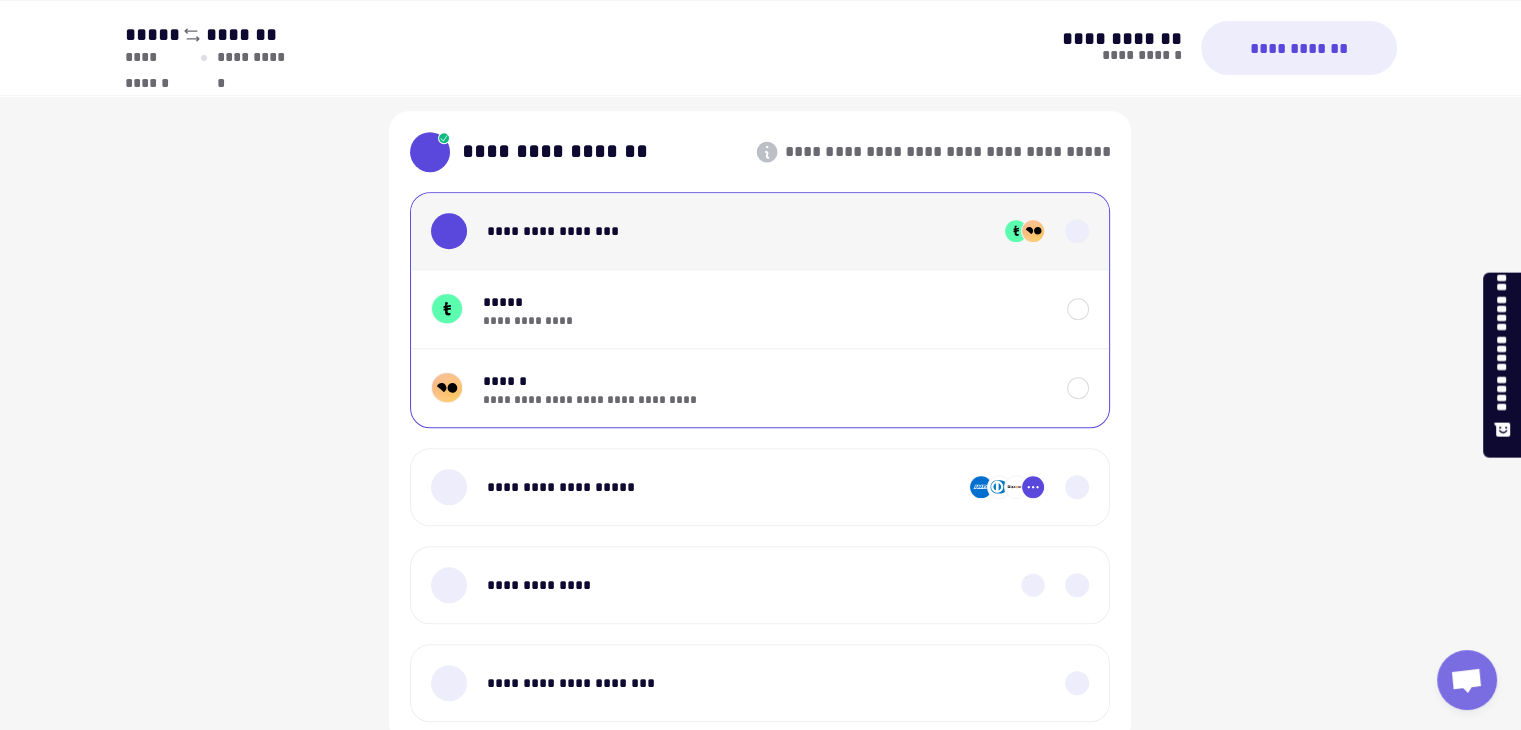 scroll, scrollTop: 0, scrollLeft: 0, axis: both 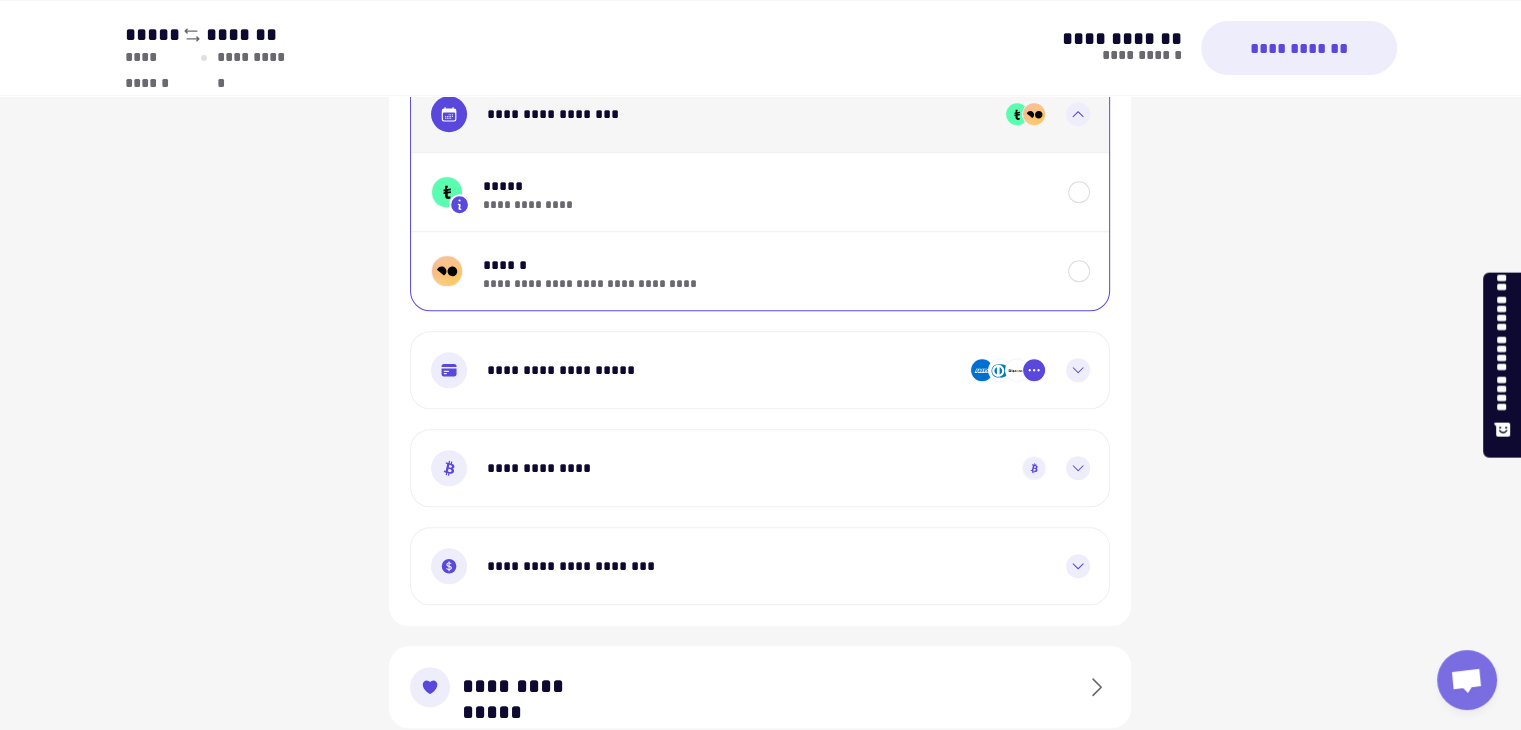 click 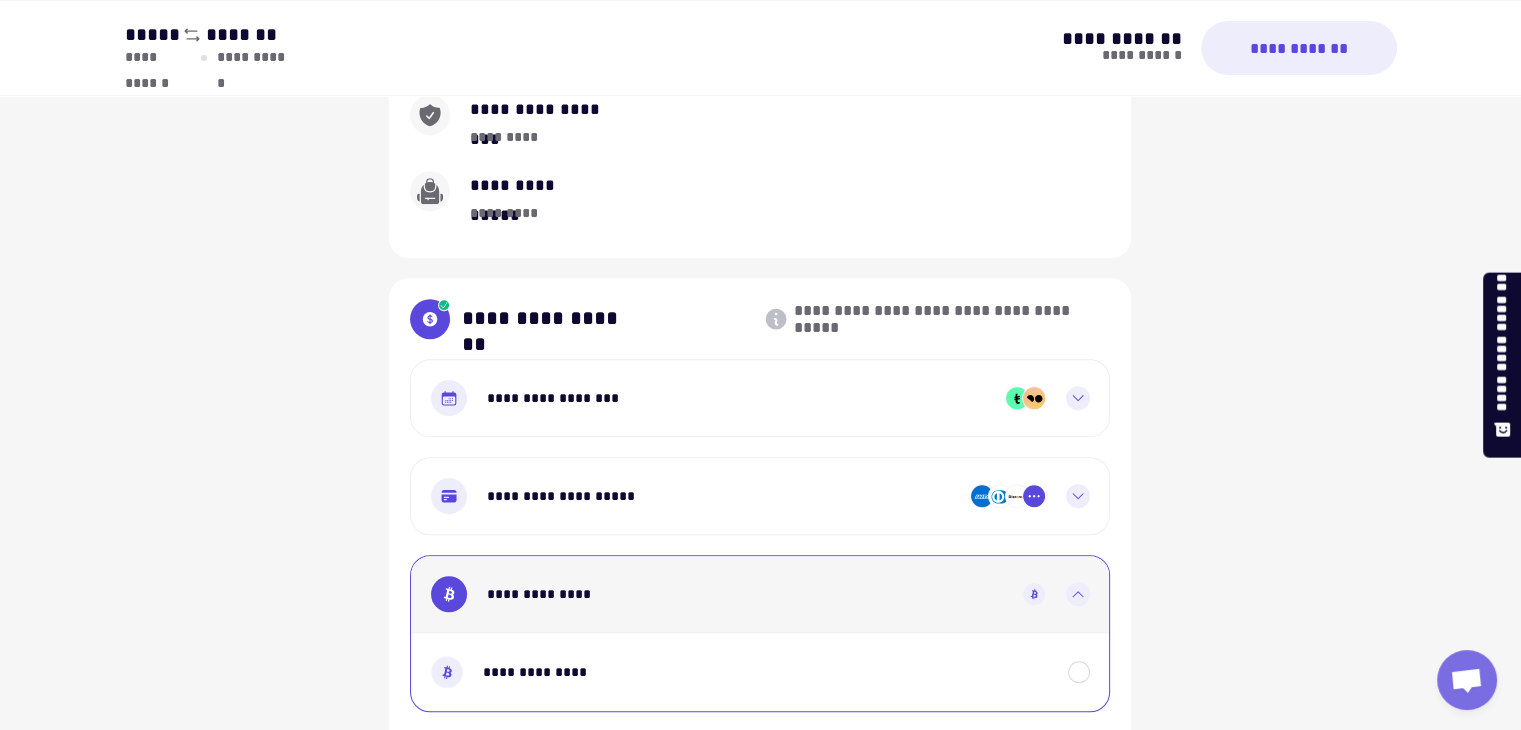 scroll, scrollTop: 1250, scrollLeft: 0, axis: vertical 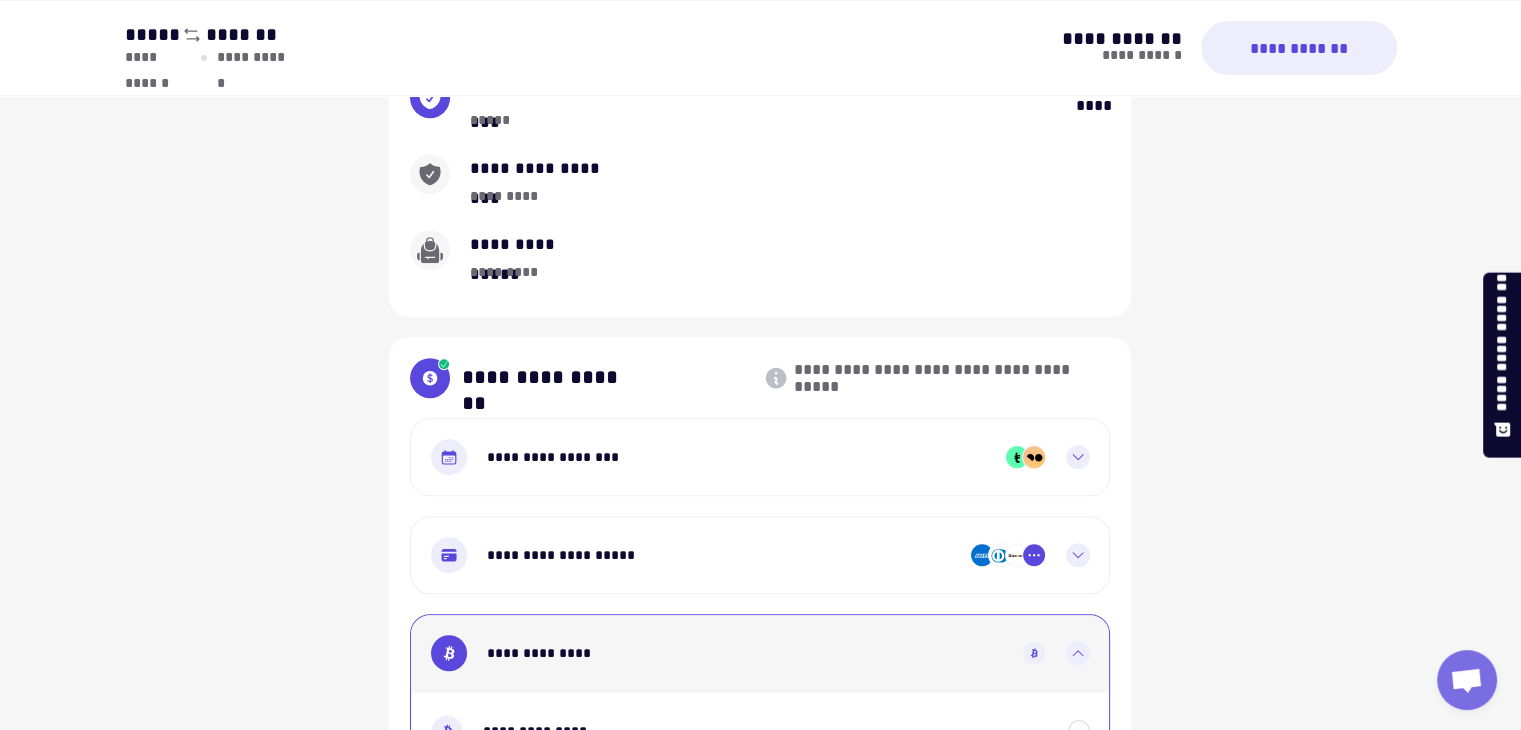 click on "**********" at bounding box center [735, 457] 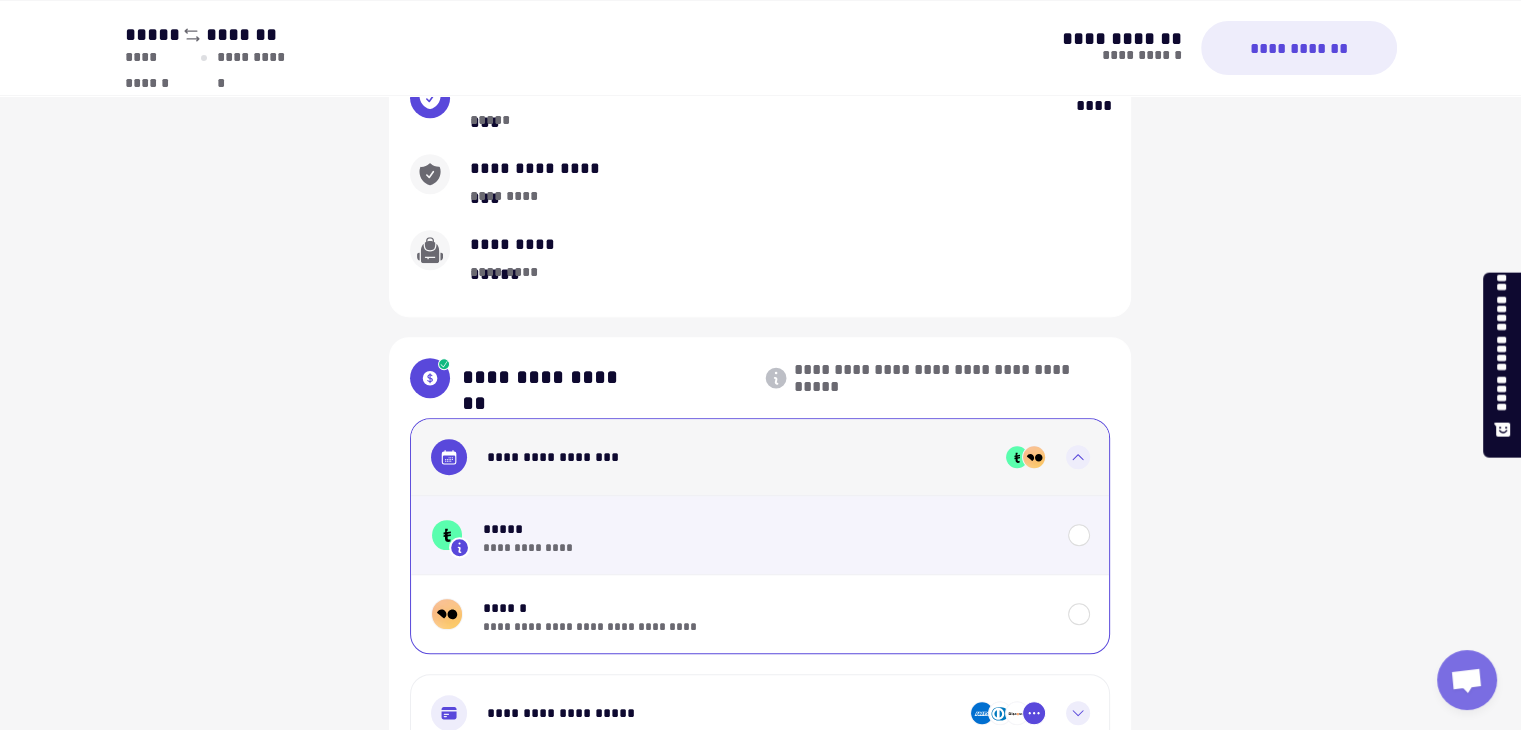 click at bounding box center [1079, 535] 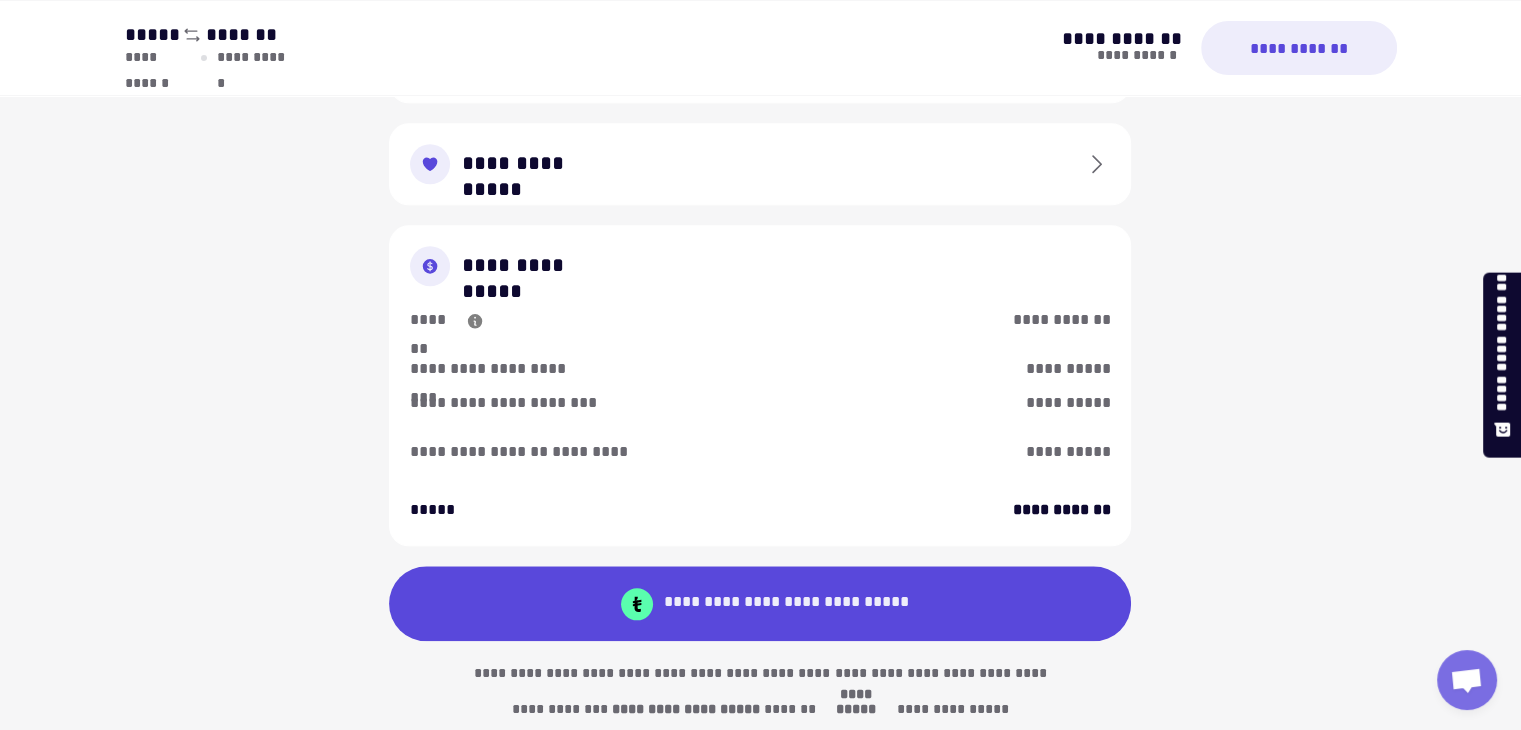scroll, scrollTop: 2134, scrollLeft: 0, axis: vertical 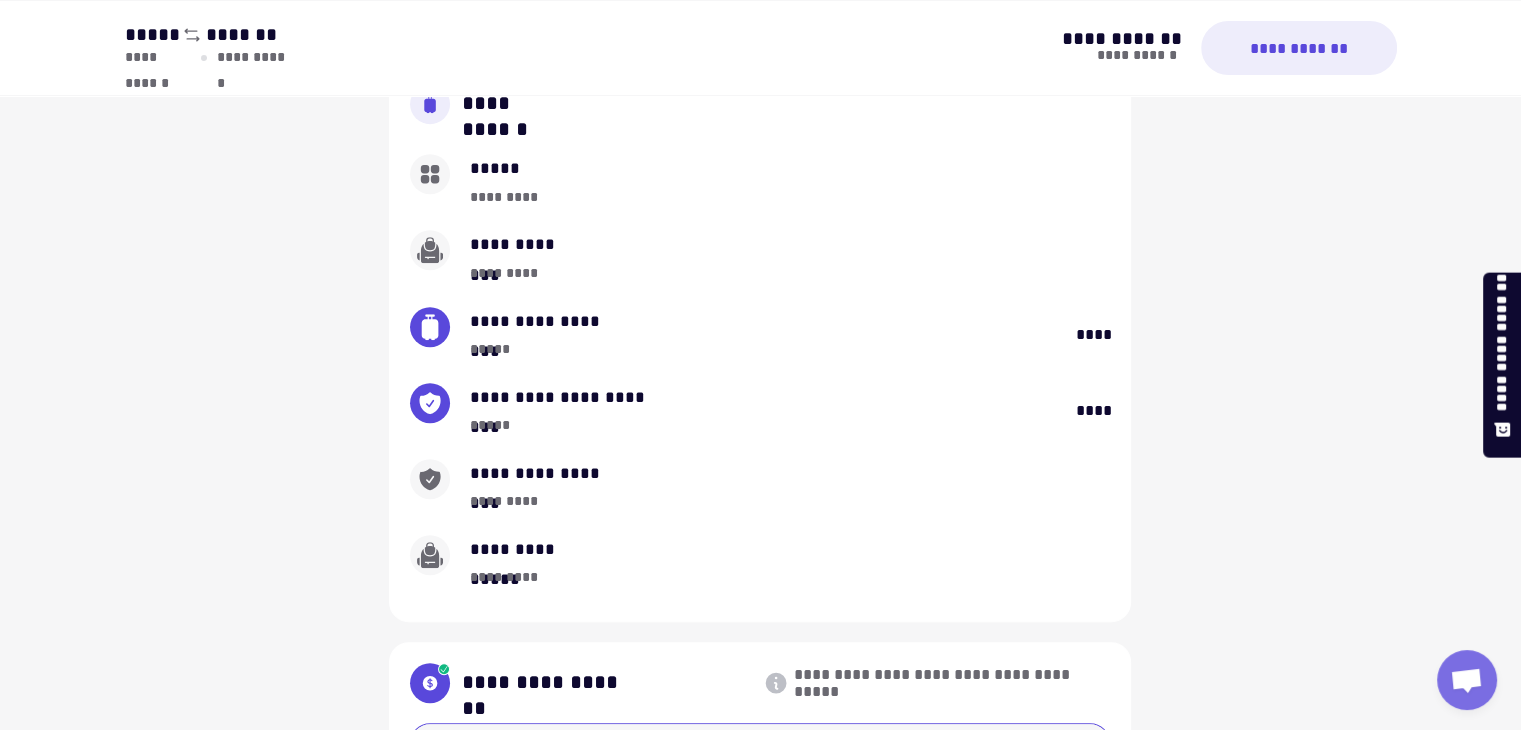 click on "****" at bounding box center (1093, 335) 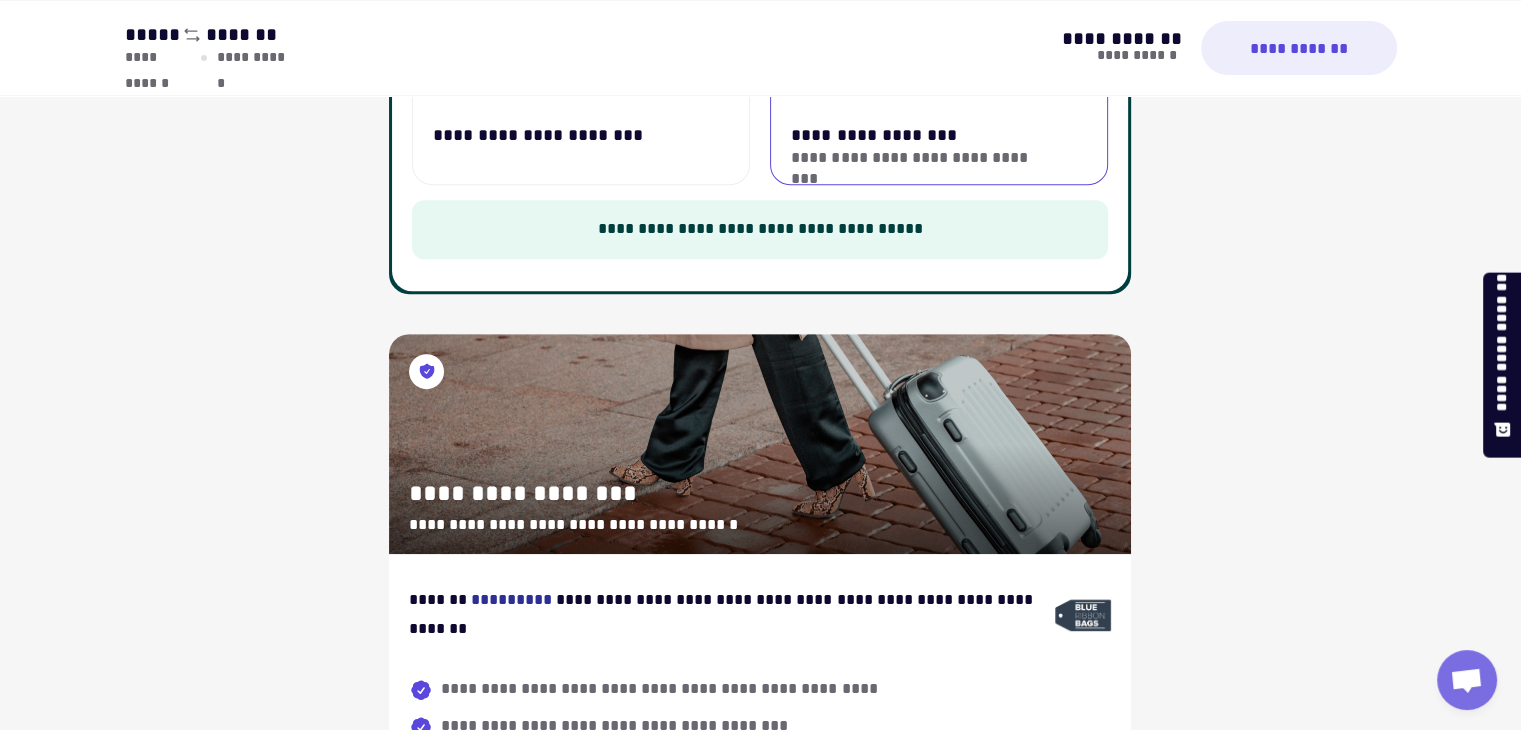 scroll, scrollTop: 1284, scrollLeft: 0, axis: vertical 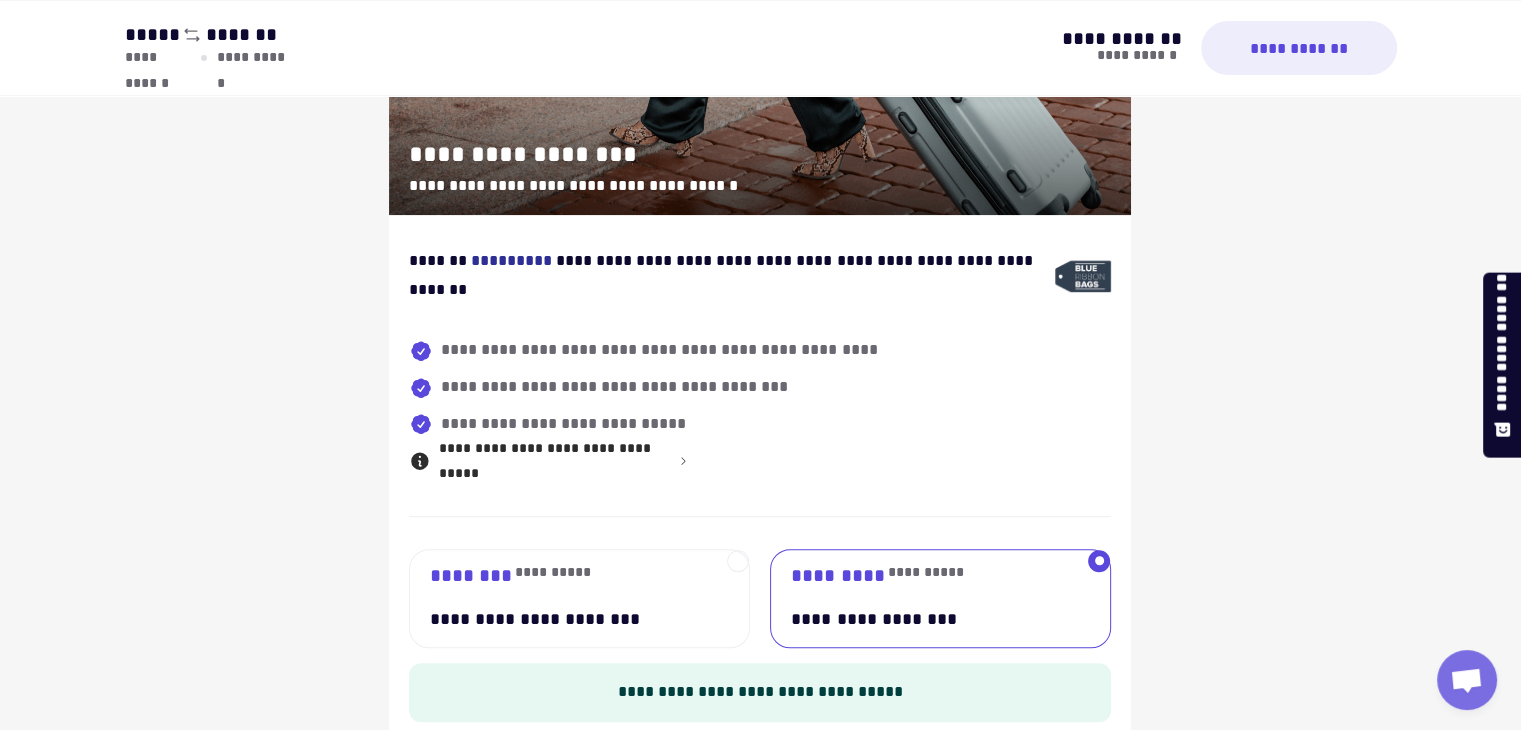 click on "**********" at bounding box center (568, 598) 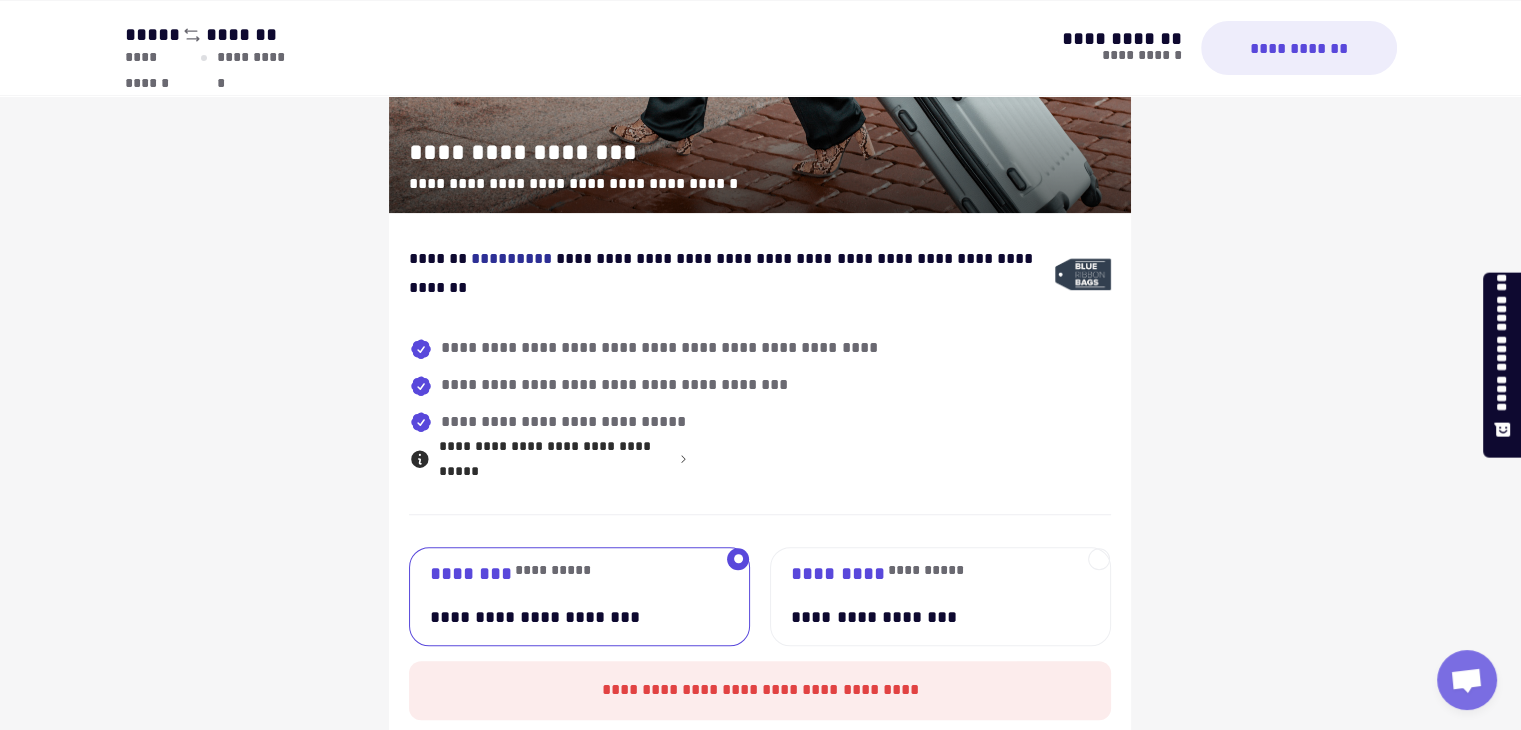 scroll, scrollTop: 1460, scrollLeft: 0, axis: vertical 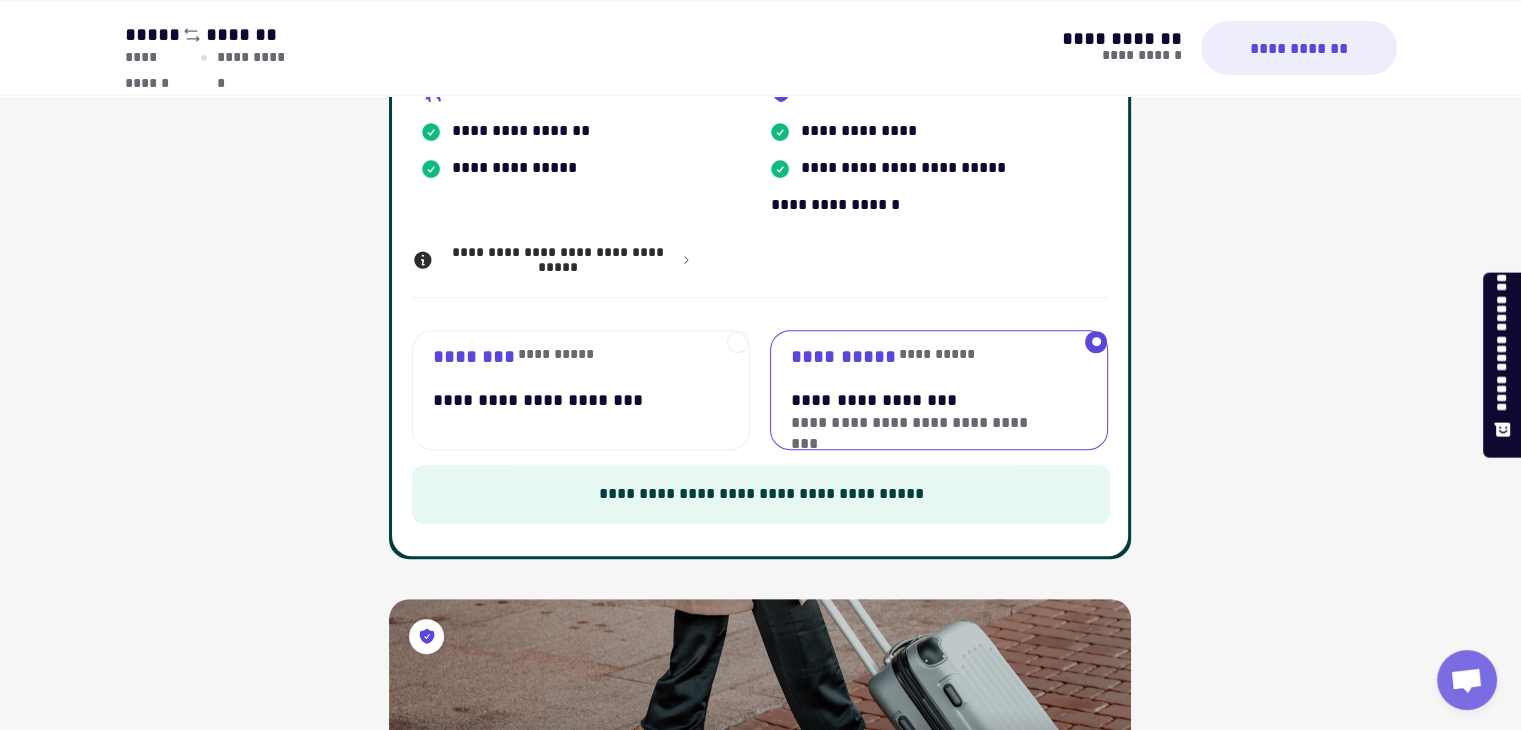 click on "********" at bounding box center [474, 356] 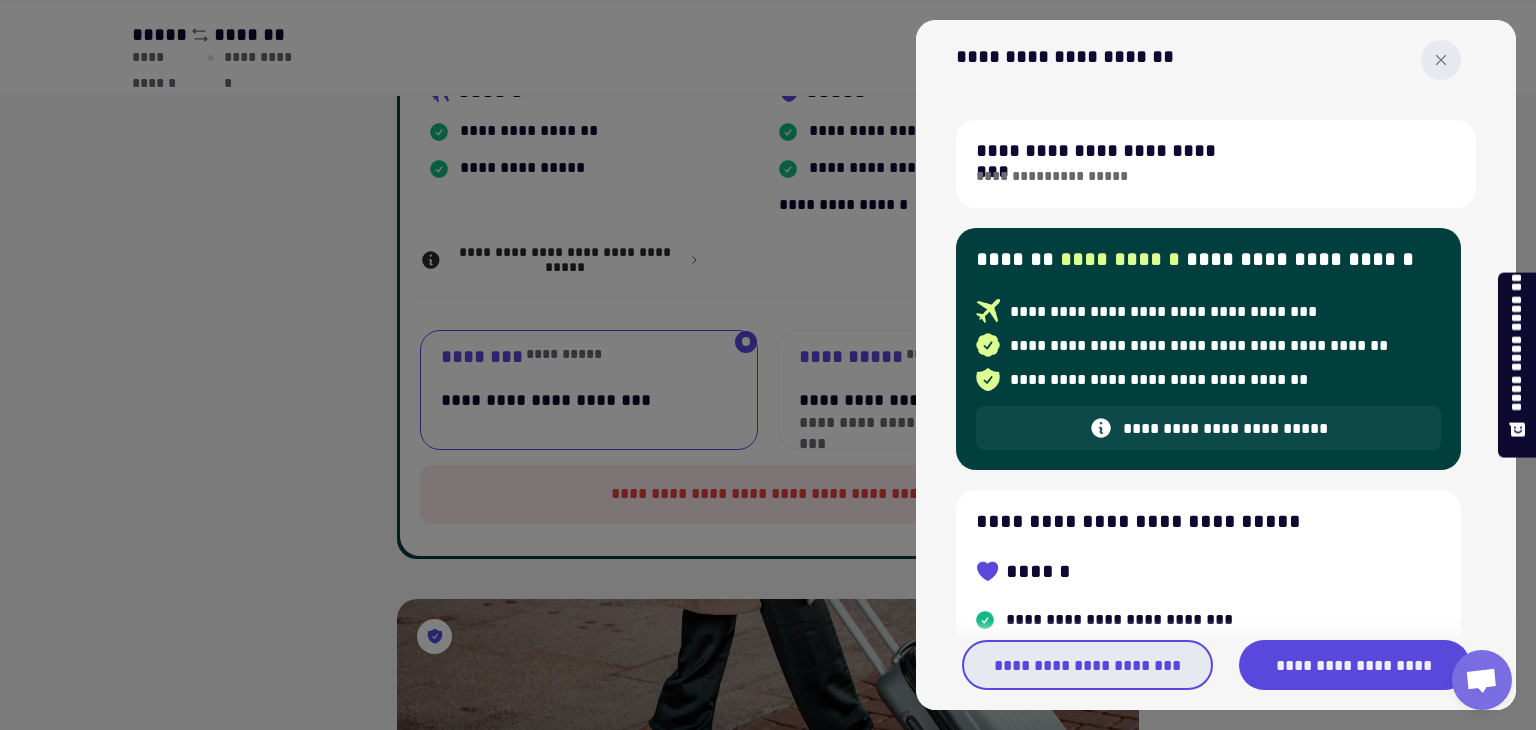 click on "**********" at bounding box center (1087, 665) 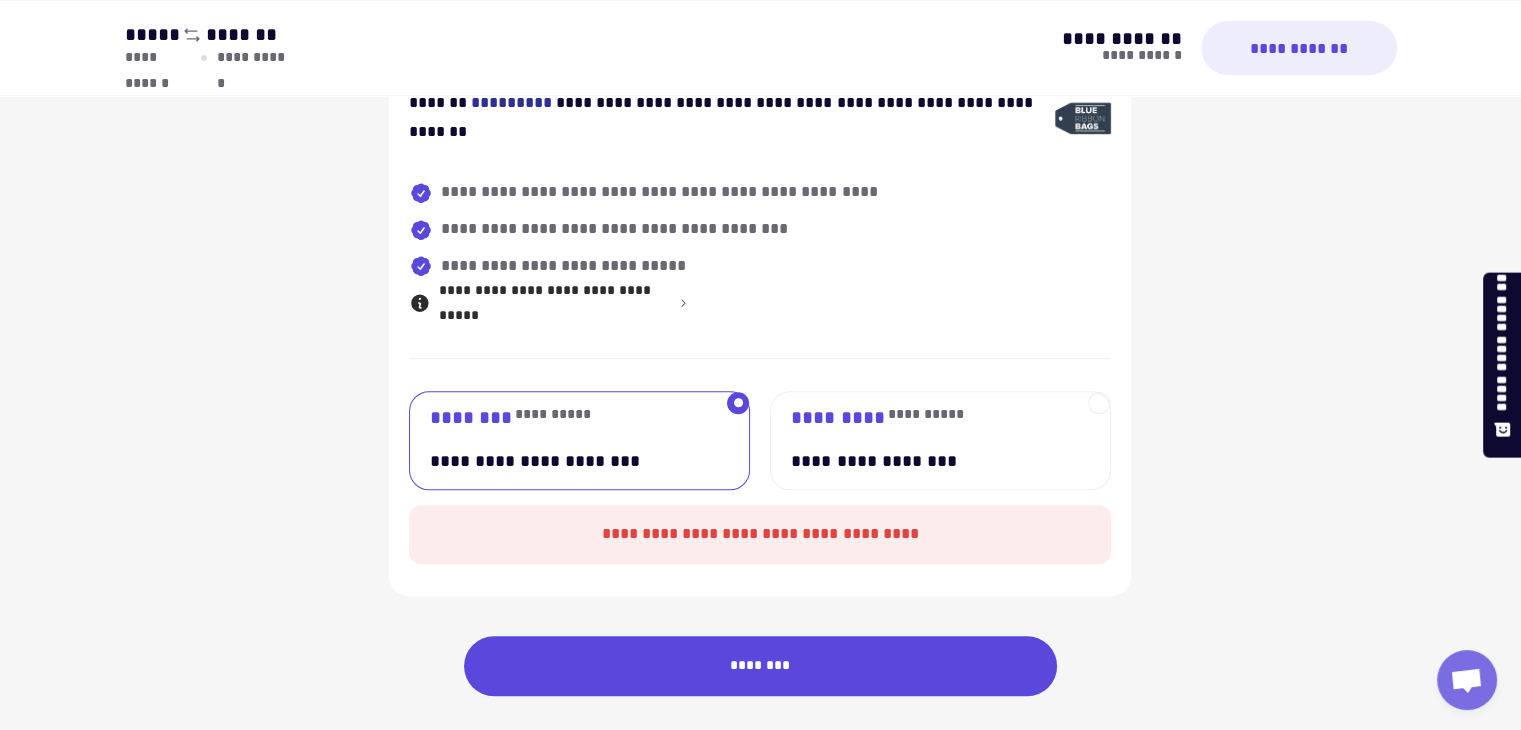 scroll, scrollTop: 1460, scrollLeft: 0, axis: vertical 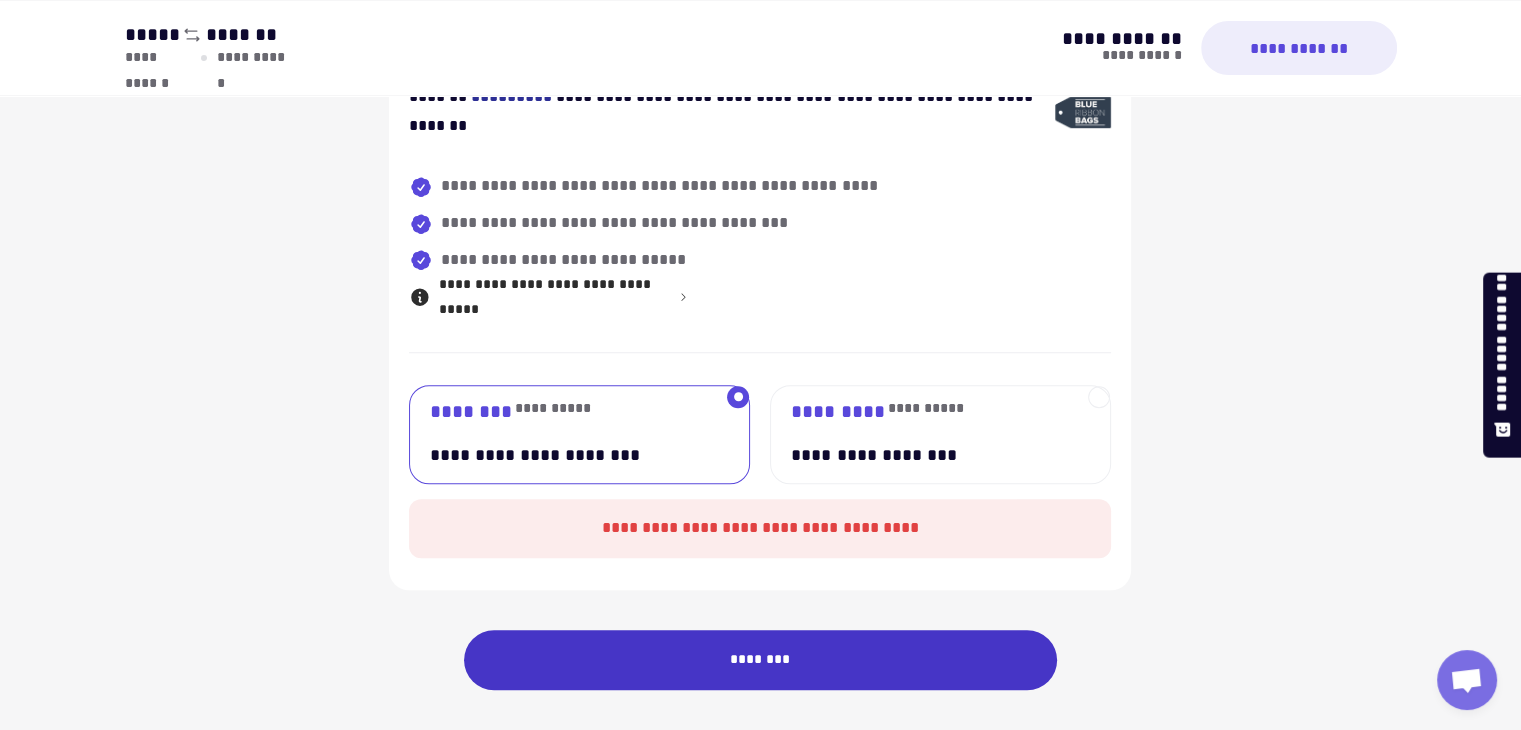 click on "********" at bounding box center (761, 660) 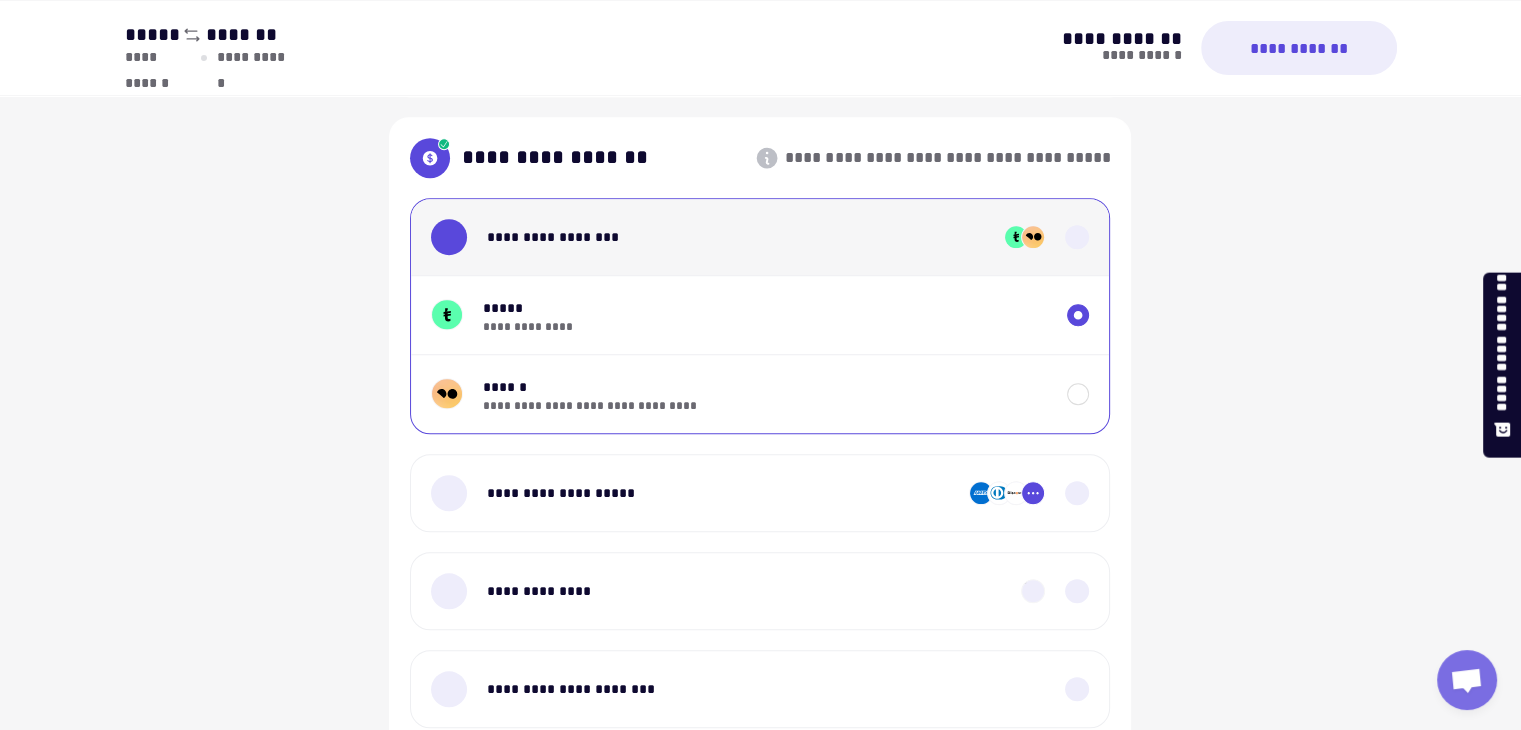 scroll, scrollTop: 0, scrollLeft: 0, axis: both 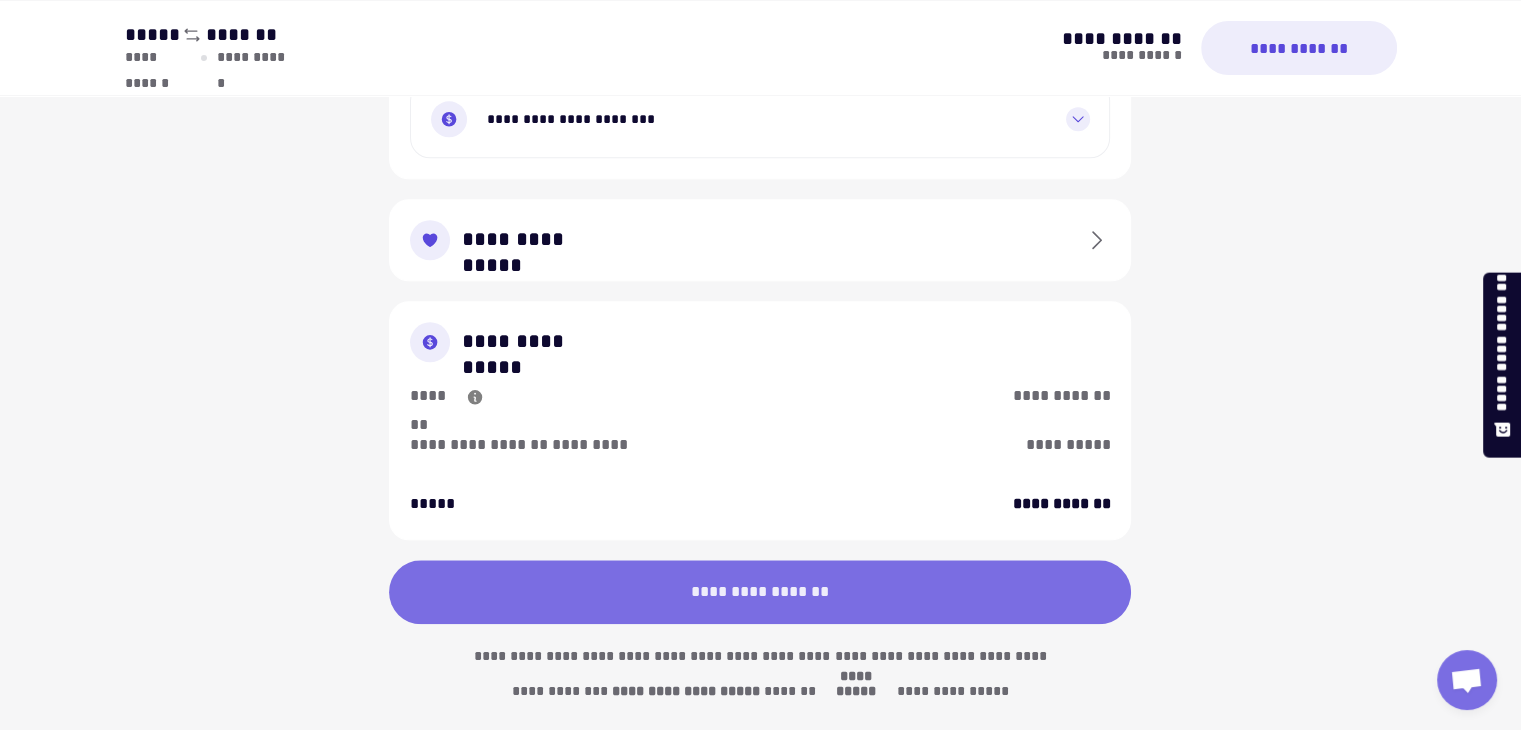 click on "**********" at bounding box center (760, 592) 